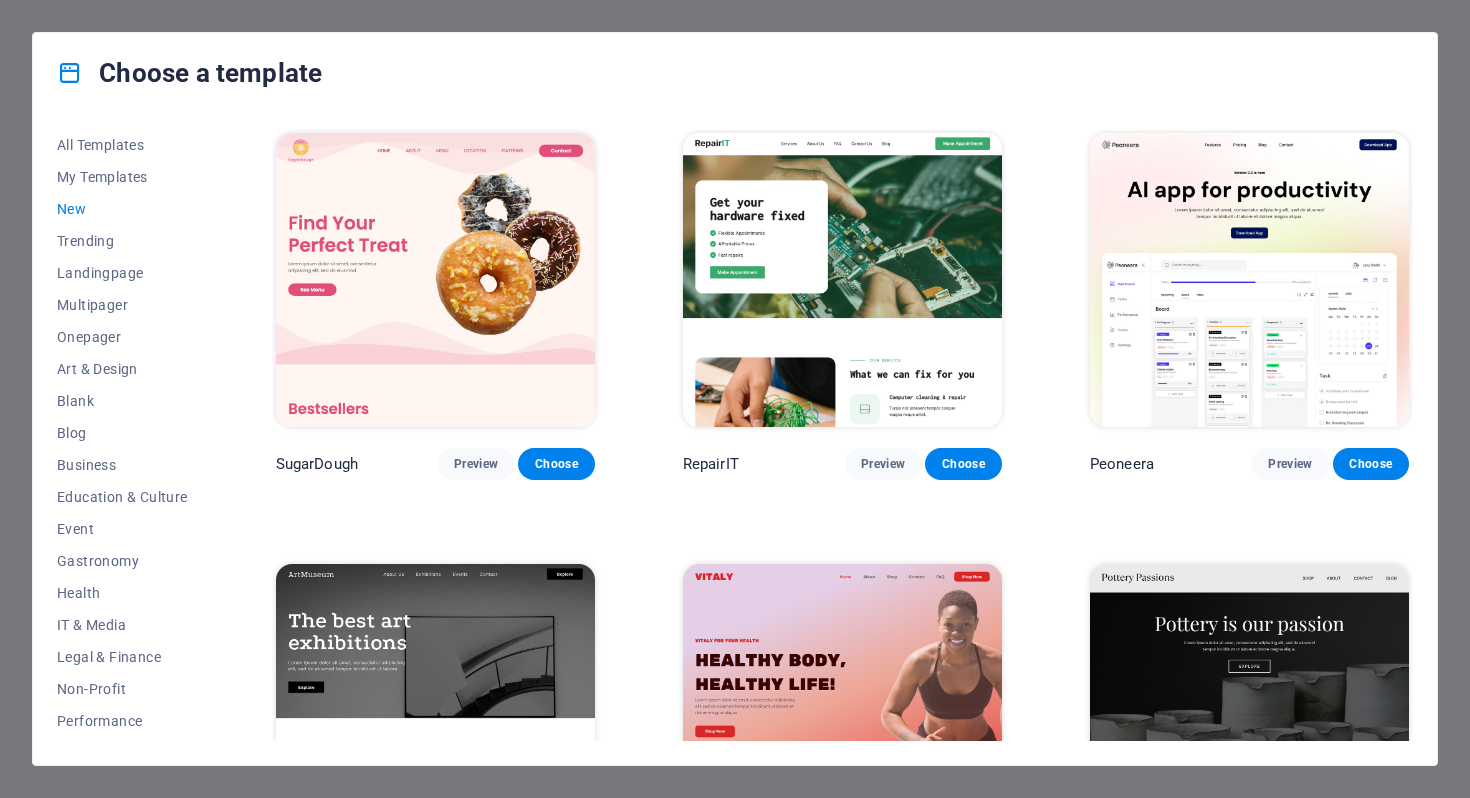 scroll, scrollTop: 0, scrollLeft: 0, axis: both 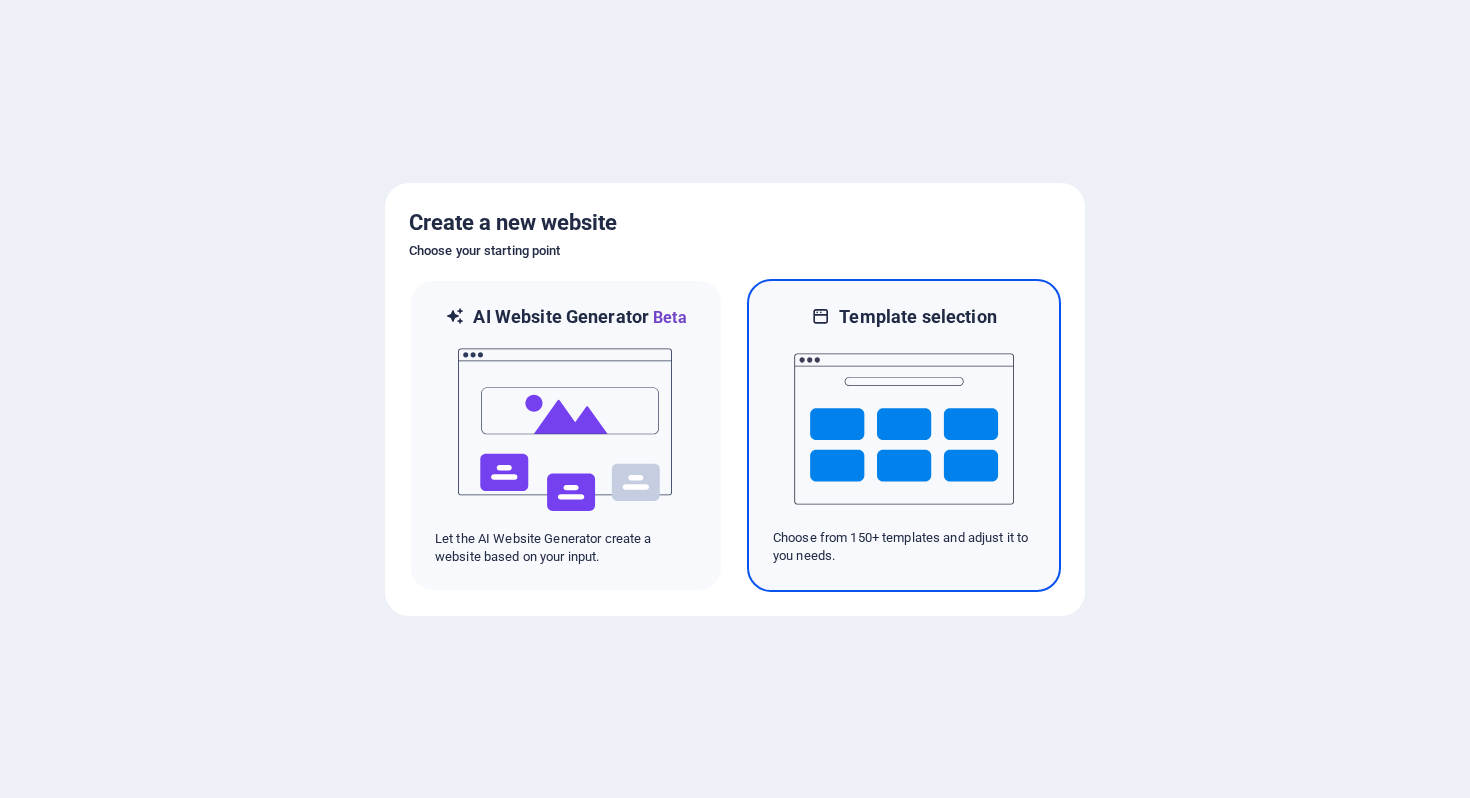 click on "Template selection" at bounding box center (917, 317) 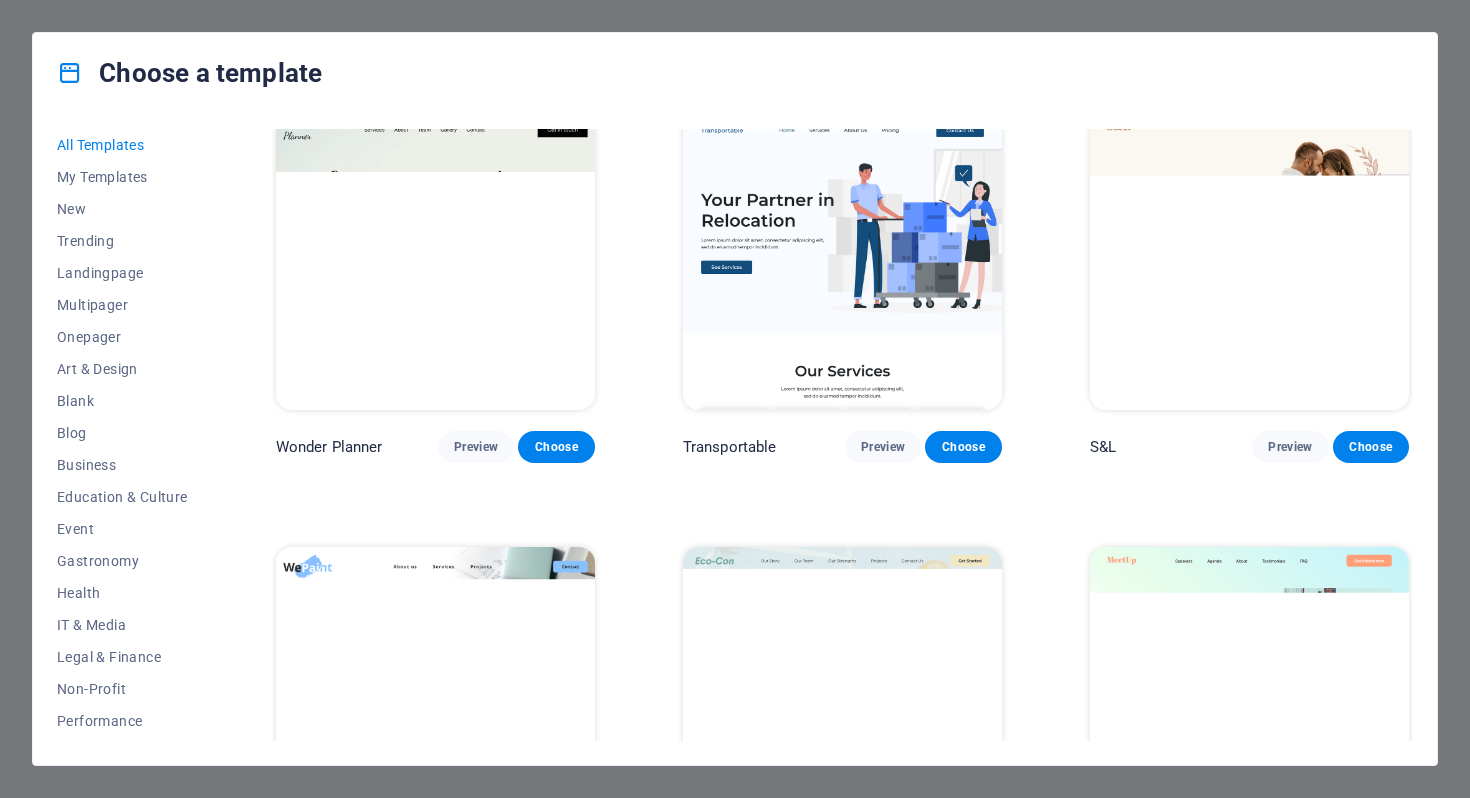 scroll, scrollTop: 1313, scrollLeft: 0, axis: vertical 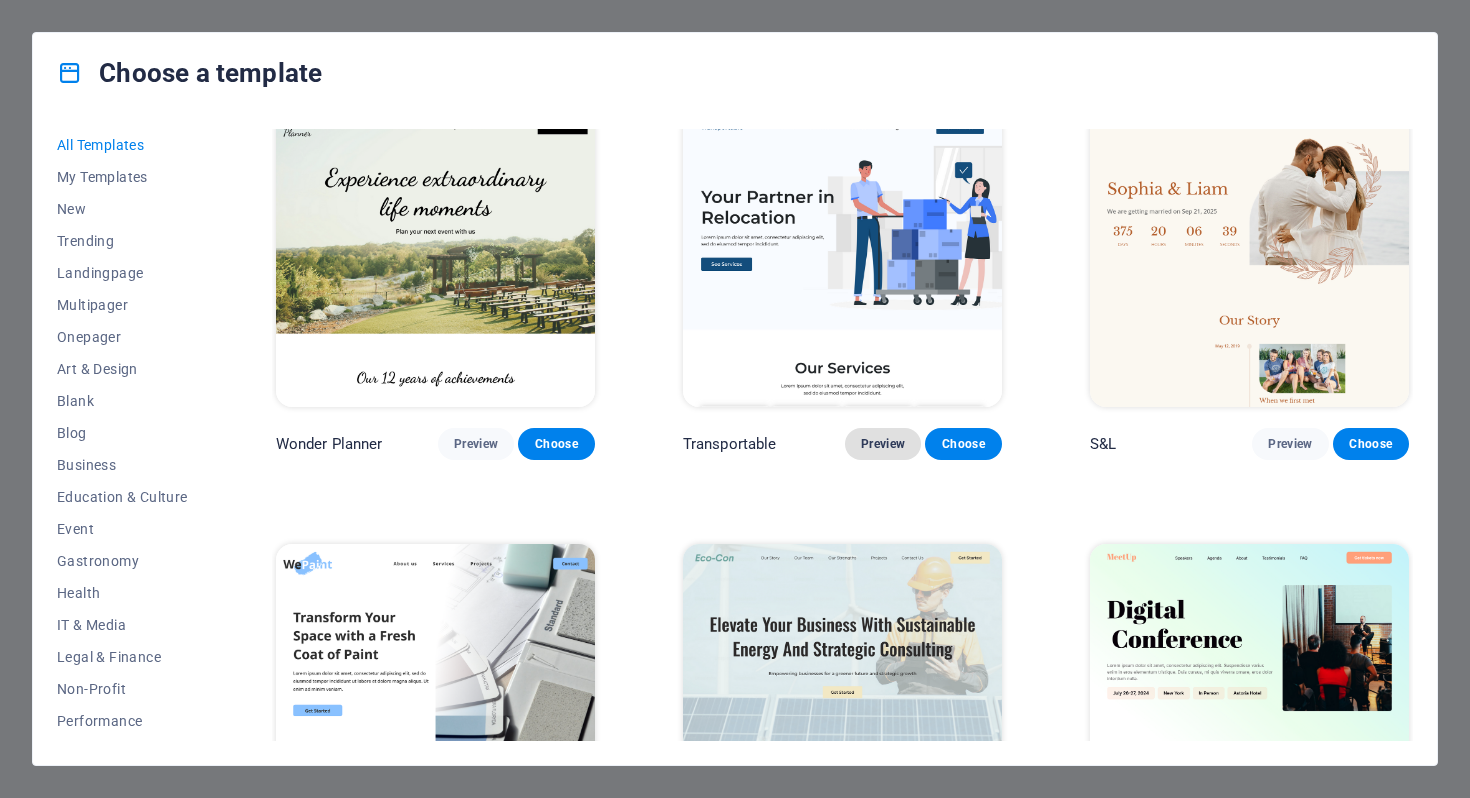 click on "Preview" at bounding box center (883, 444) 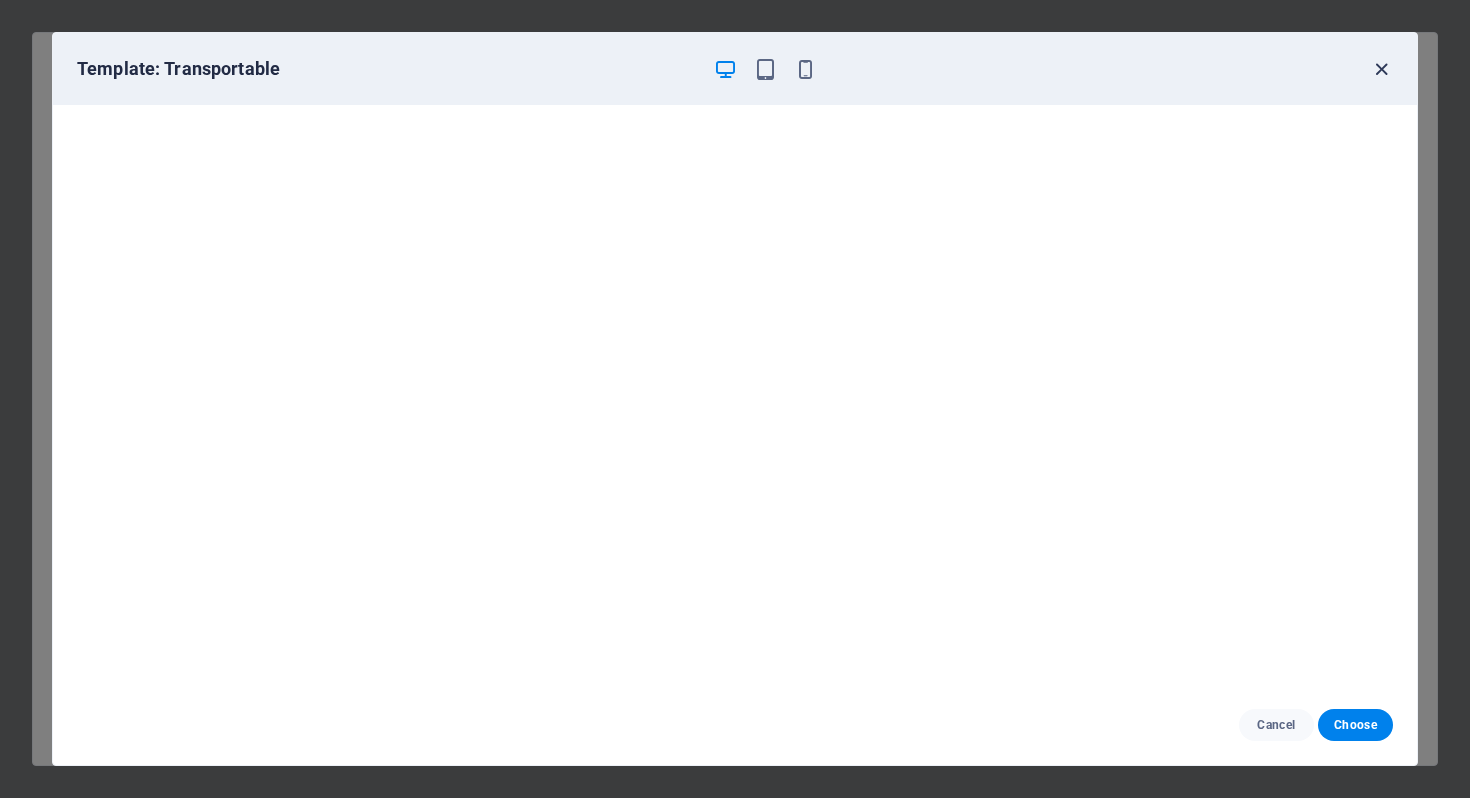click at bounding box center (1381, 69) 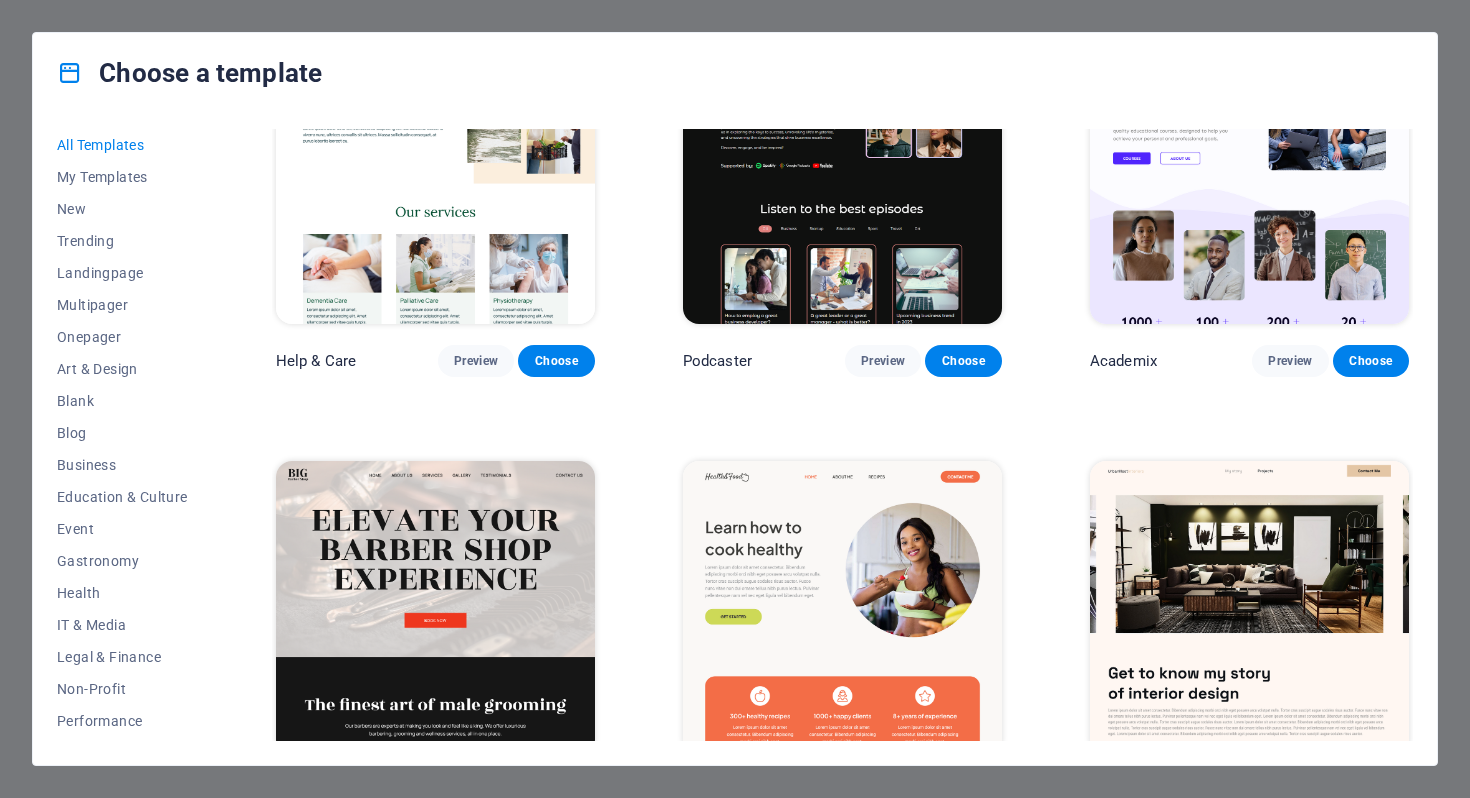 scroll, scrollTop: 2339, scrollLeft: 0, axis: vertical 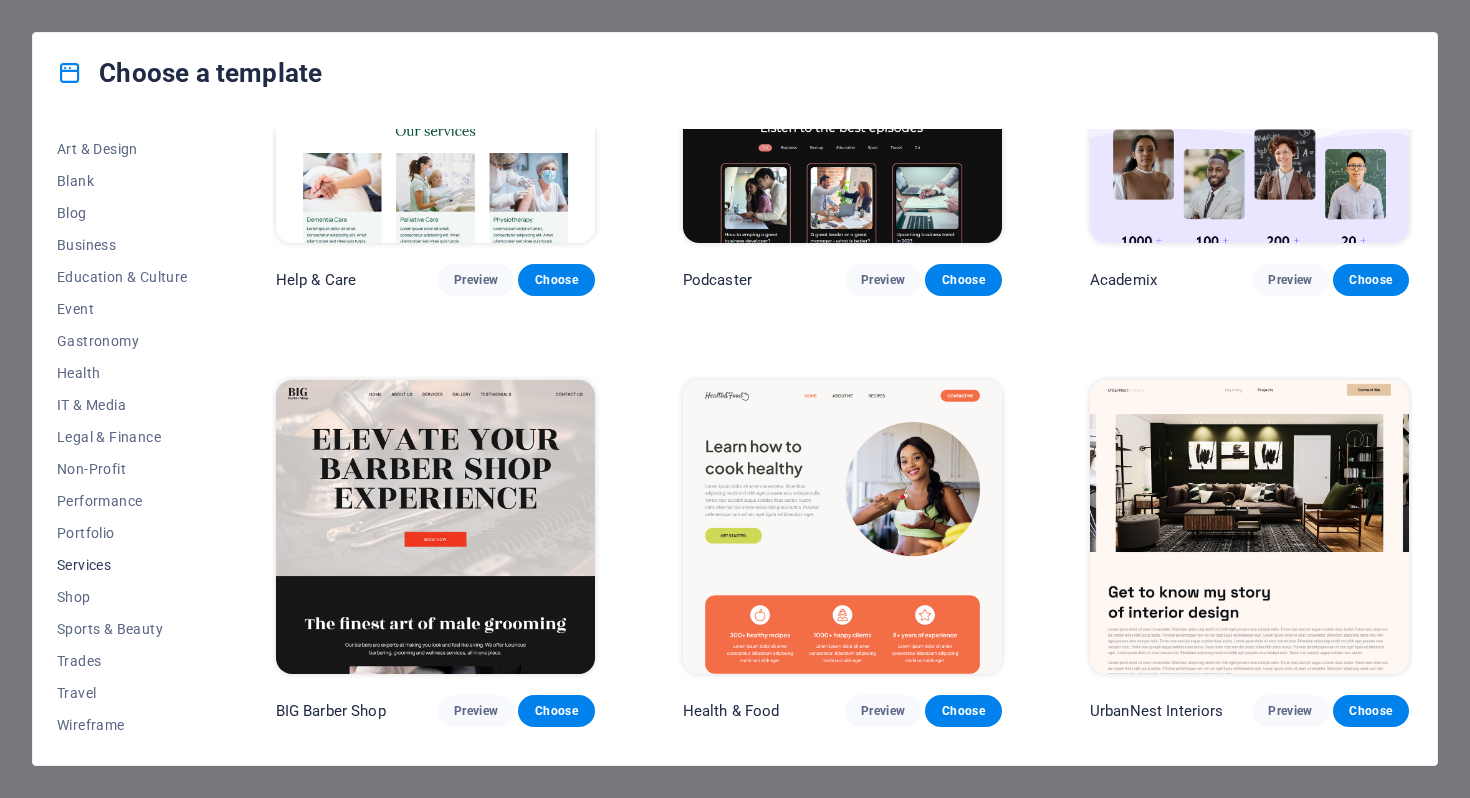 click on "Services" at bounding box center [122, 565] 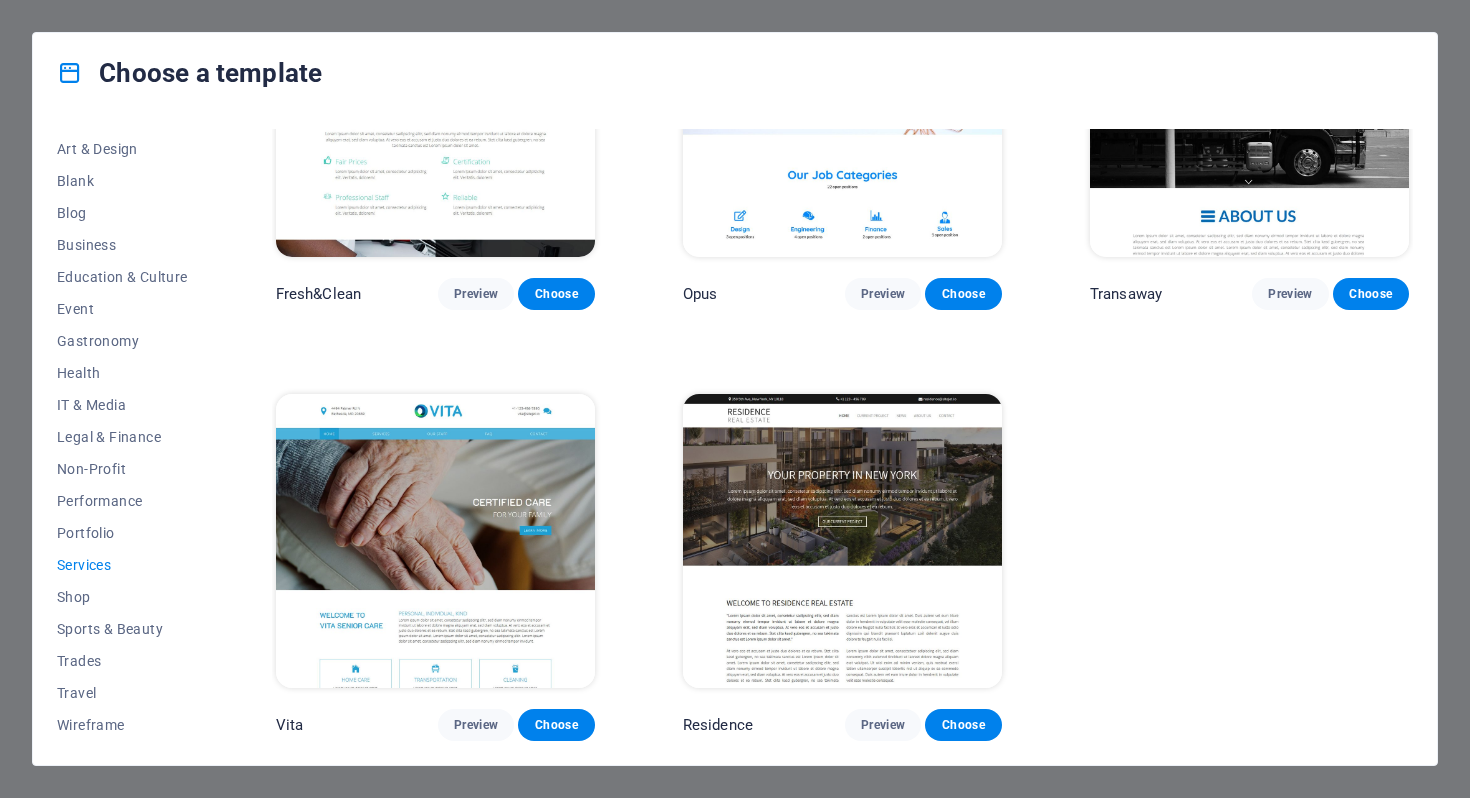 scroll, scrollTop: 0, scrollLeft: 0, axis: both 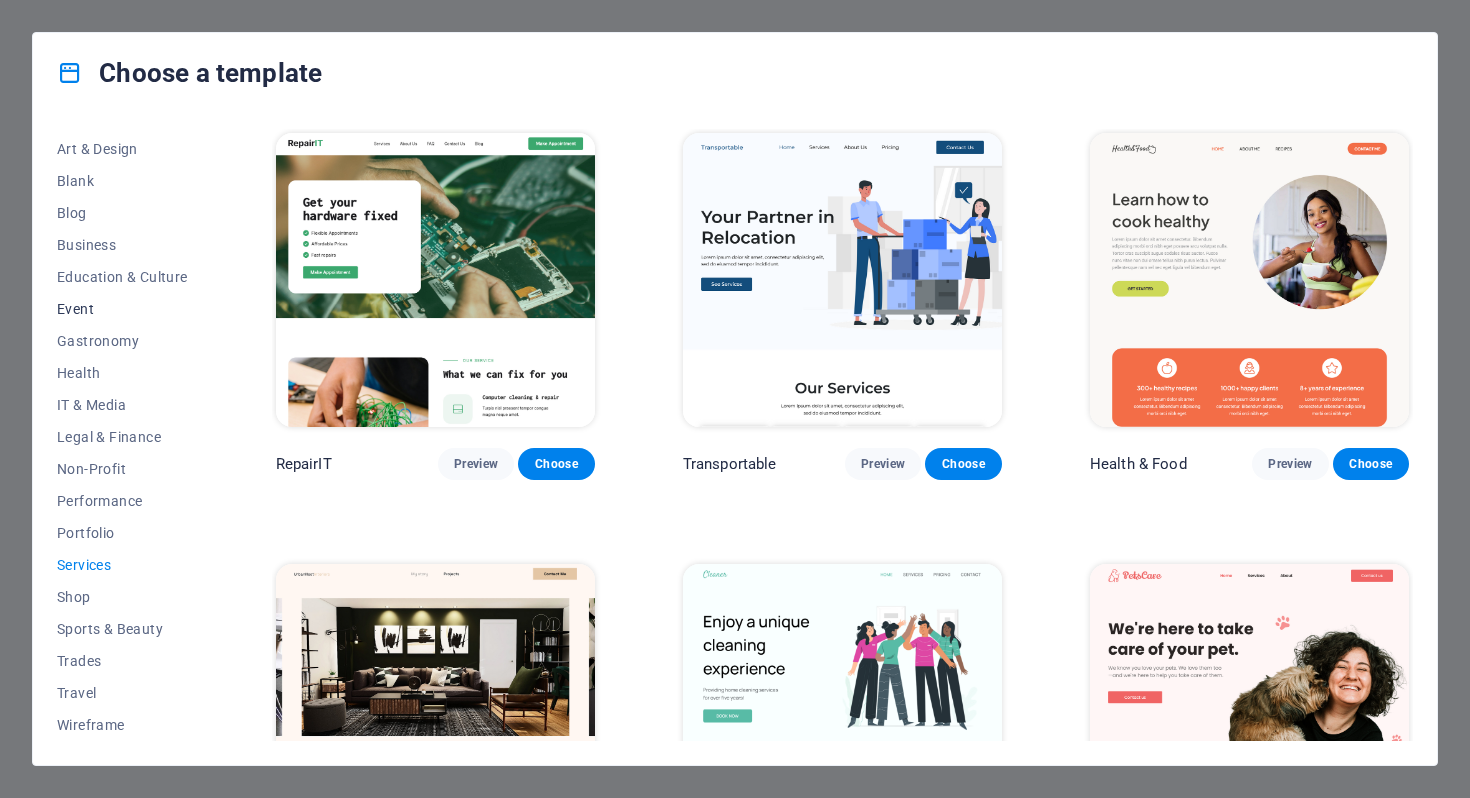 click on "Event" at bounding box center [122, 309] 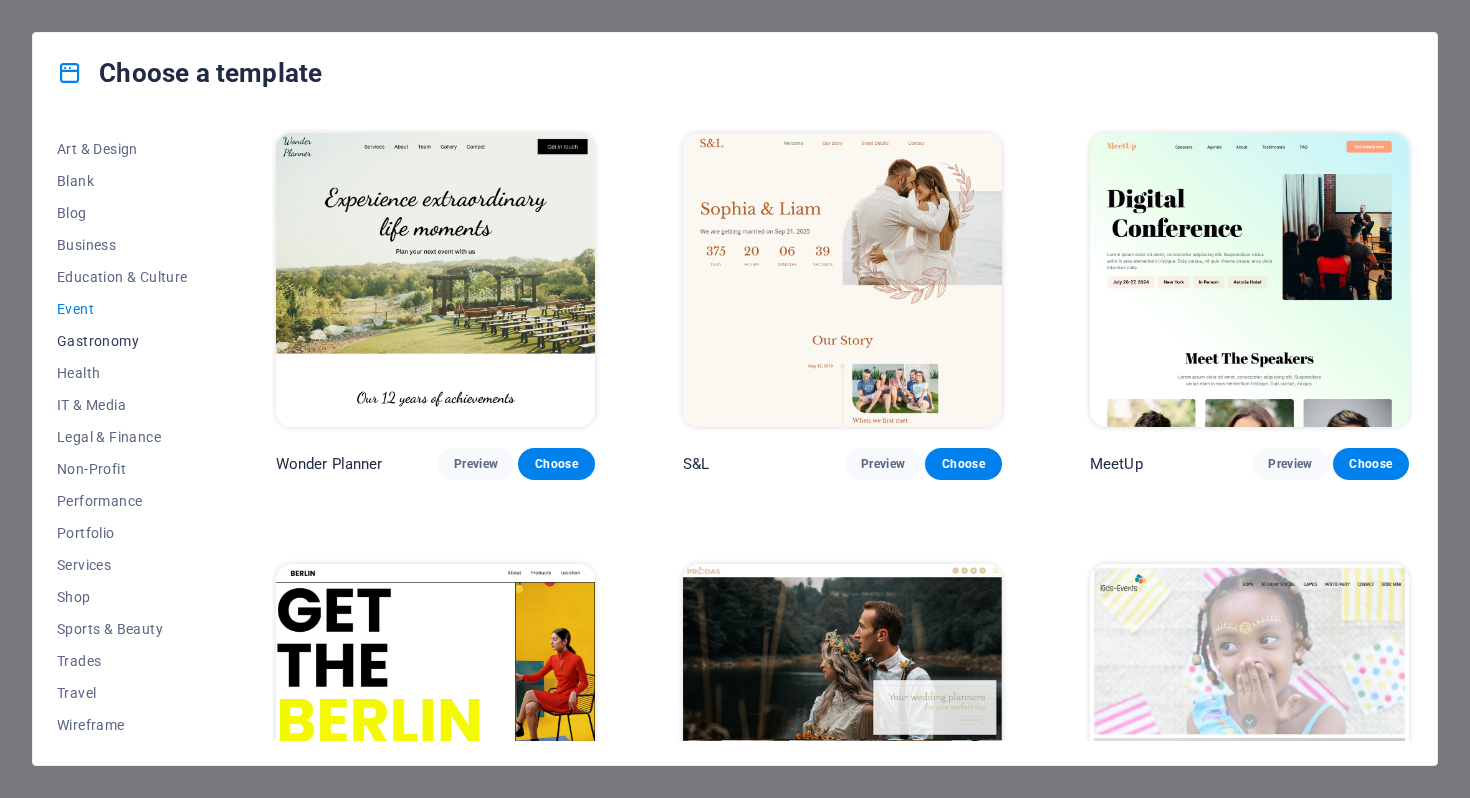 click on "Gastronomy" at bounding box center (122, 341) 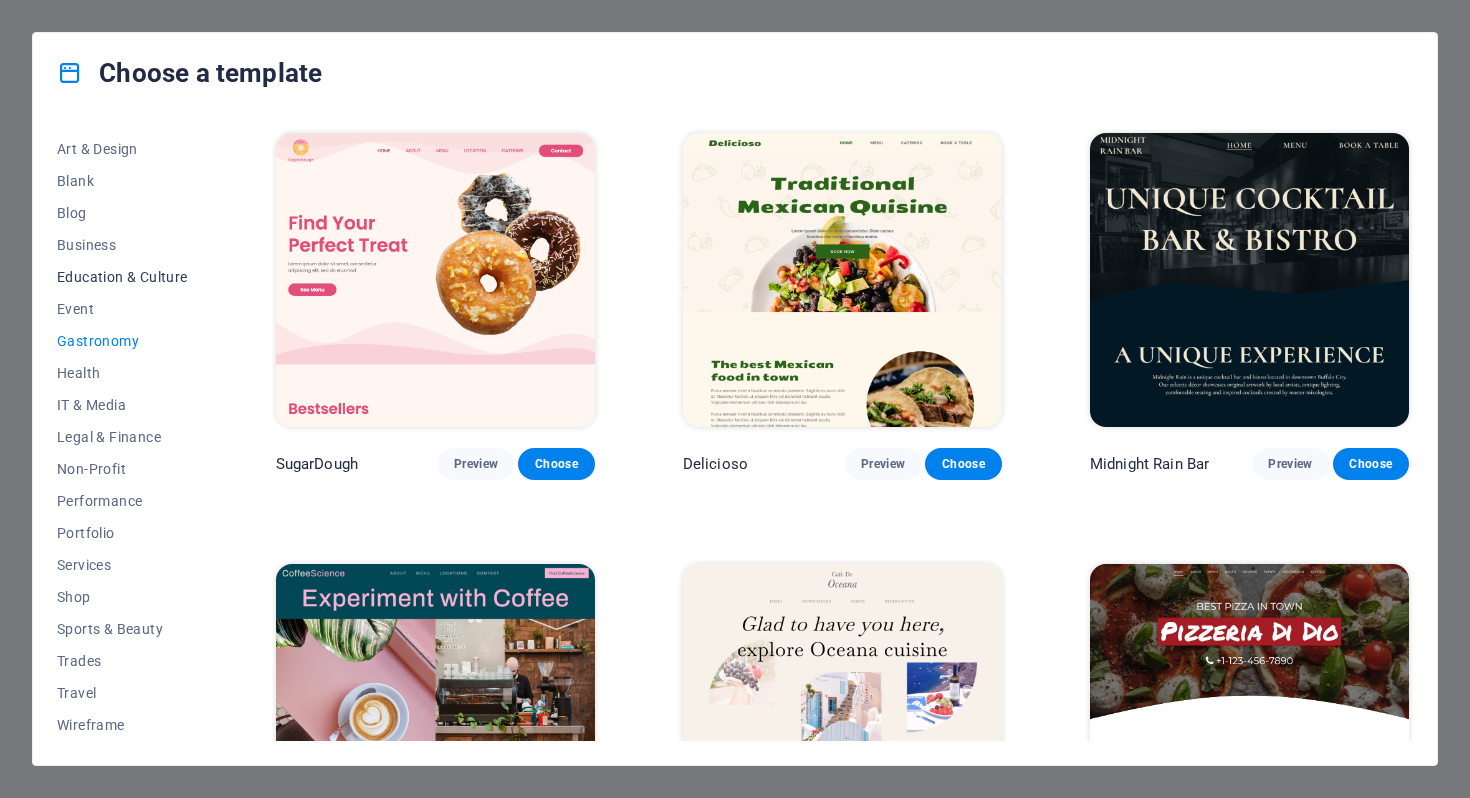 click on "Education & Culture" at bounding box center [122, 277] 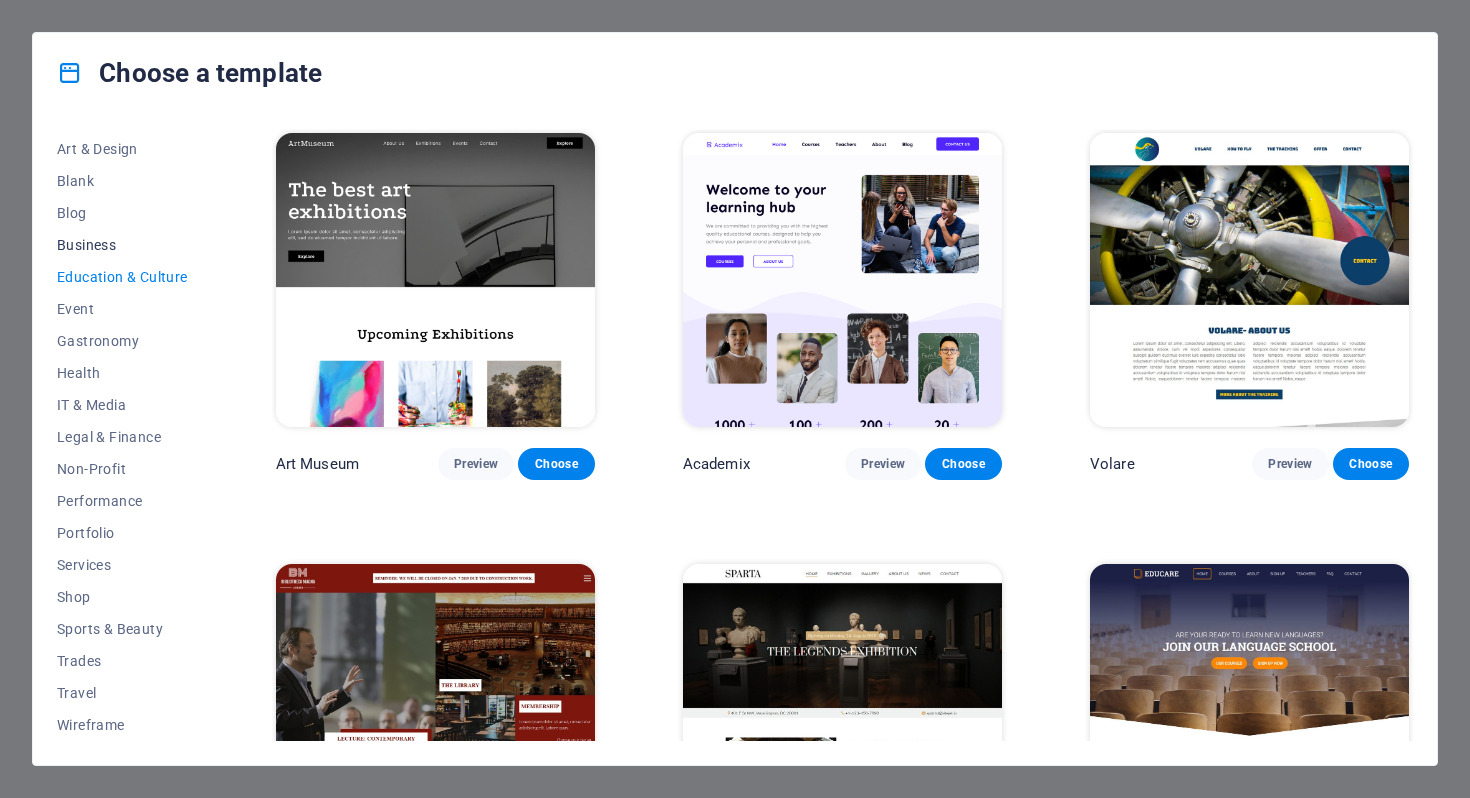 click on "Business" at bounding box center (122, 245) 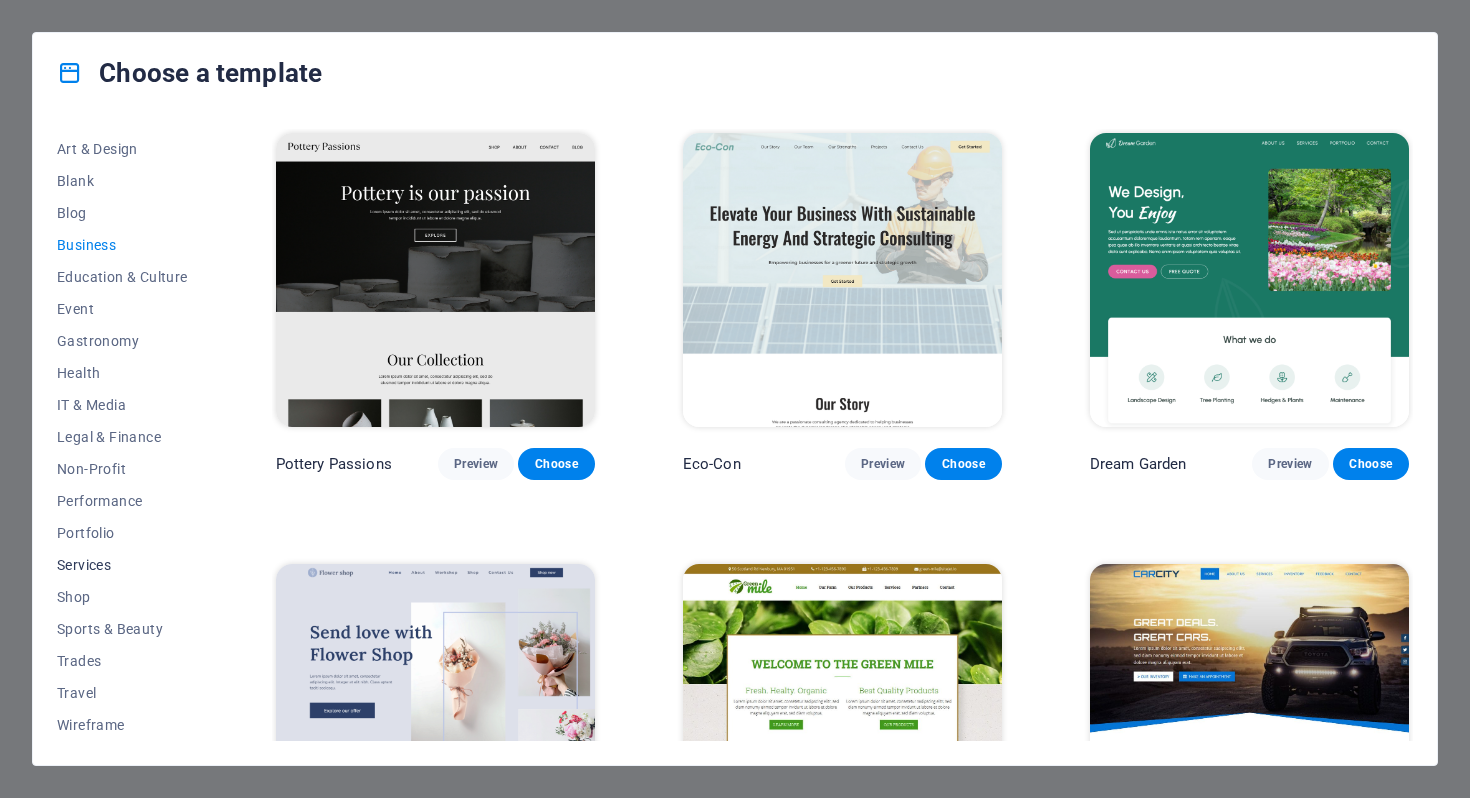 click on "Services" at bounding box center (122, 565) 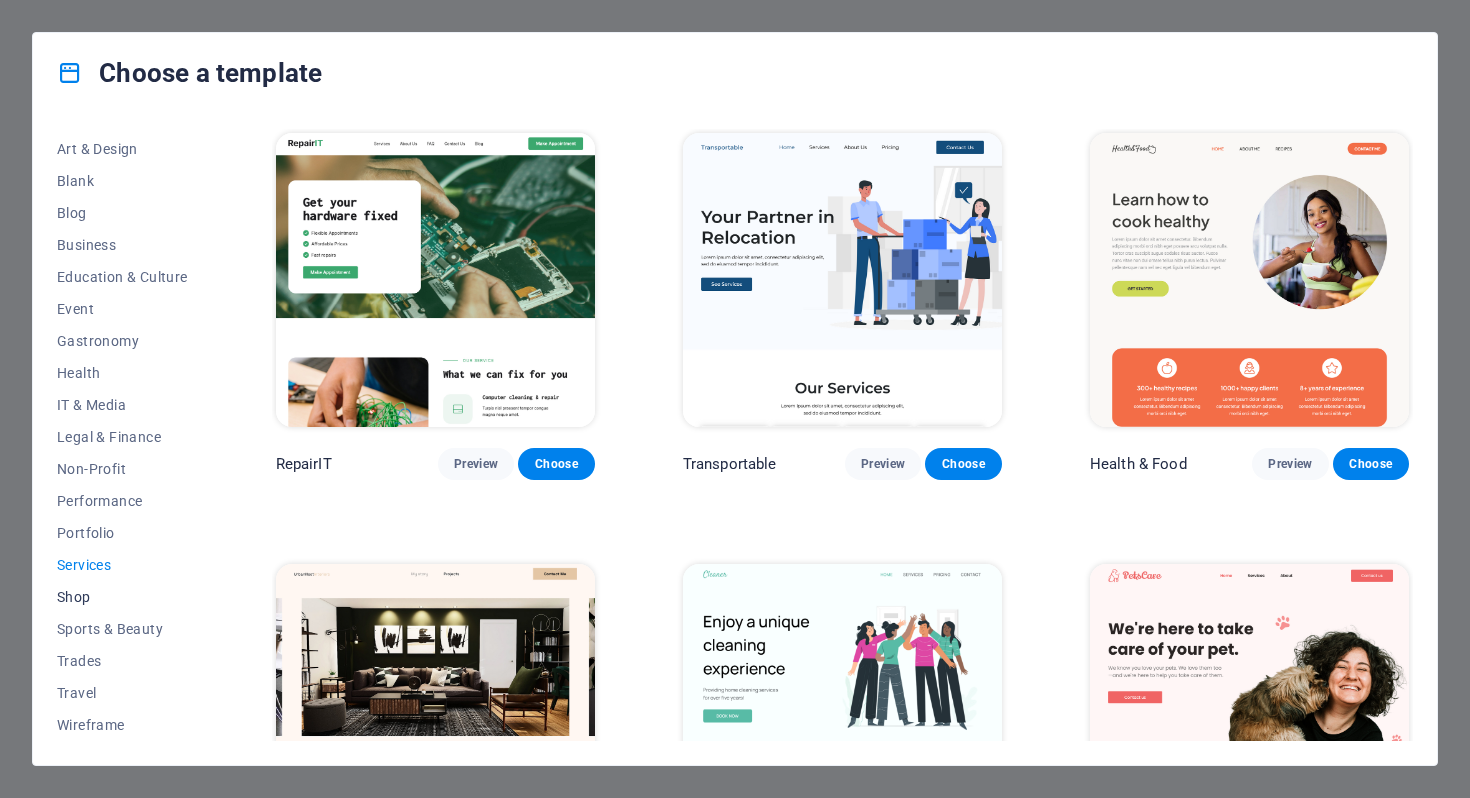 click on "Shop" at bounding box center (122, 597) 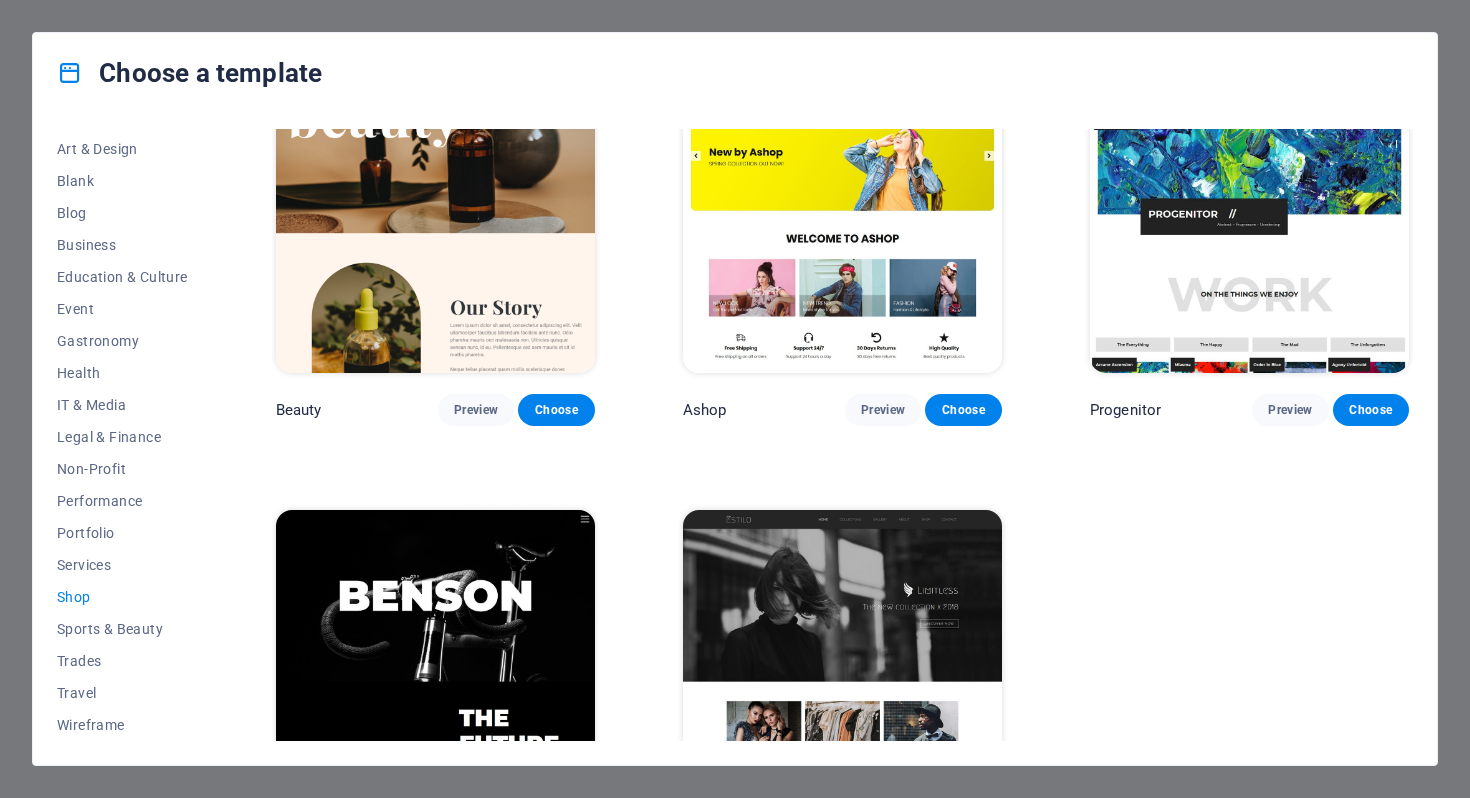 scroll, scrollTop: 935, scrollLeft: 0, axis: vertical 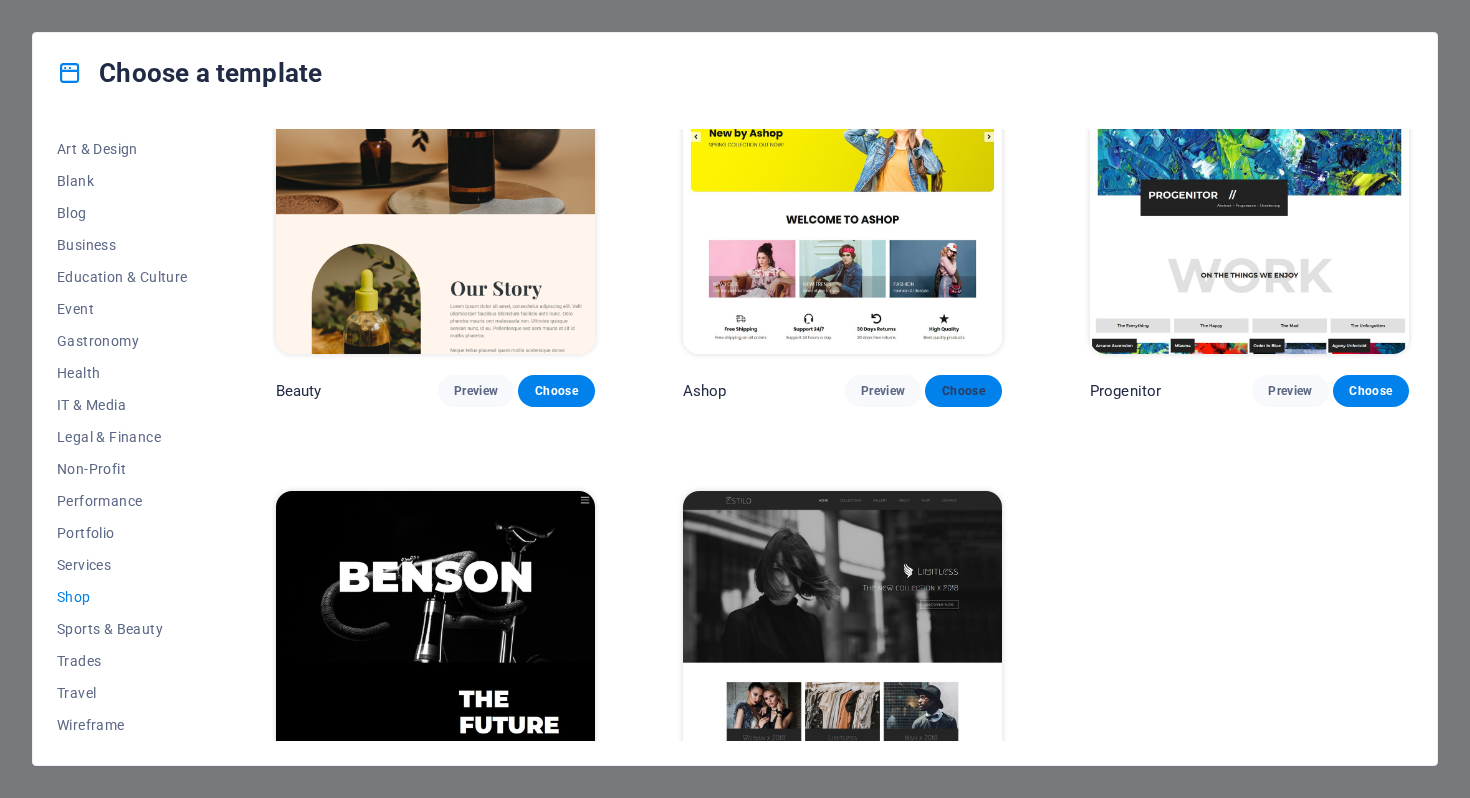 click on "Choose" at bounding box center (963, 391) 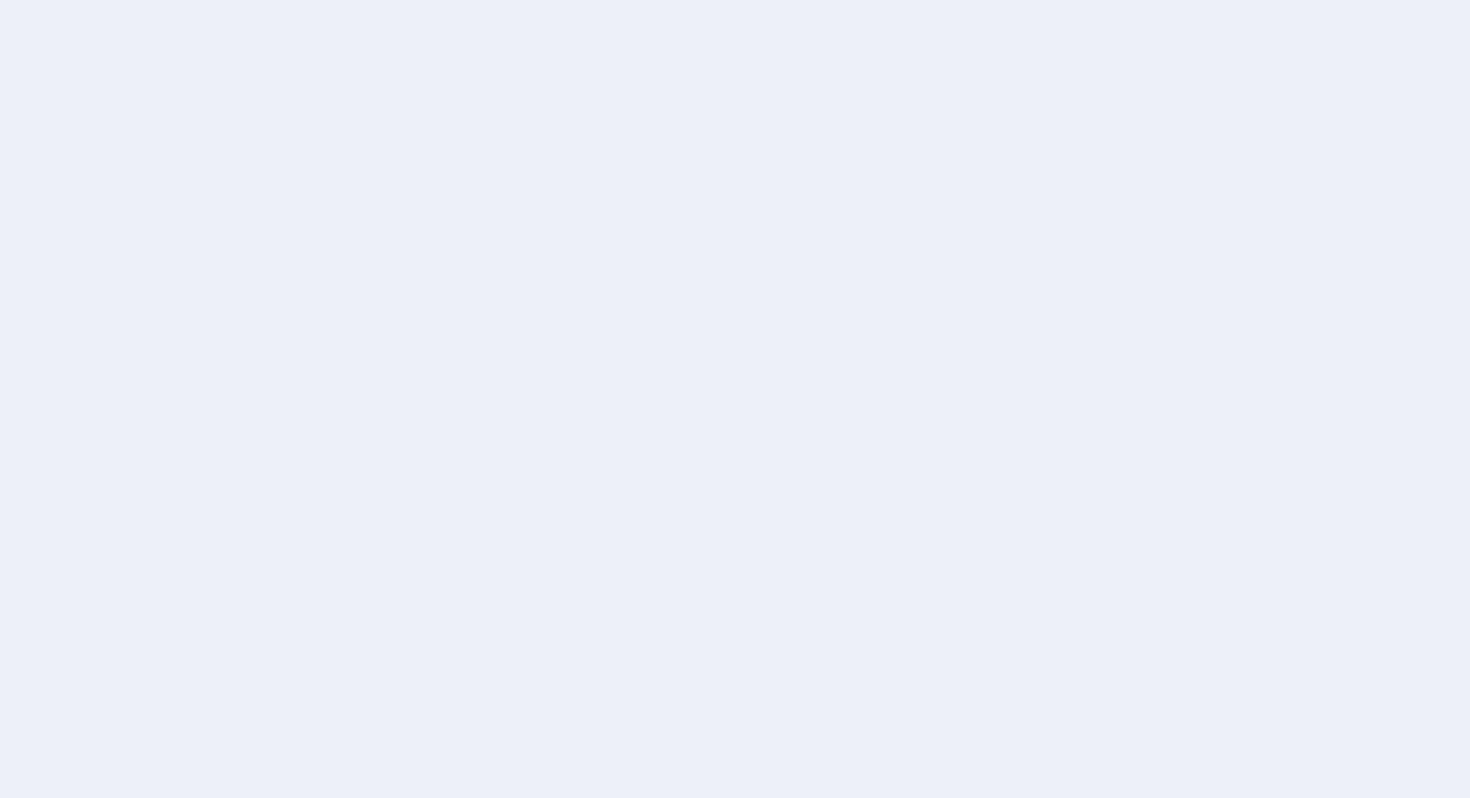 scroll, scrollTop: 0, scrollLeft: 0, axis: both 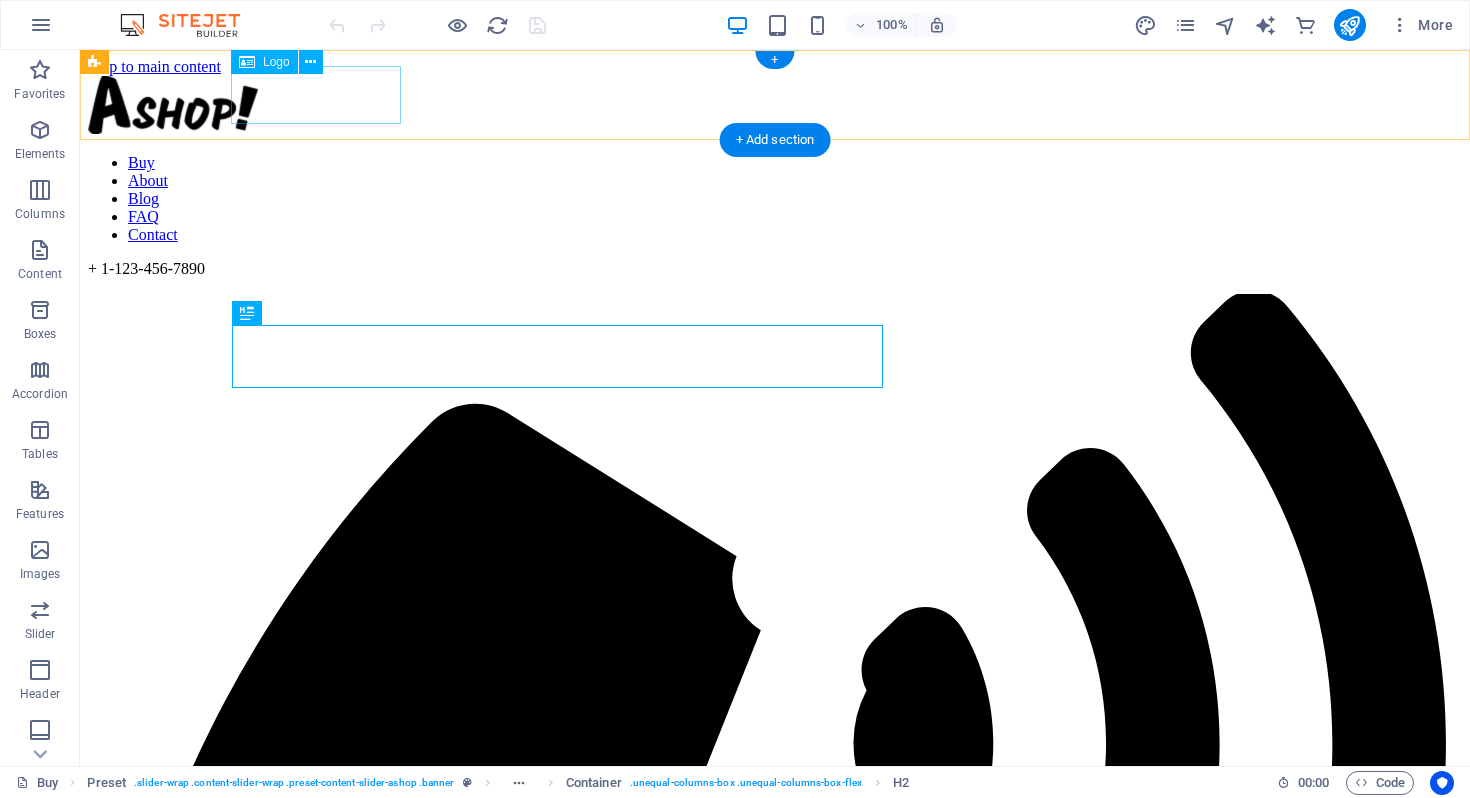 click at bounding box center (775, 107) 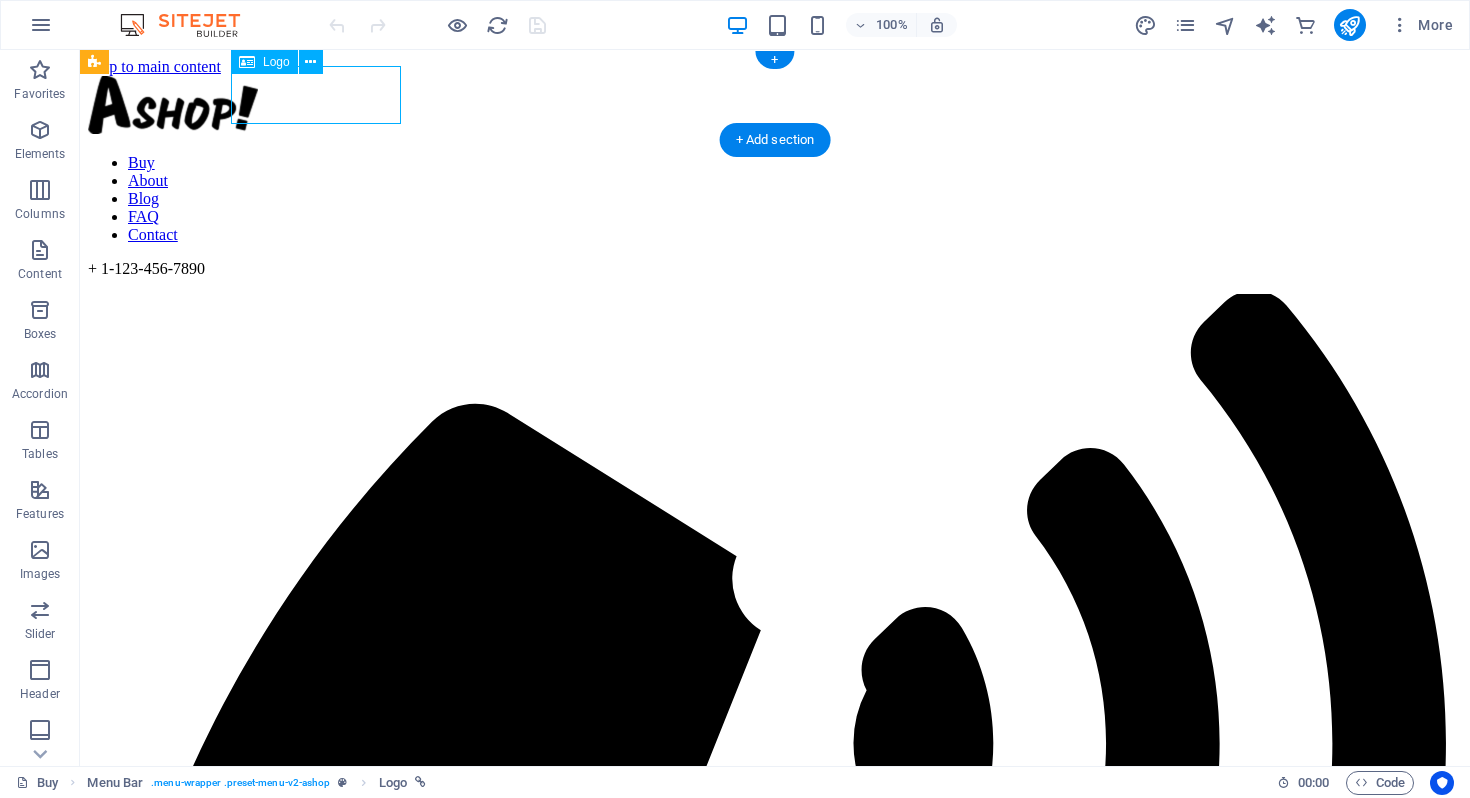 click at bounding box center [775, 107] 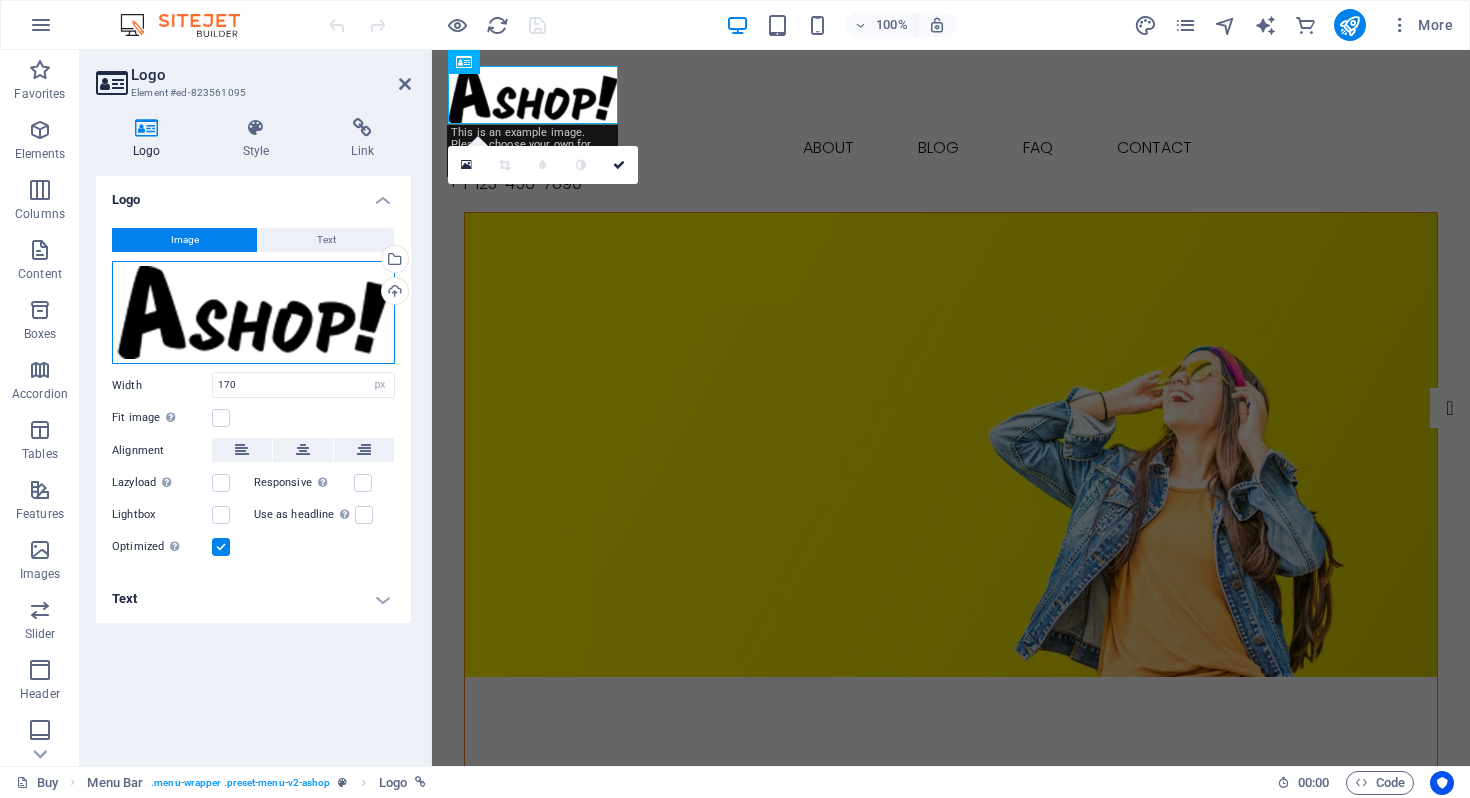 click on "Drag files here, click to choose files or select files from Files or our free stock photos & videos" at bounding box center [253, 313] 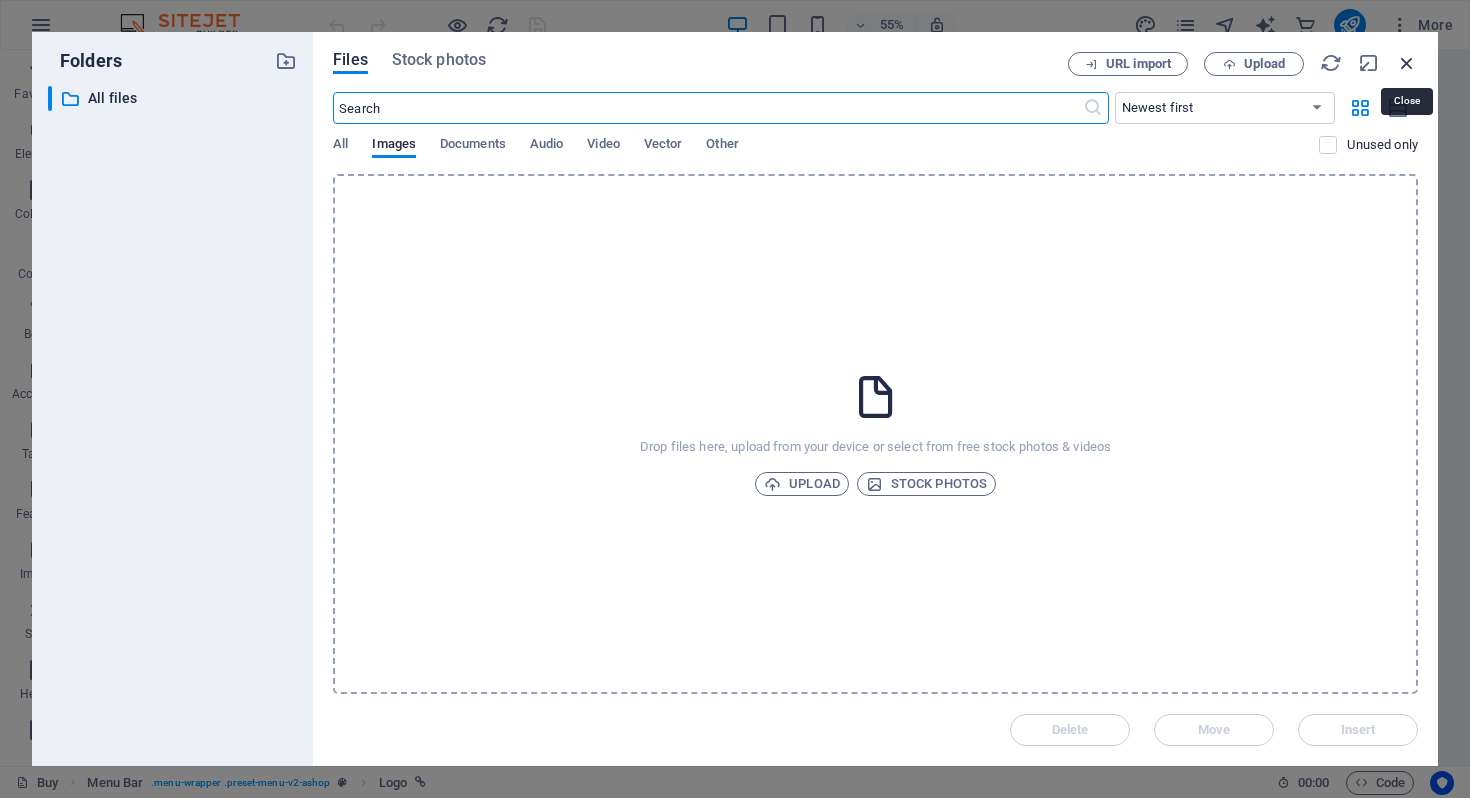 click at bounding box center [1407, 63] 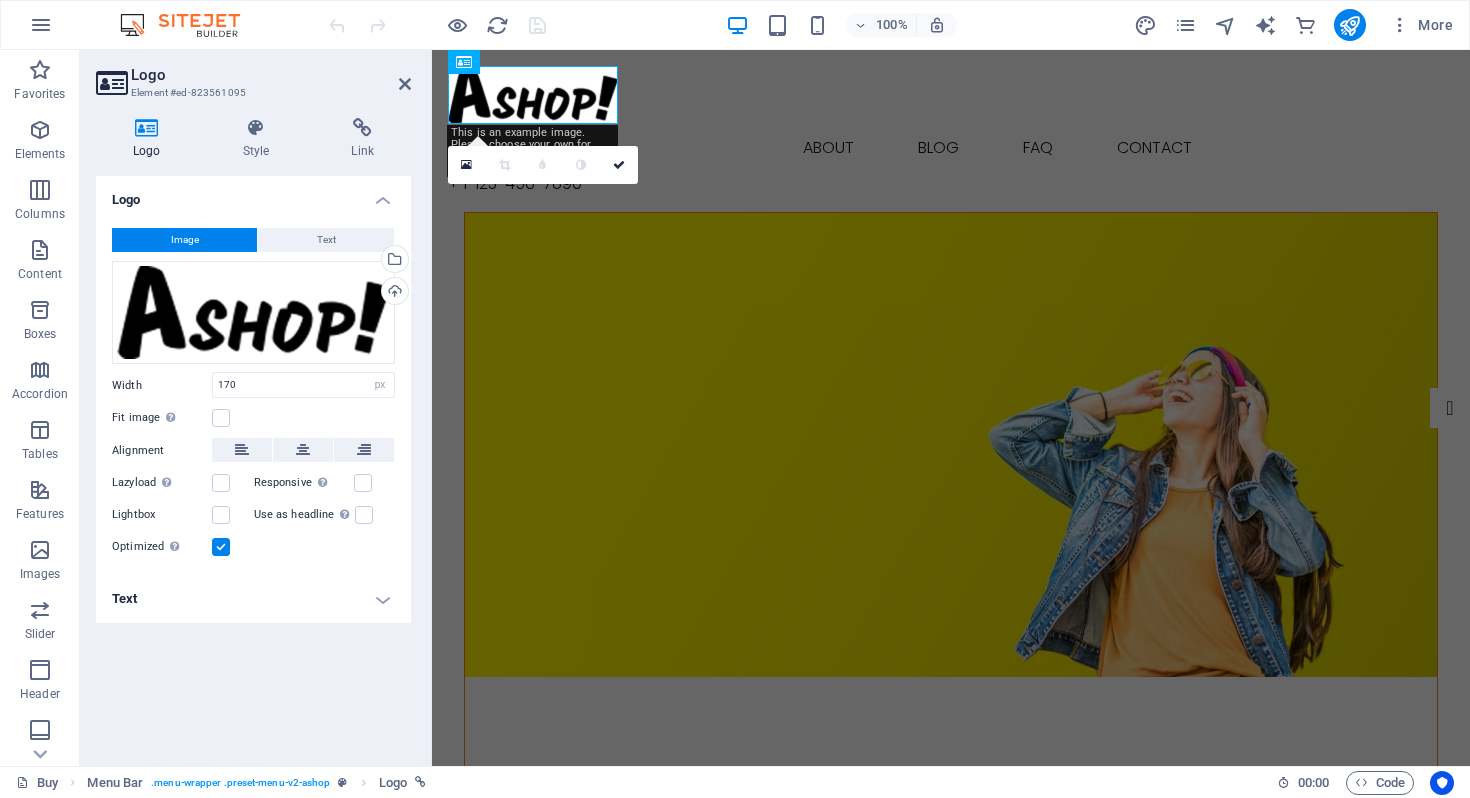 click at bounding box center (951, 445) 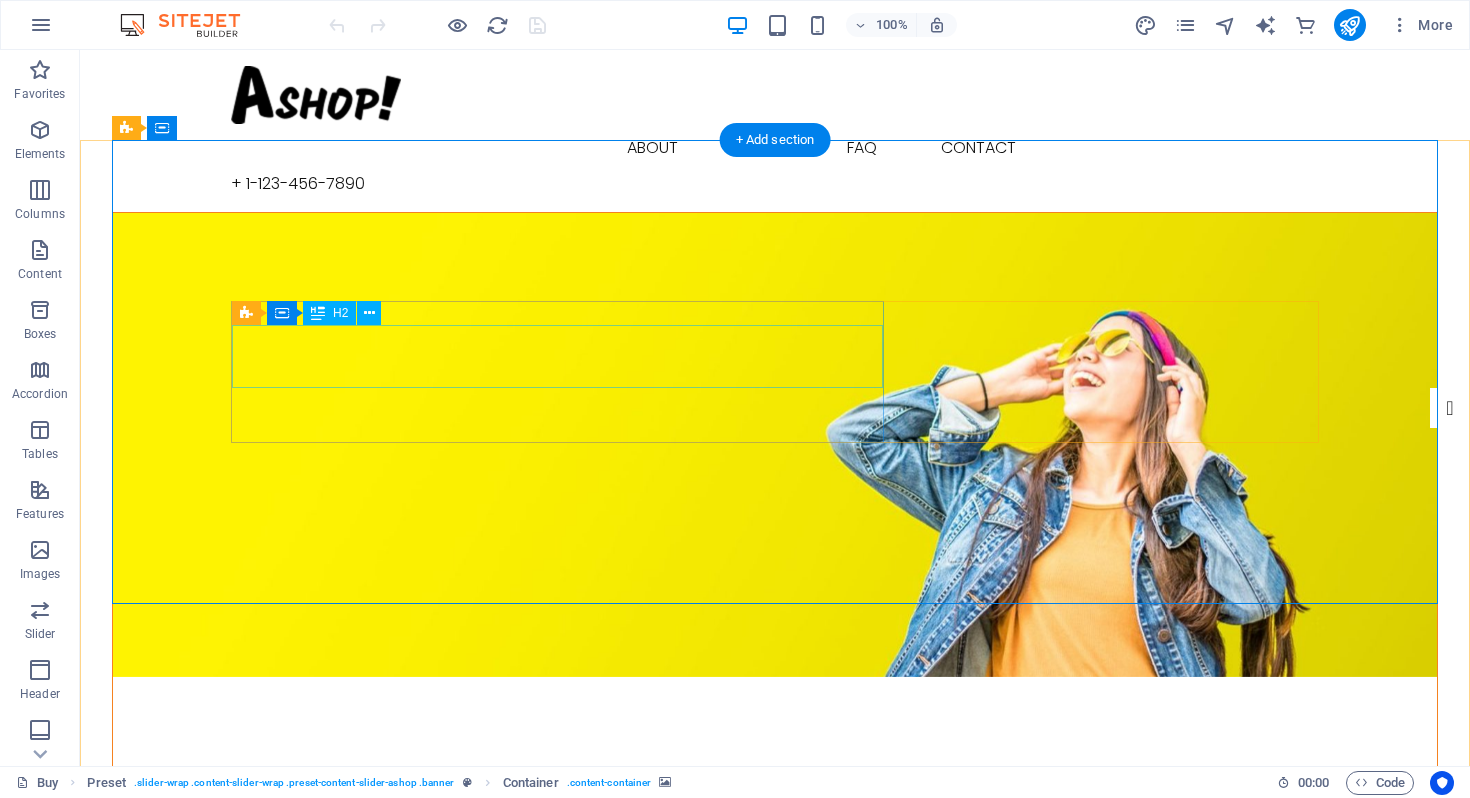 click on "New by Ashop" at bounding box center [775, 869] 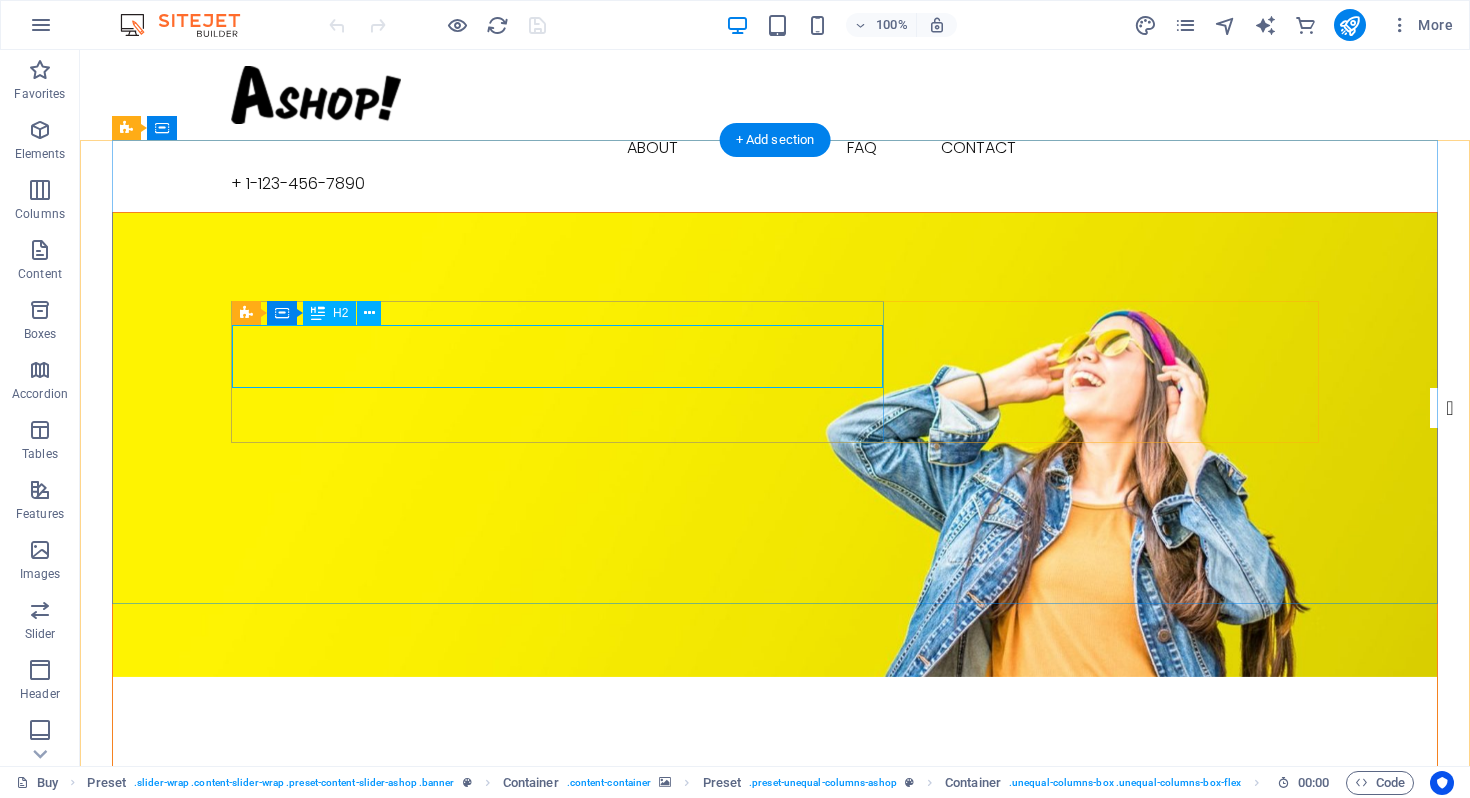 click on "New by Ashop" at bounding box center [775, 869] 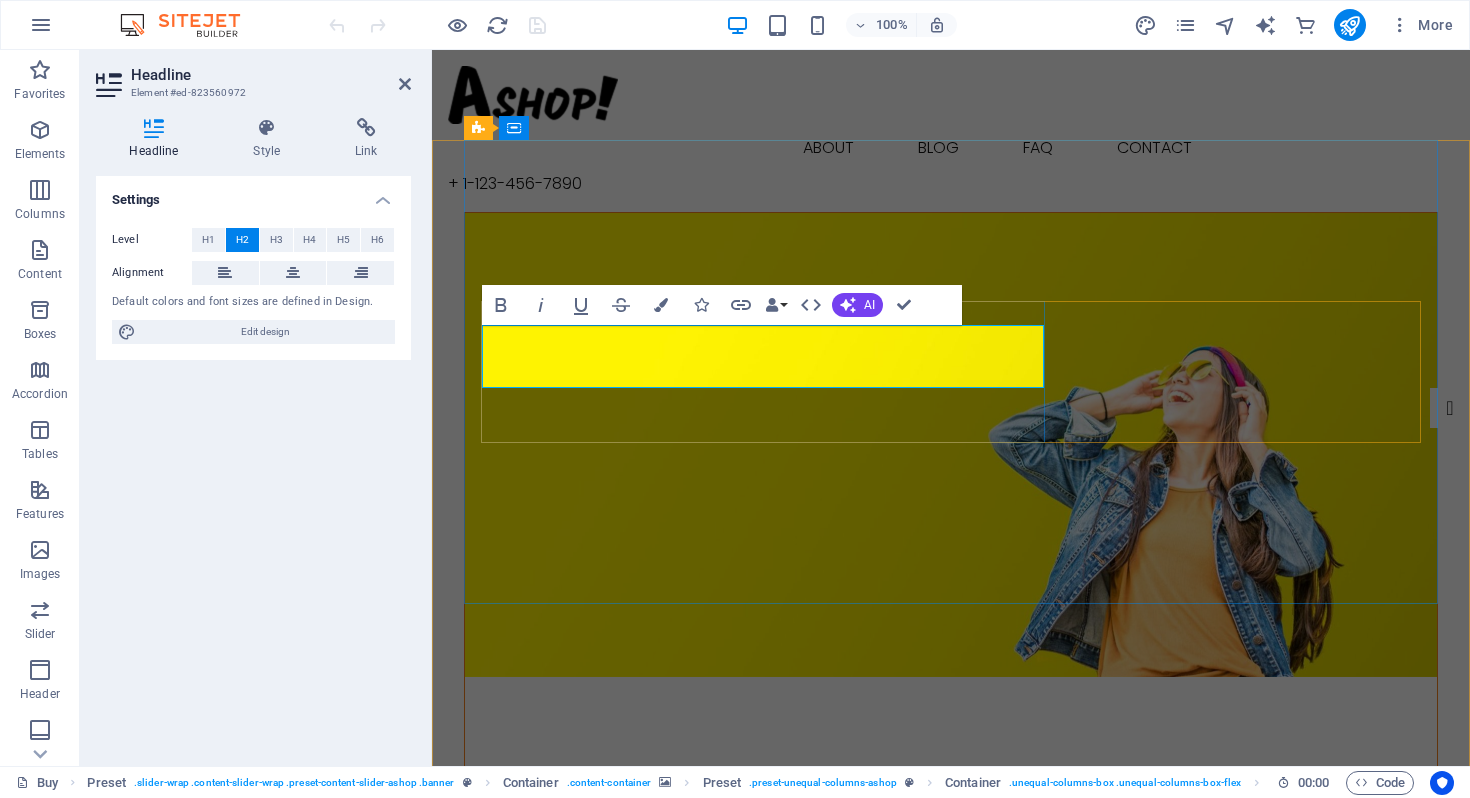 click on "New by Ashop" at bounding box center (951, 869) 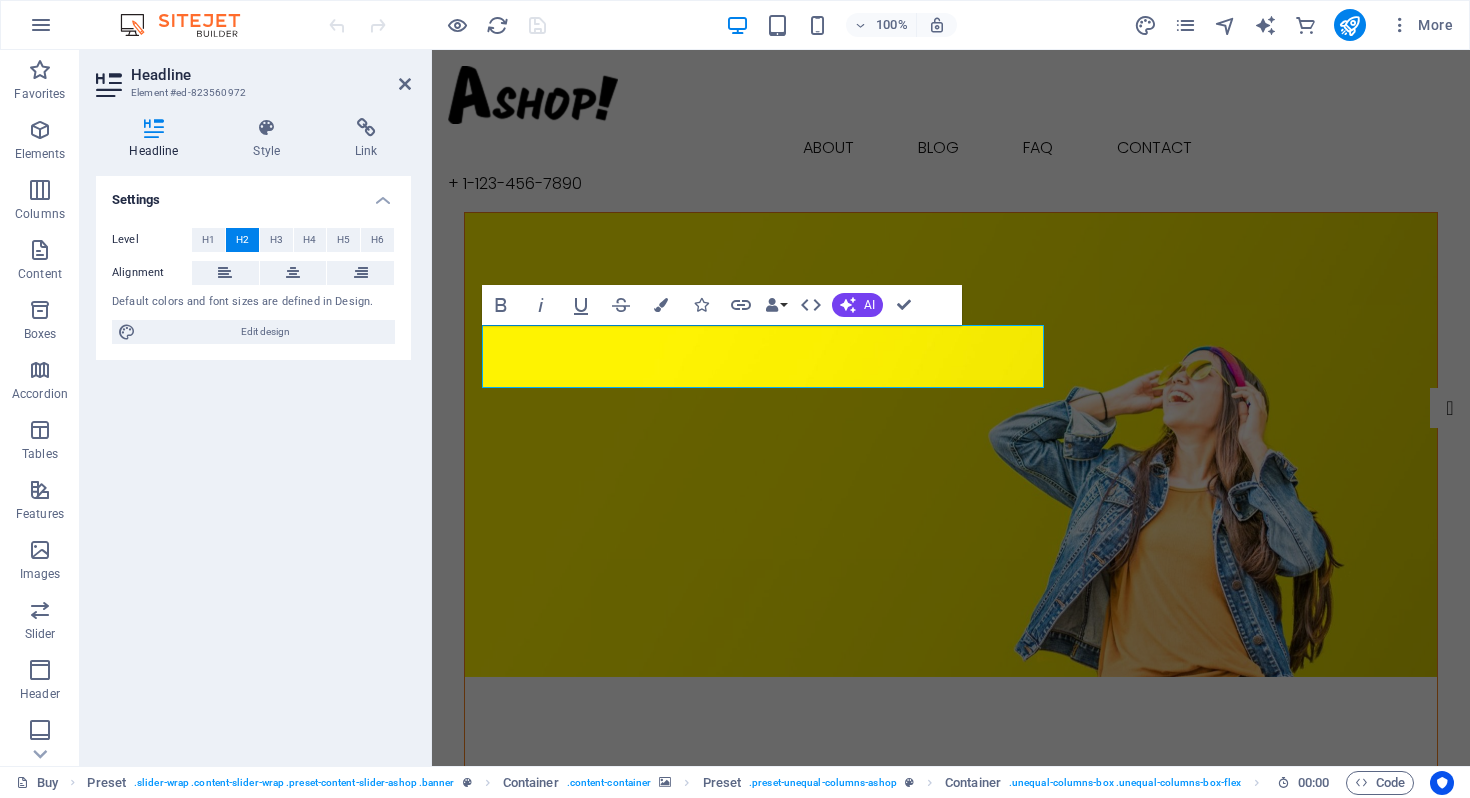 click at bounding box center [951, 445] 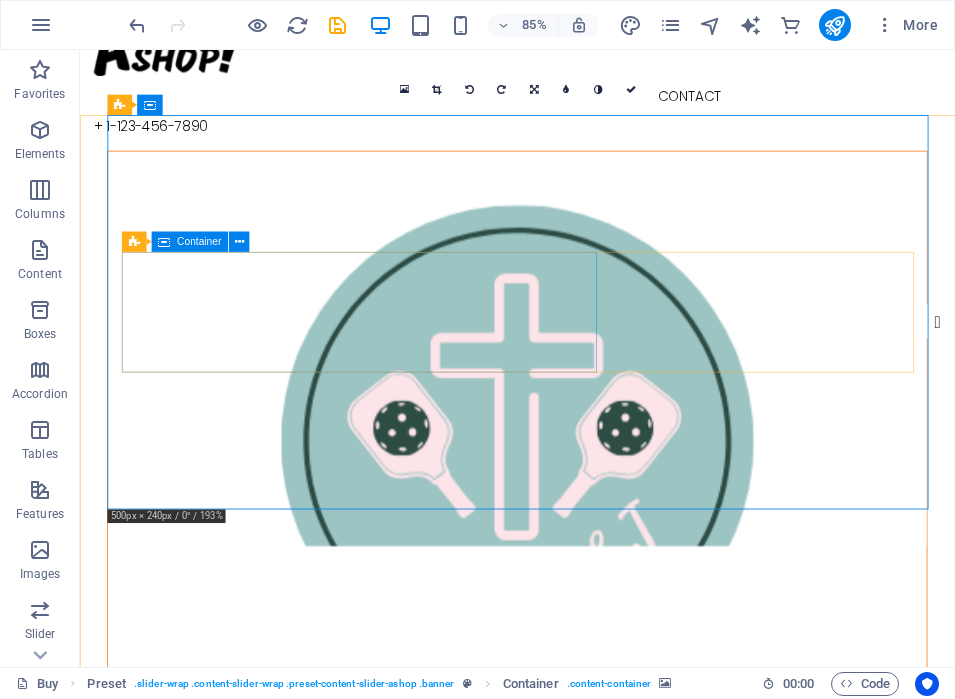 scroll, scrollTop: 47, scrollLeft: 0, axis: vertical 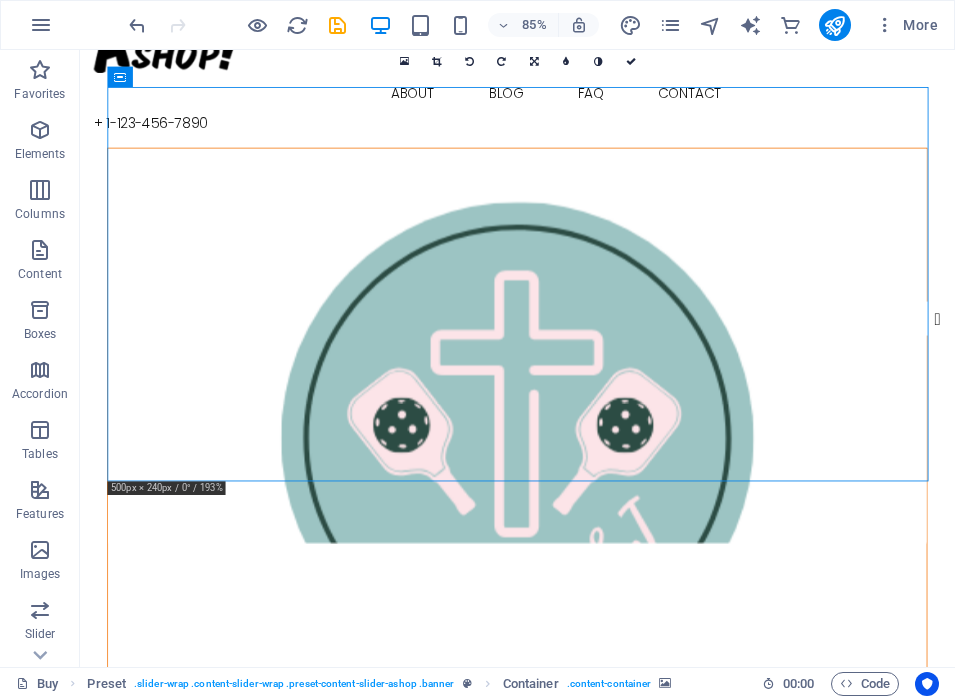 click at bounding box center (594, 398) 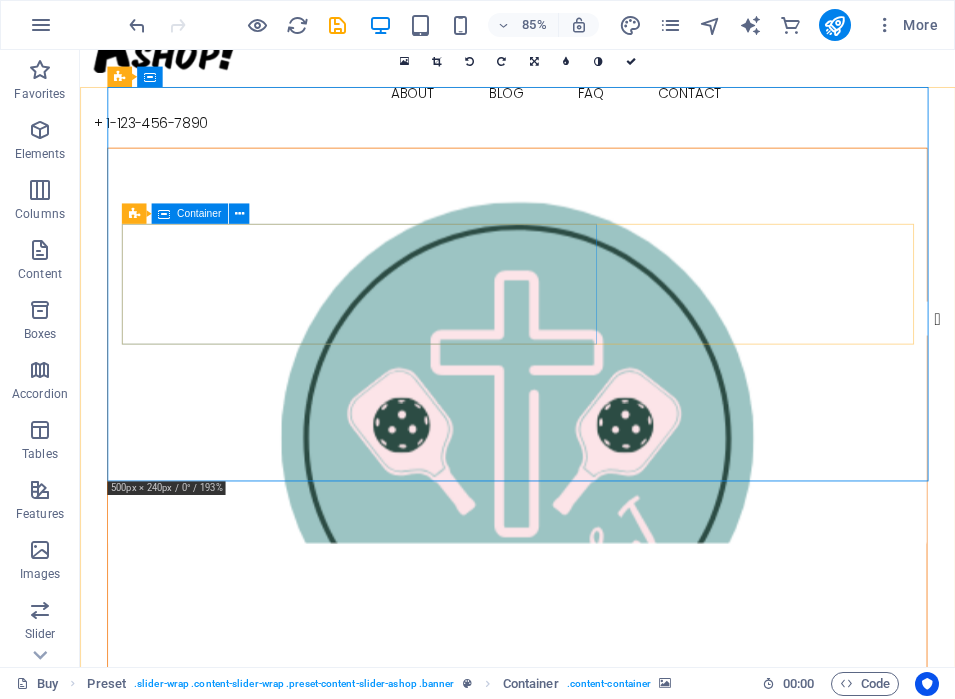click on "Spring collection out now!" at bounding box center (594, 806) 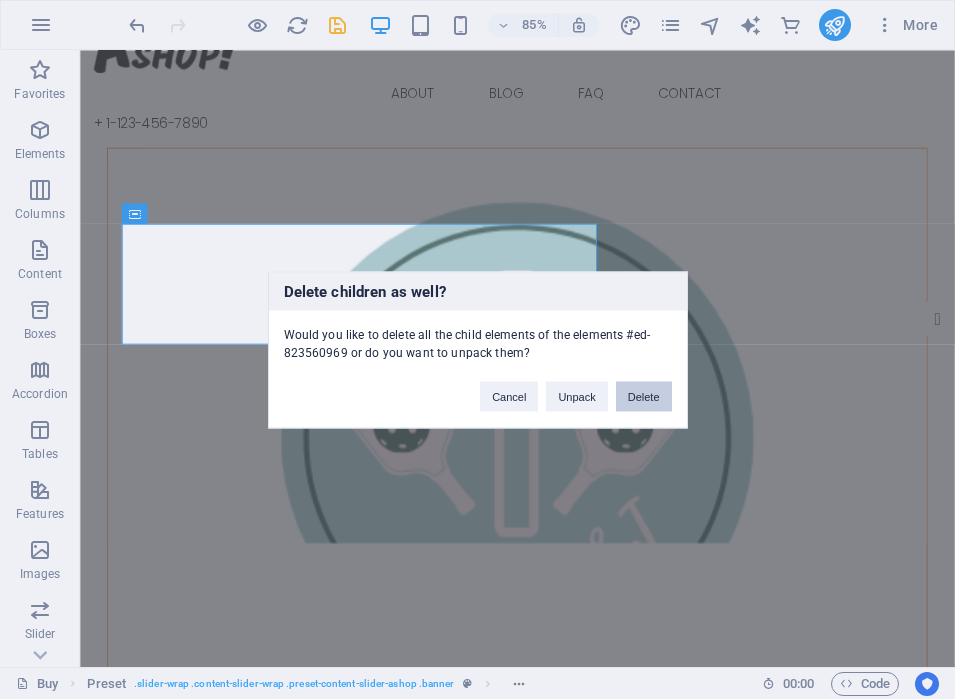 click on "Delete" at bounding box center [644, 396] 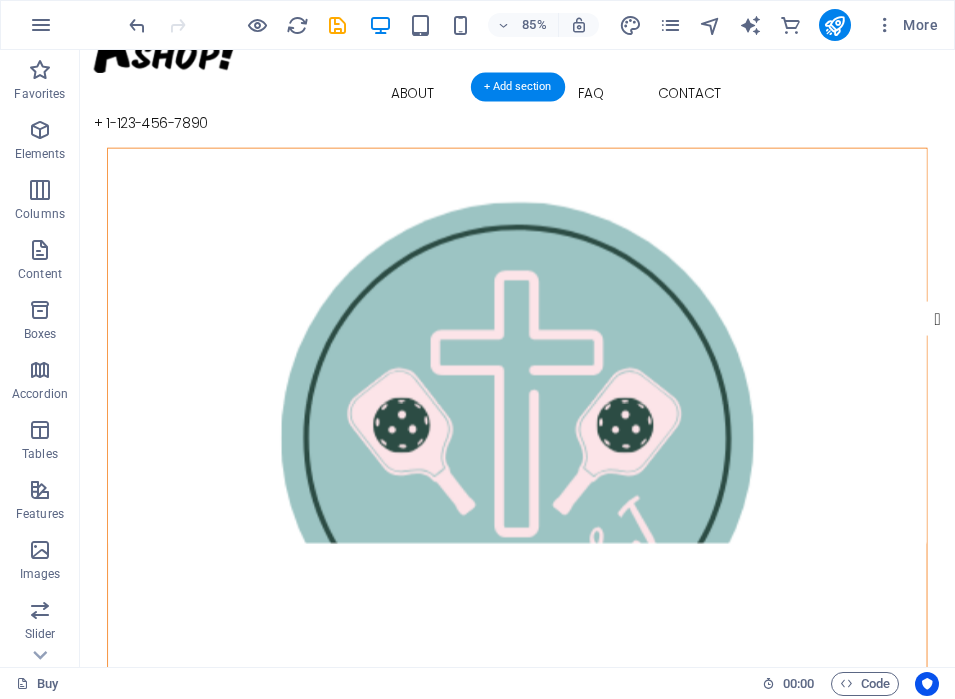 click at bounding box center [594, 398] 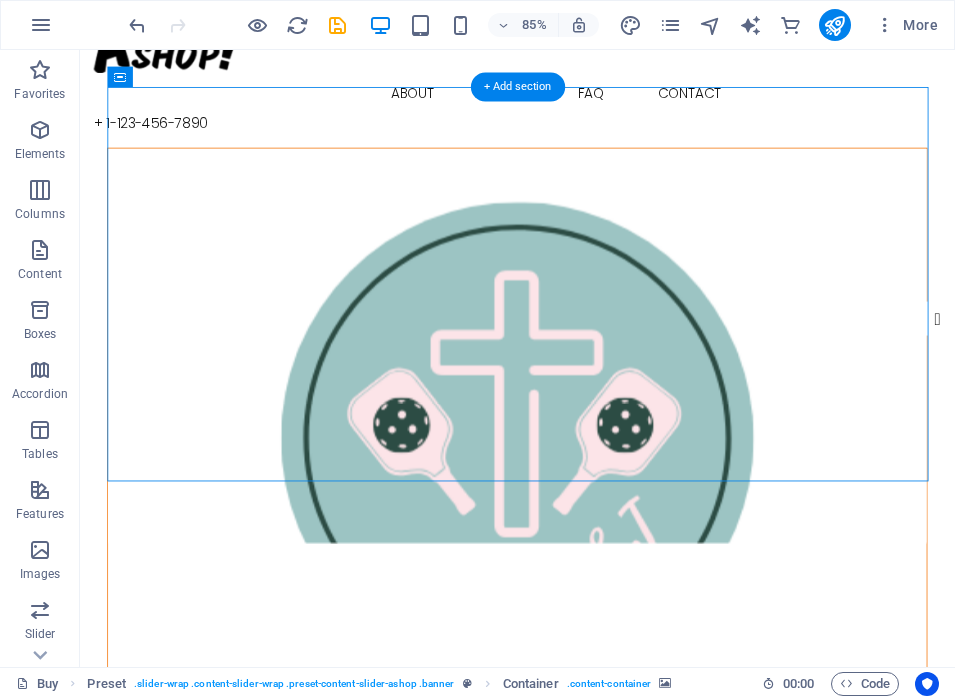click at bounding box center (594, 398) 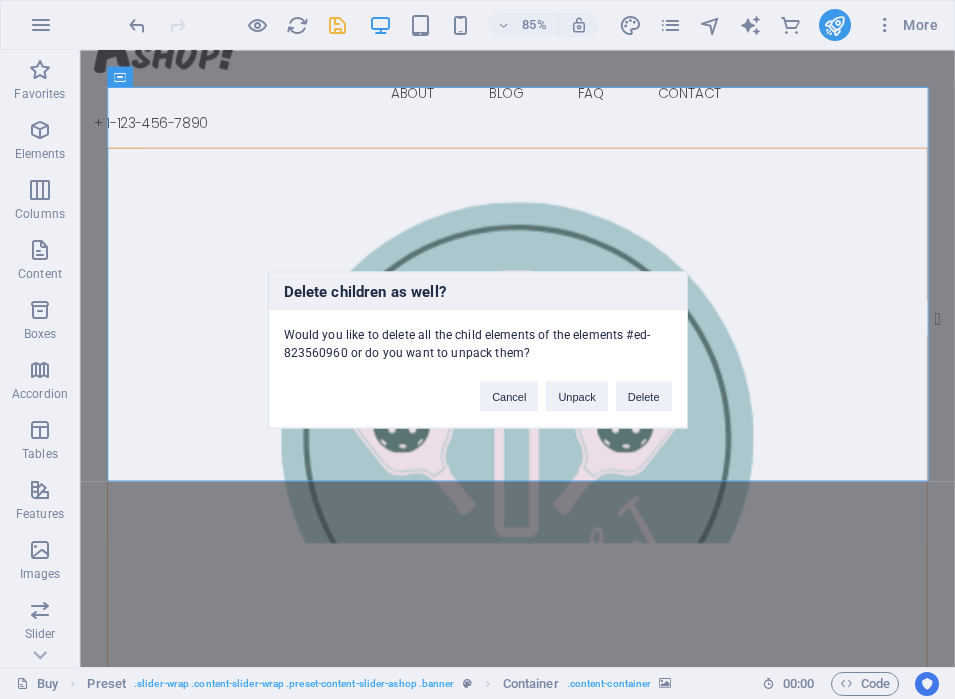 click on "Cancel Unpack Delete" at bounding box center (575, 386) 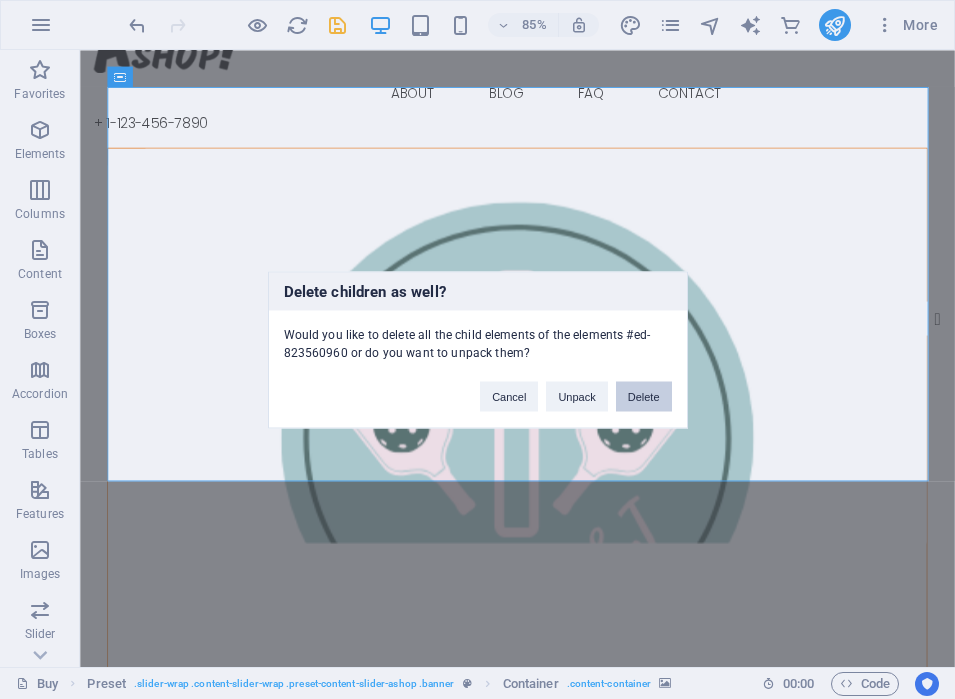 click on "Delete" at bounding box center (644, 396) 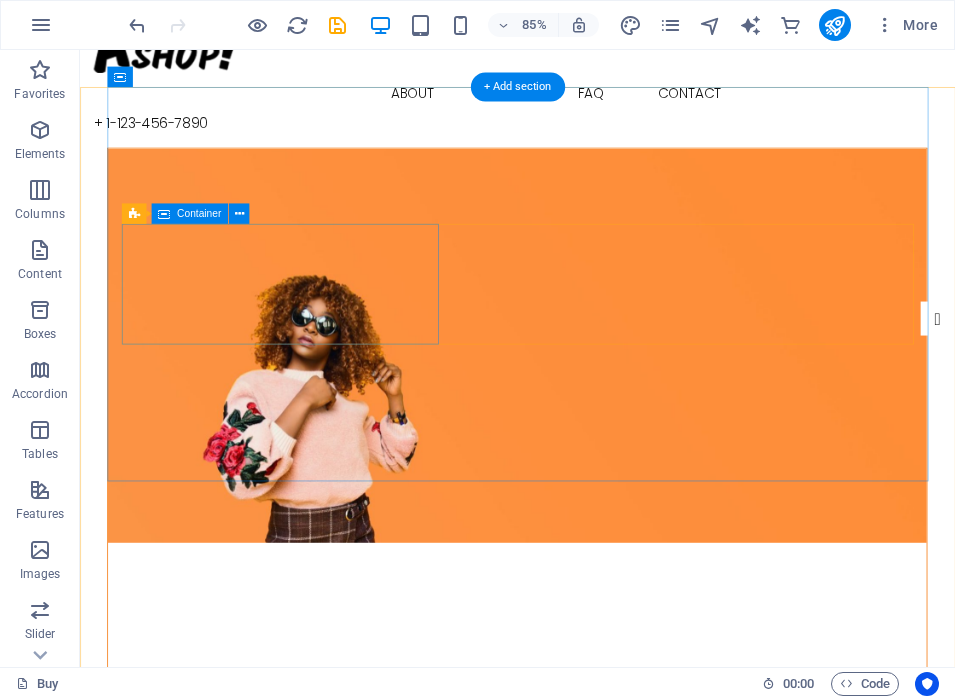click on "Drop content here or  Add elements  Paste clipboard" at bounding box center (594, 861) 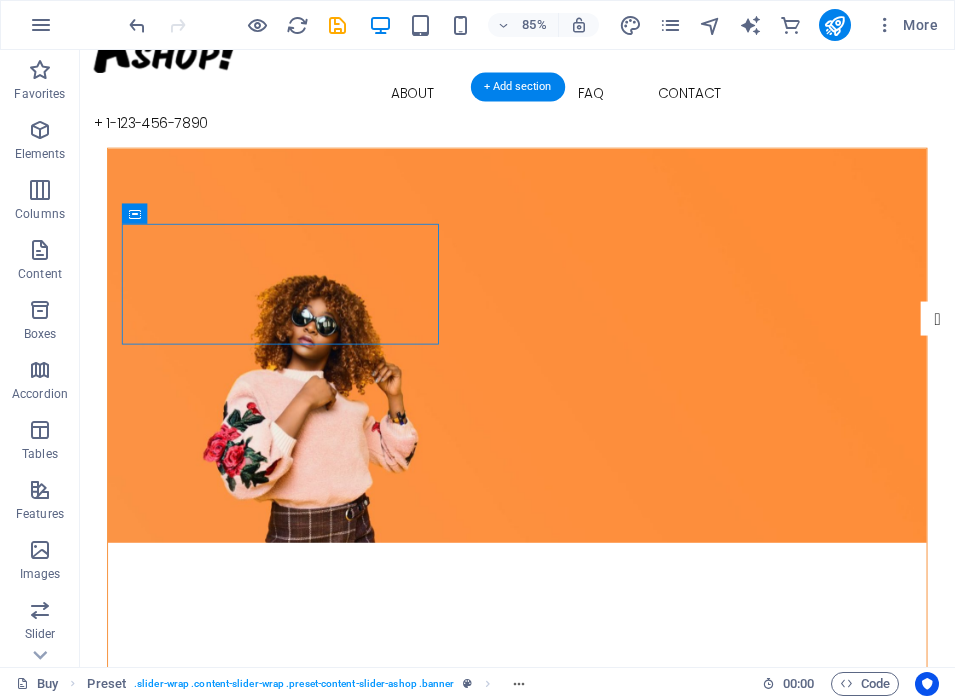 click at bounding box center [594, 398] 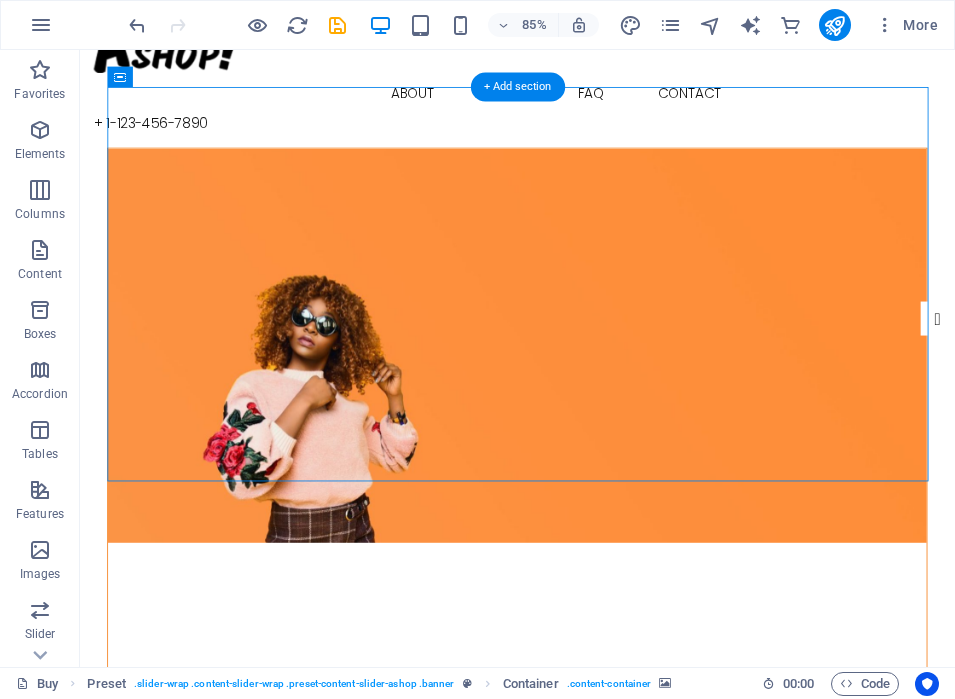 click at bounding box center (594, 398) 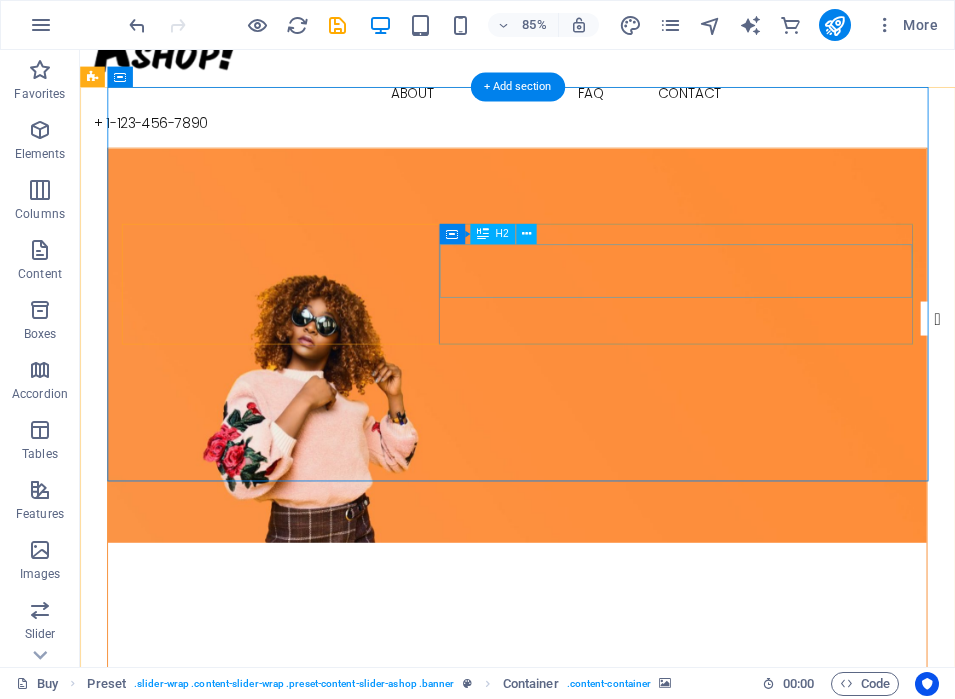 scroll, scrollTop: 0, scrollLeft: 0, axis: both 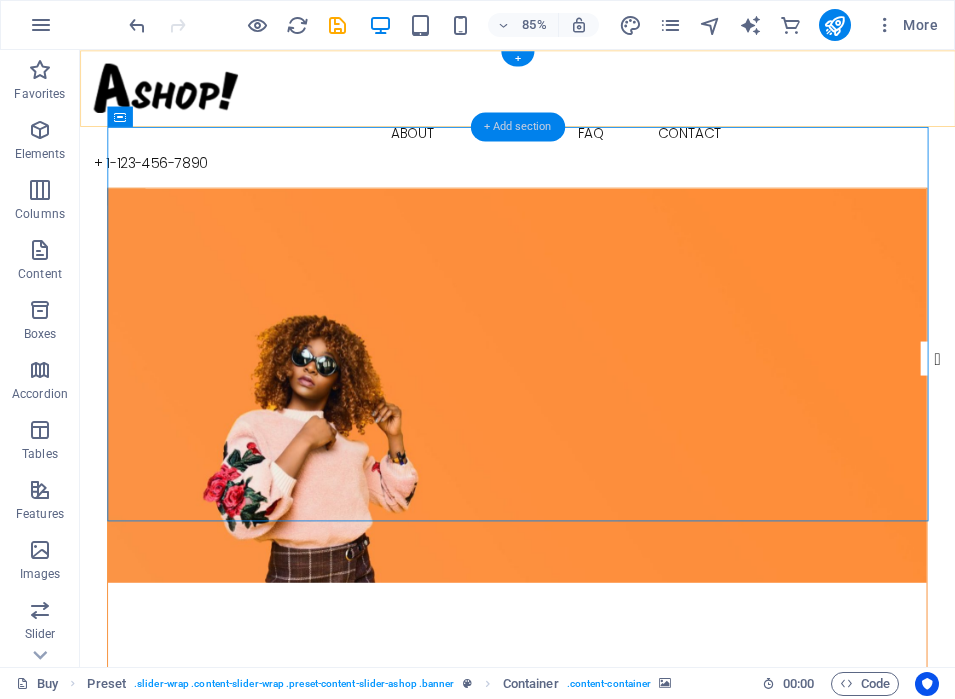 drag, startPoint x: 460, startPoint y: 79, endPoint x: 473, endPoint y: 130, distance: 52.63079 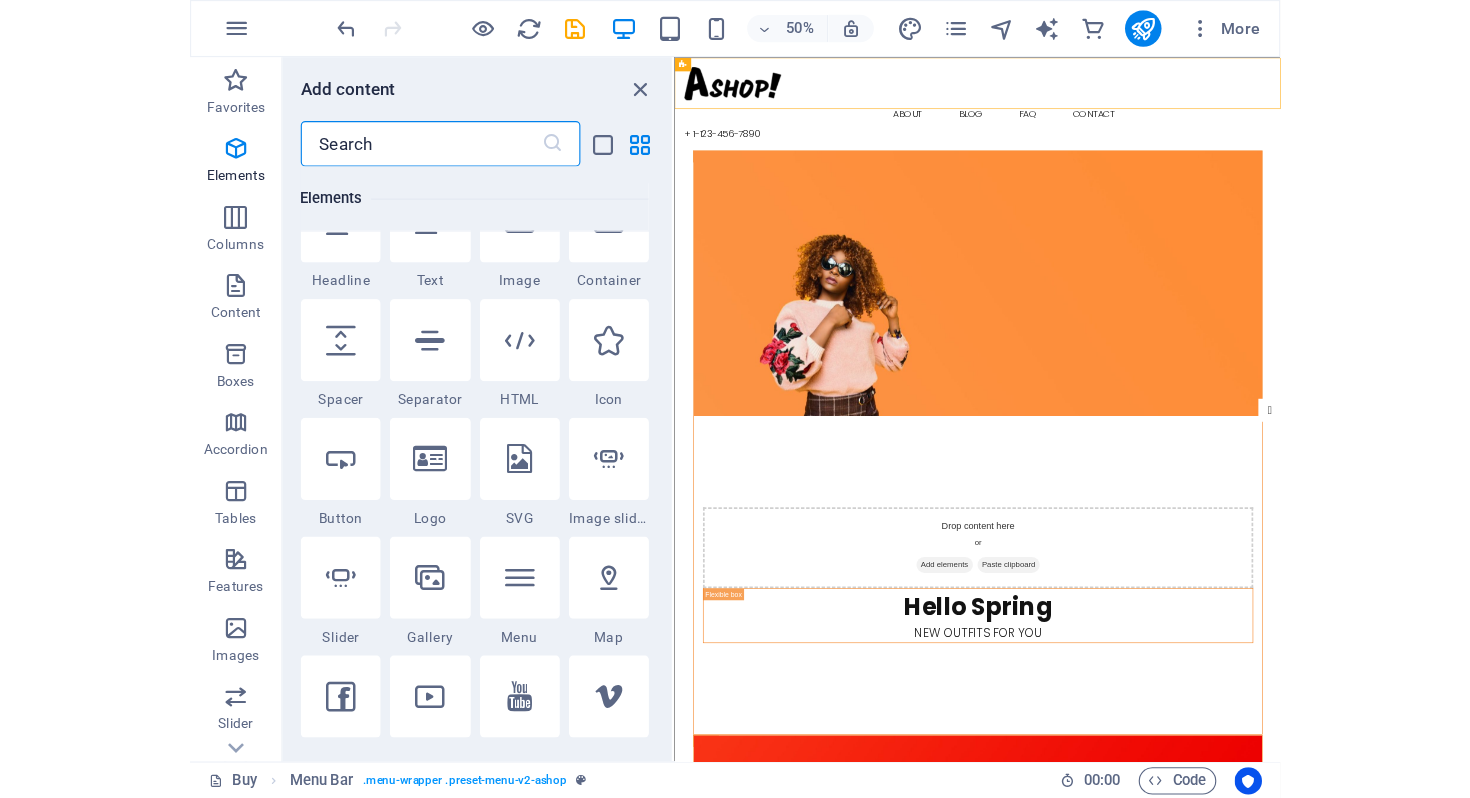 scroll, scrollTop: 0, scrollLeft: 0, axis: both 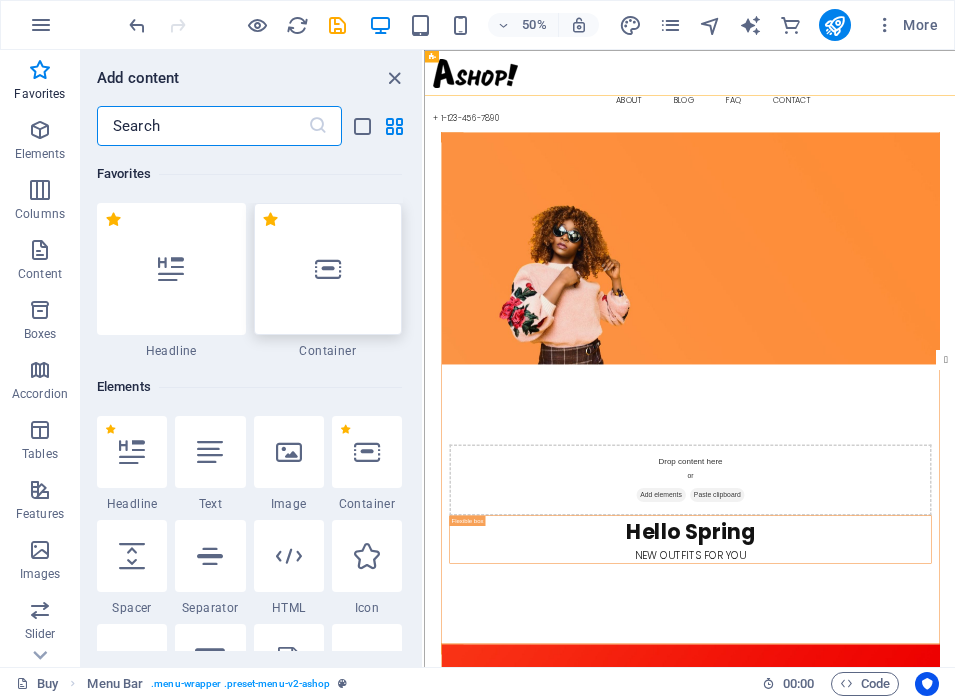 click at bounding box center (328, 269) 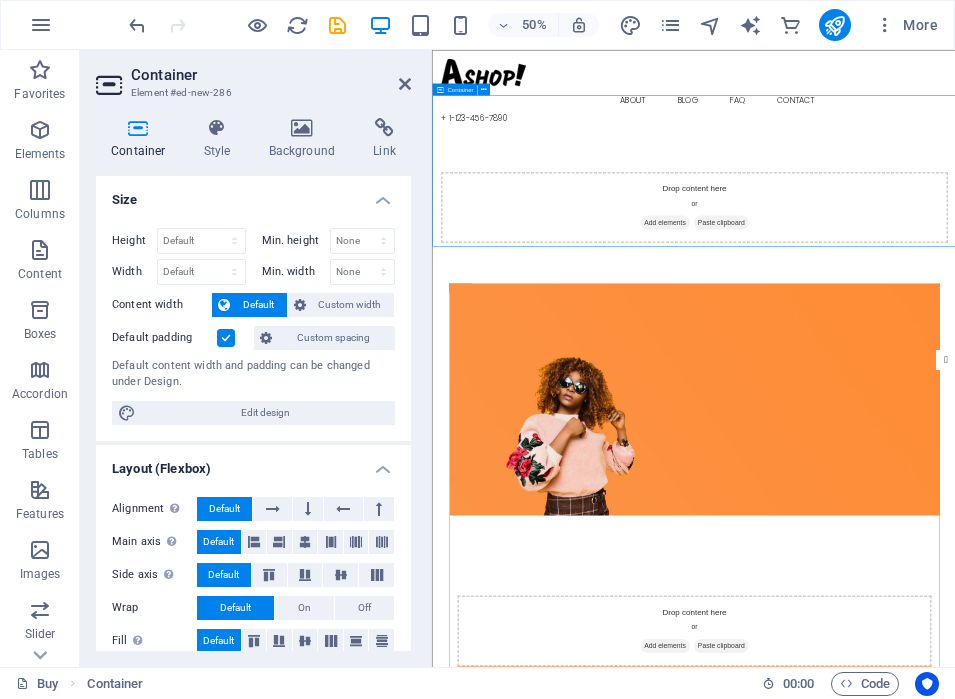 click on "Add elements" at bounding box center [896, 393] 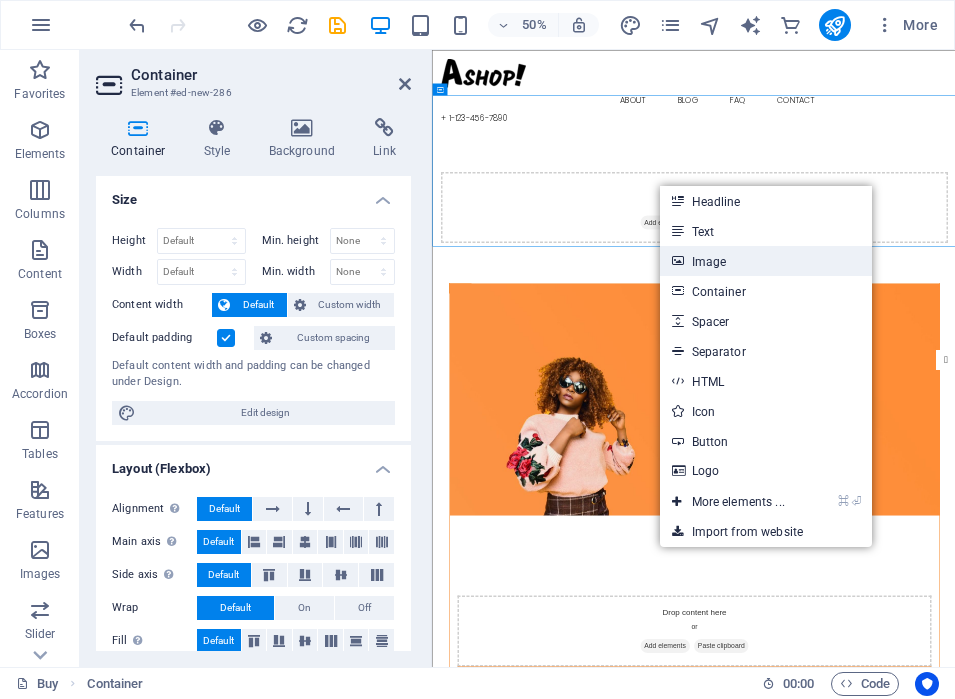 click on "Image" at bounding box center [766, 261] 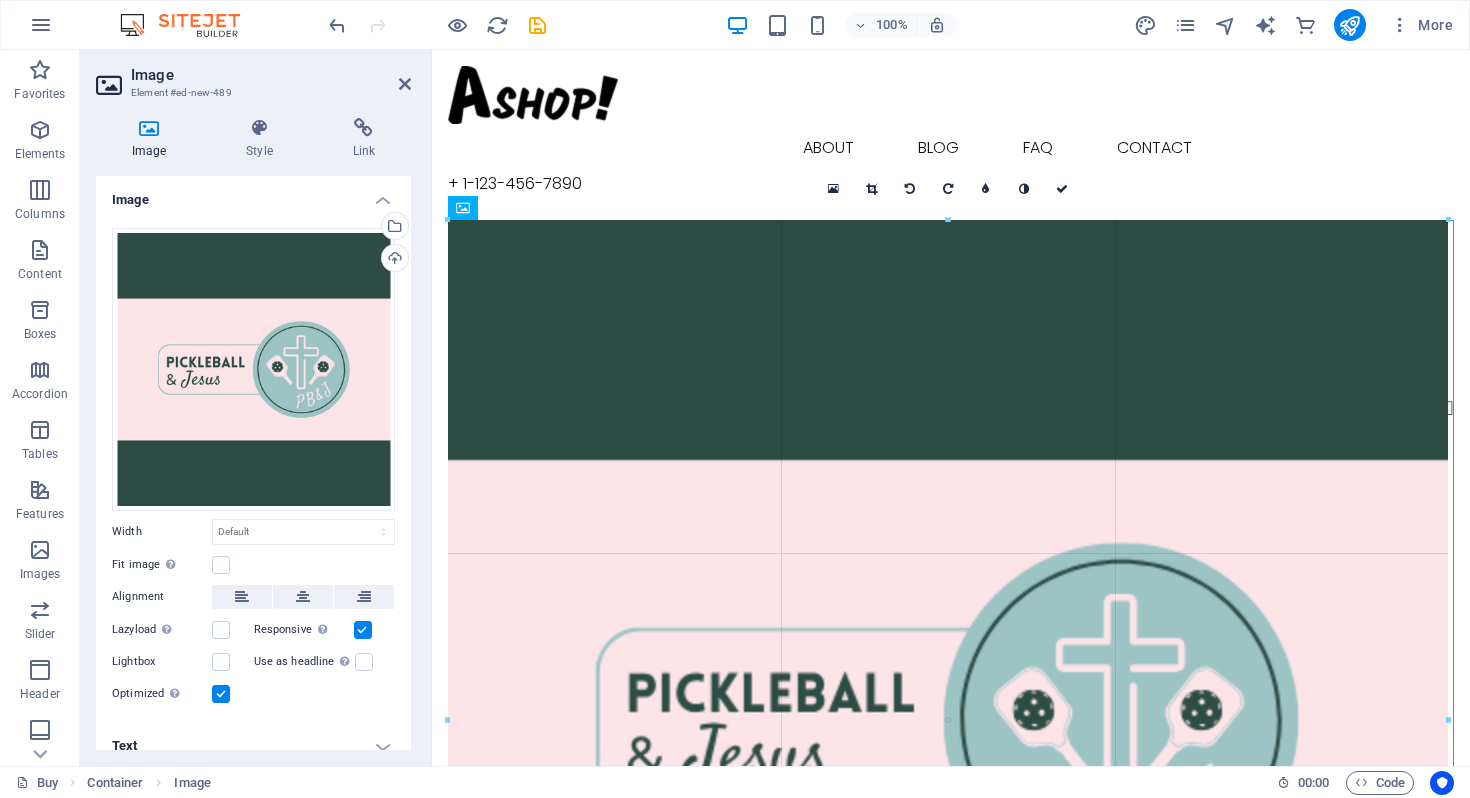 drag, startPoint x: 700, startPoint y: 346, endPoint x: 1461, endPoint y: 721, distance: 848.3785 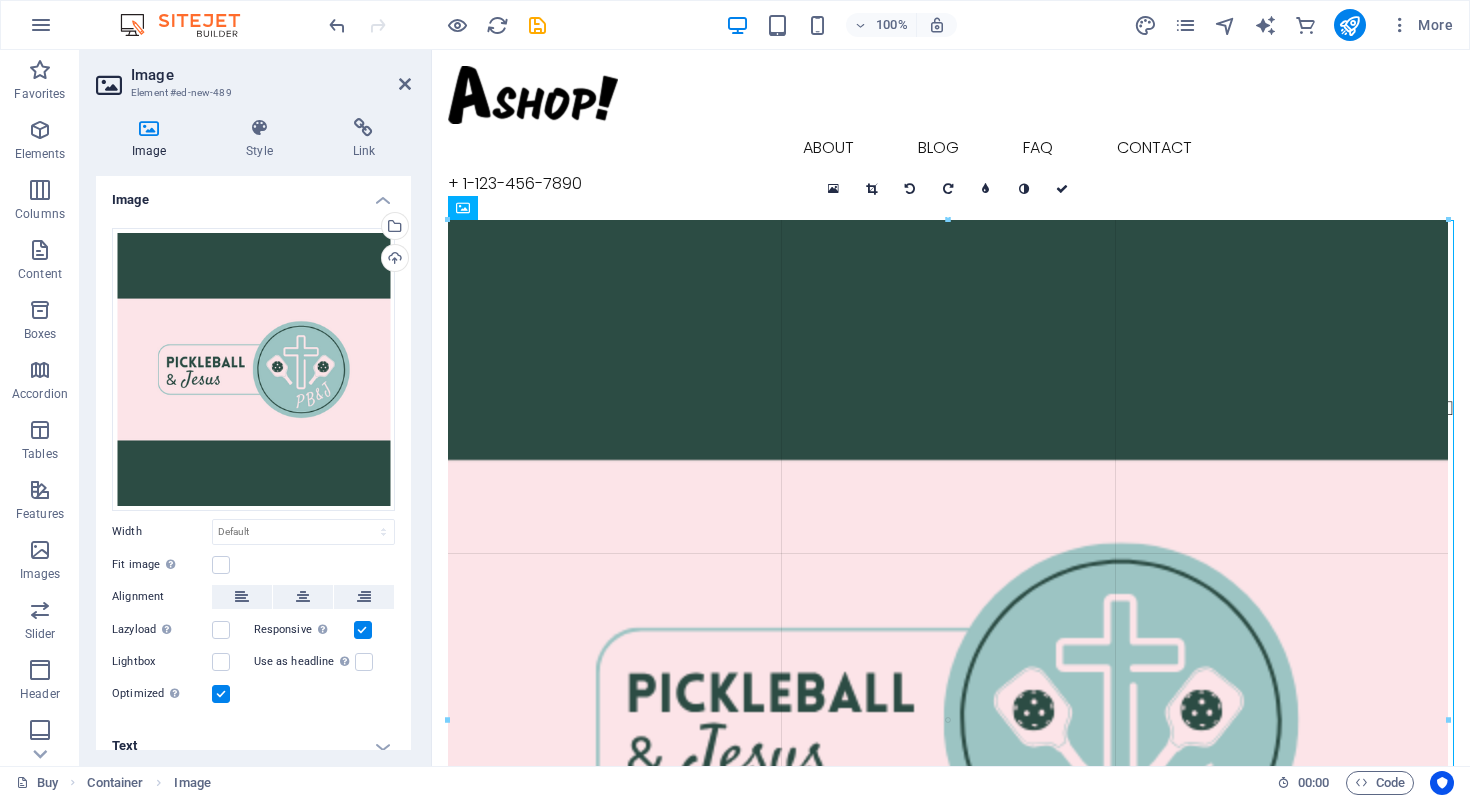 type on "1000" 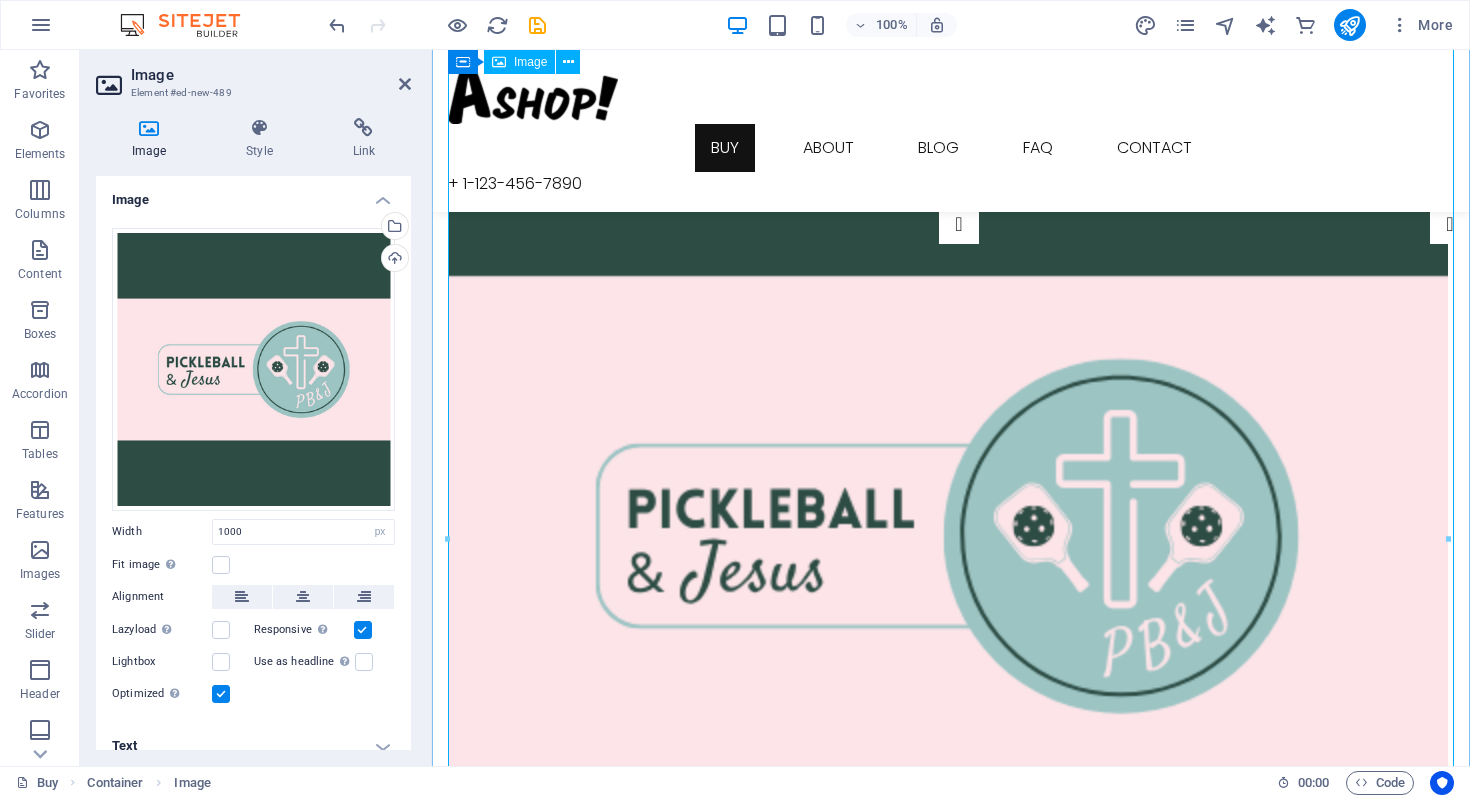 scroll, scrollTop: 179, scrollLeft: 0, axis: vertical 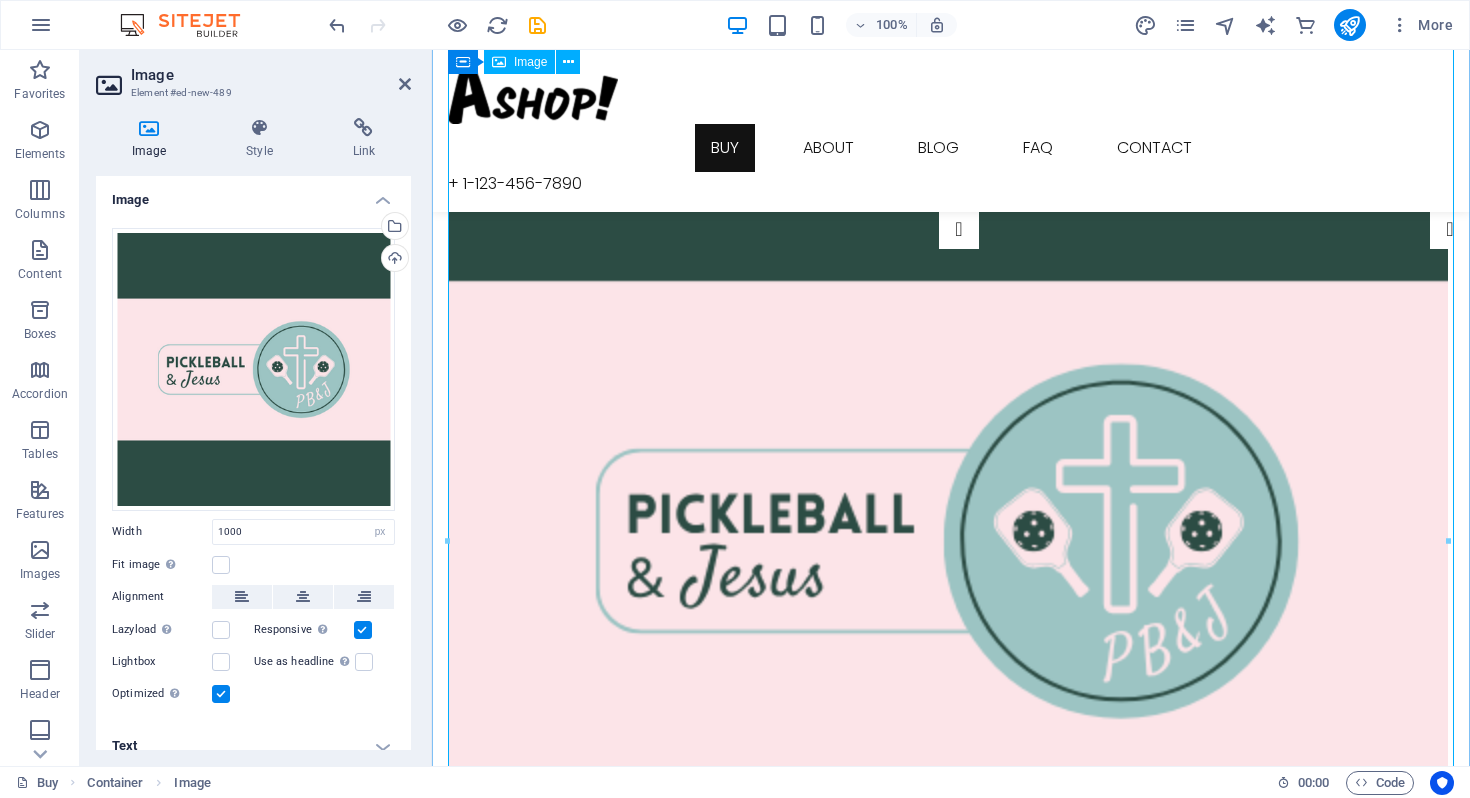 click at bounding box center [951, 541] 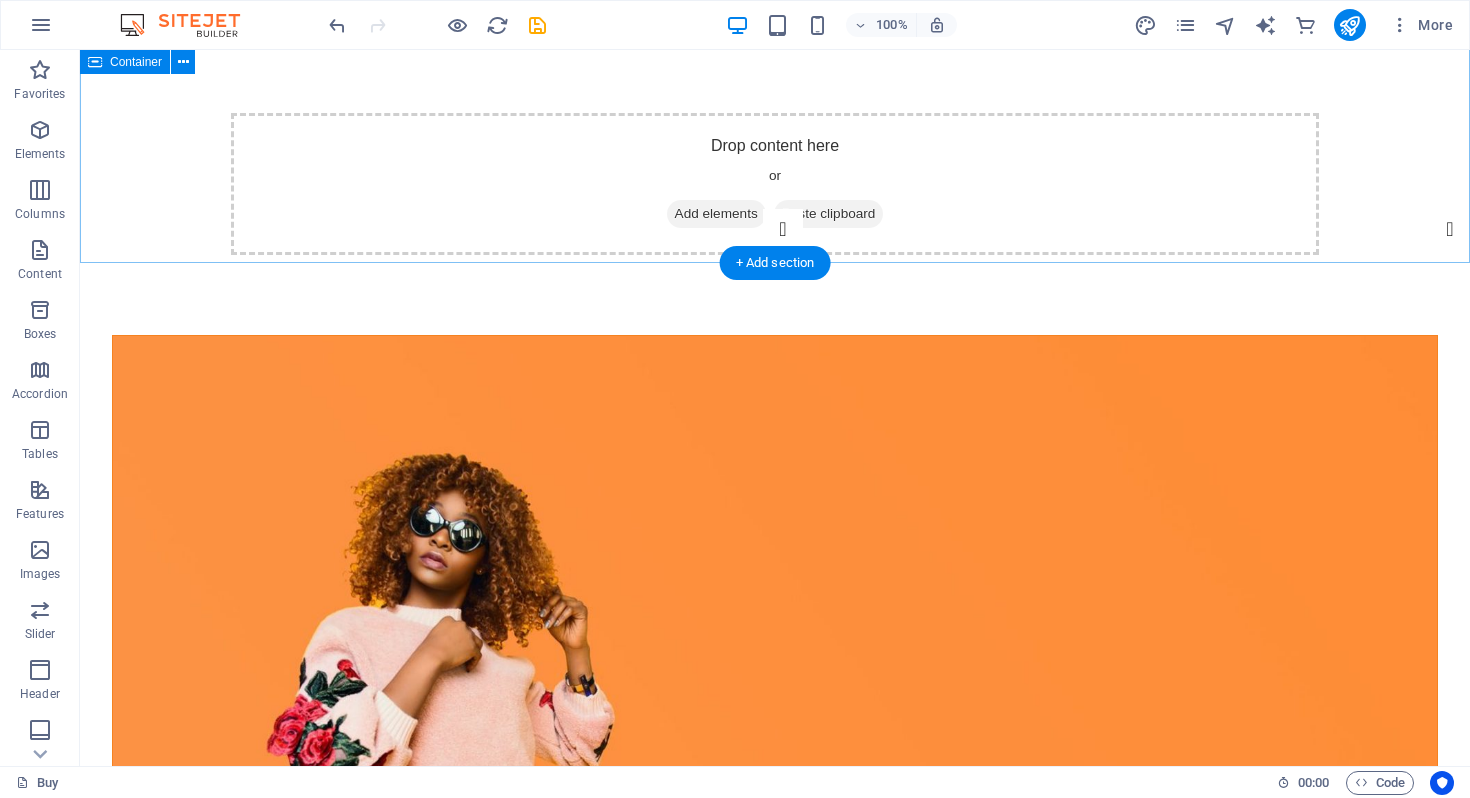 scroll, scrollTop: 0, scrollLeft: 0, axis: both 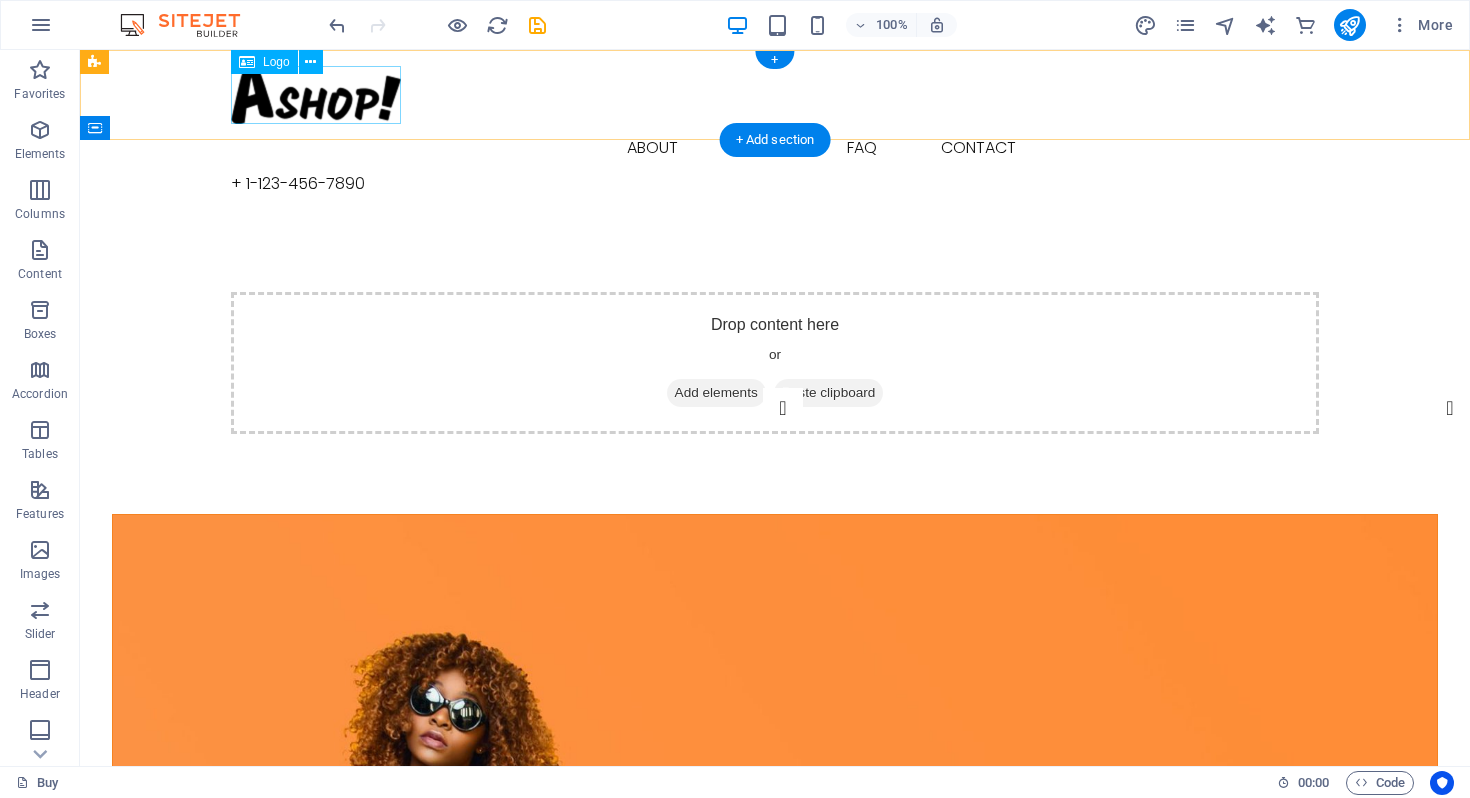 click at bounding box center [775, 95] 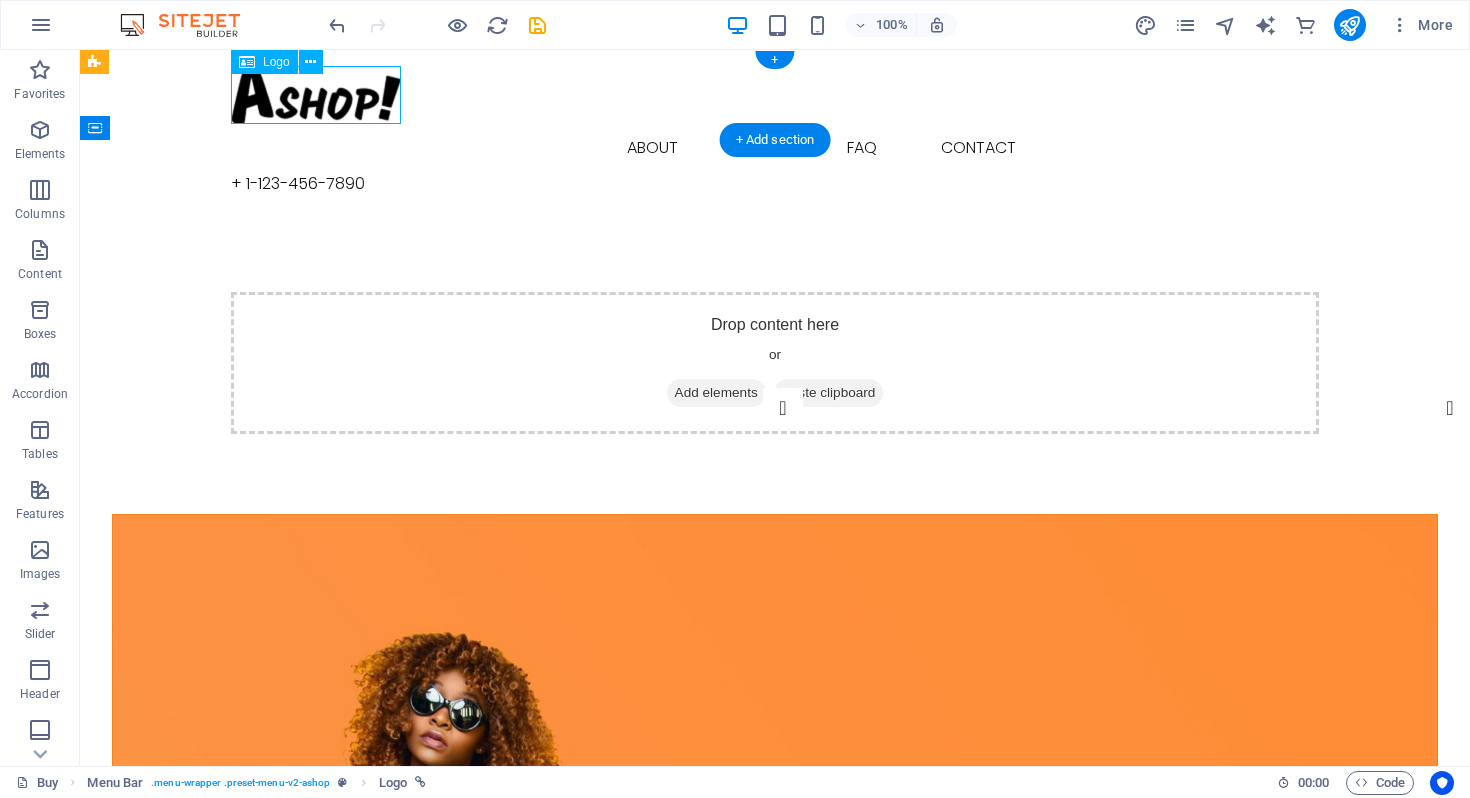 click at bounding box center [775, 95] 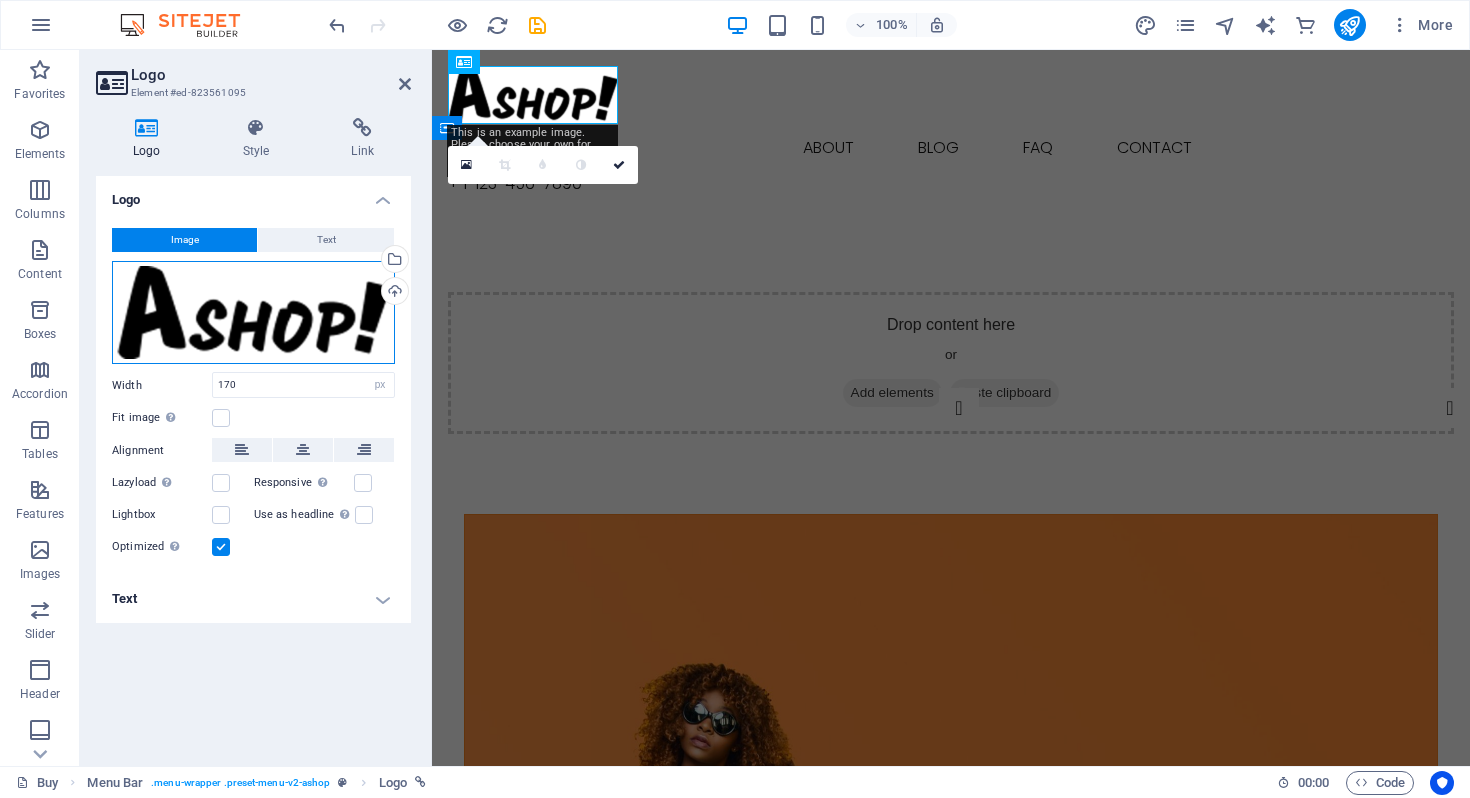 click on "Drag files here, click to choose files or select files from Files or our free stock photos & videos" at bounding box center (253, 313) 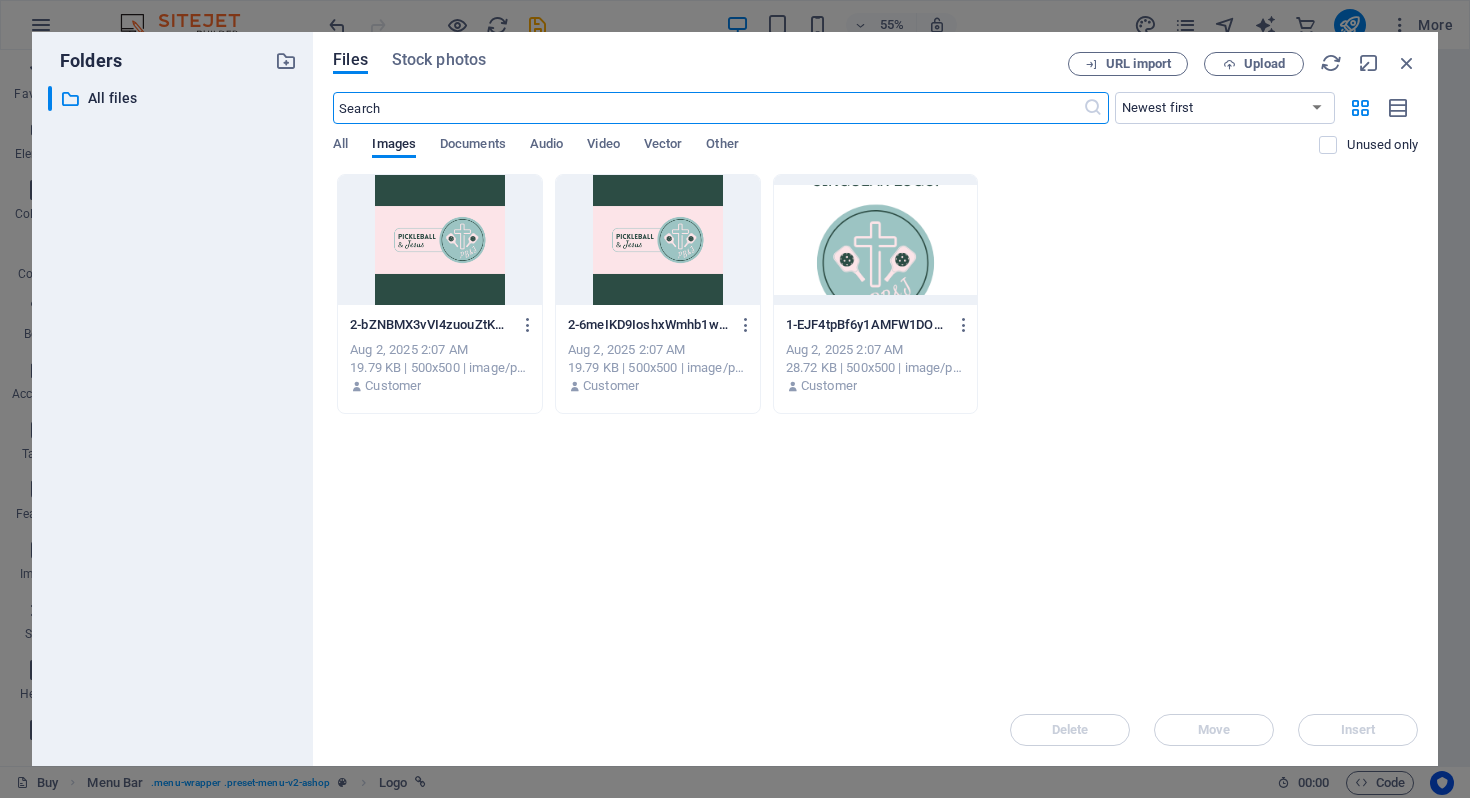 click at bounding box center [876, 240] 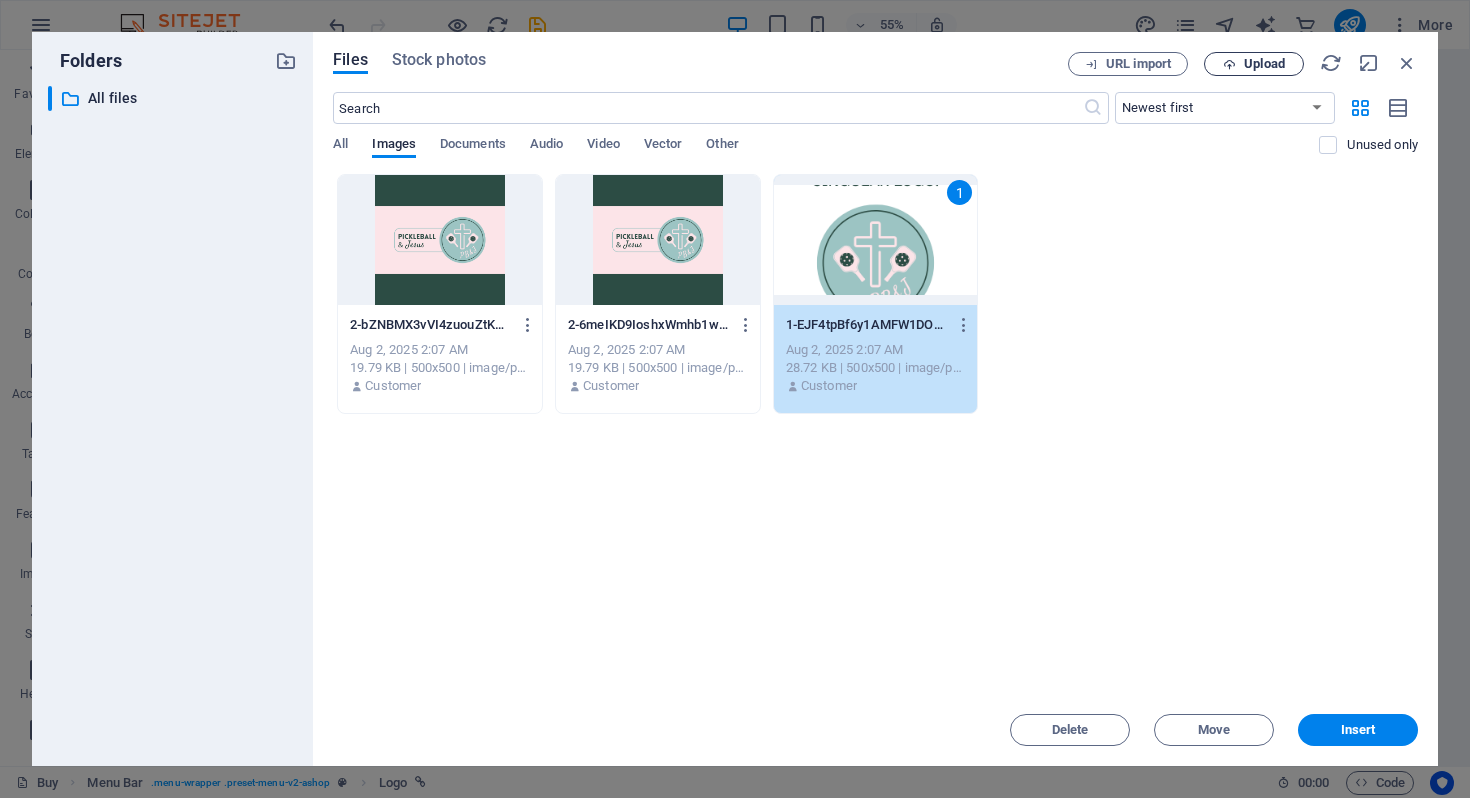 click on "Upload" at bounding box center [1264, 64] 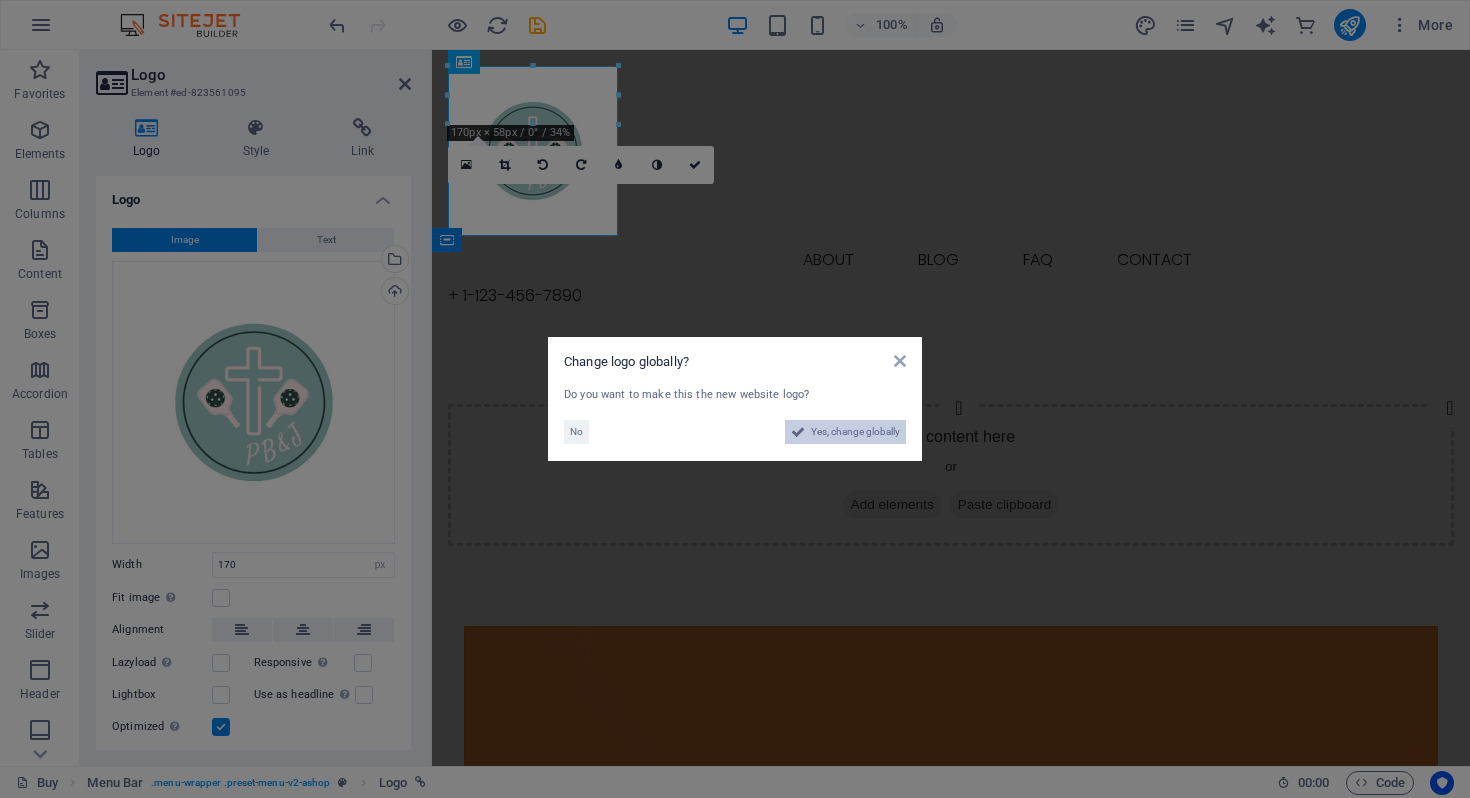 click on "Yes, change globally" at bounding box center (855, 432) 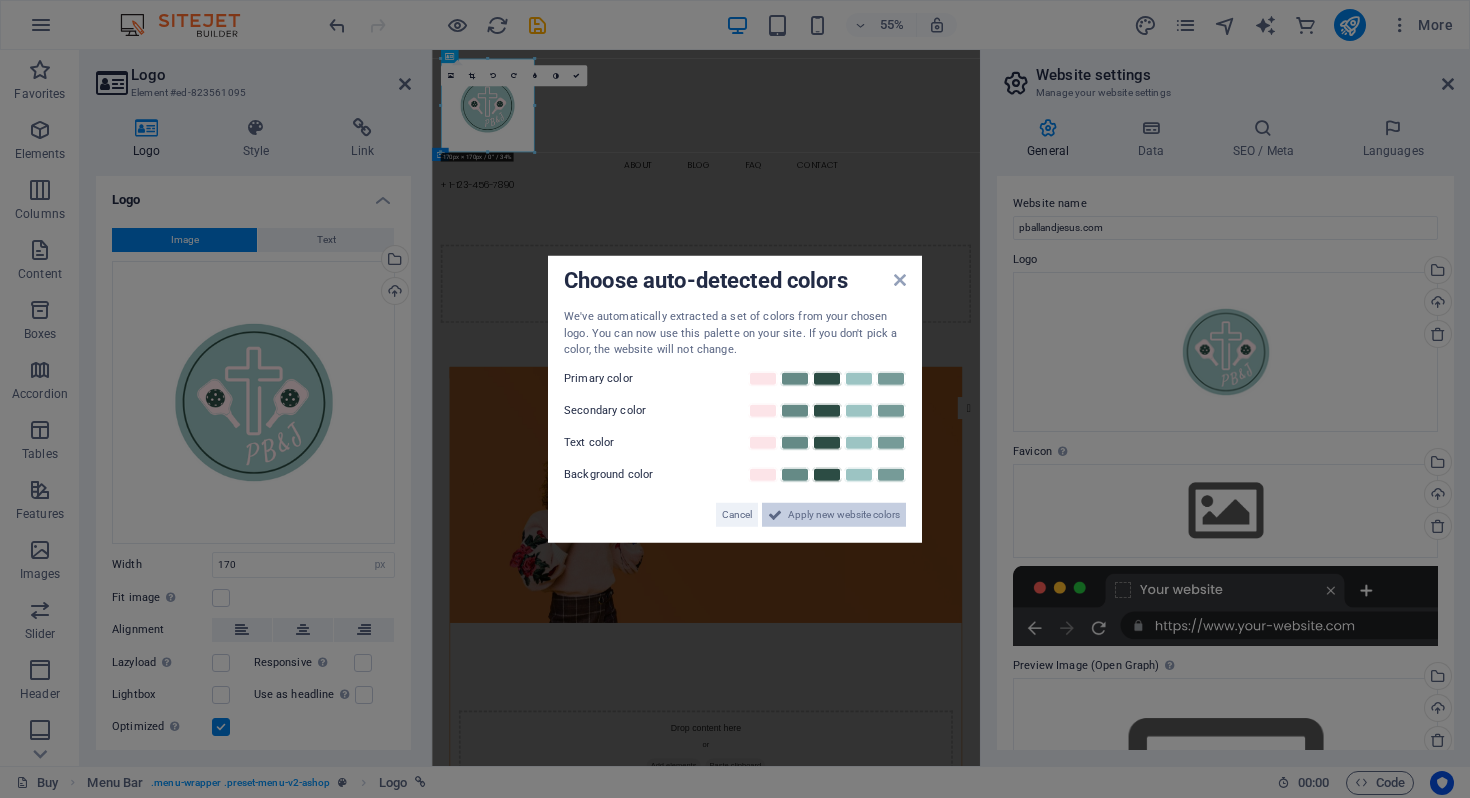 click on "Apply new website colors" at bounding box center [844, 514] 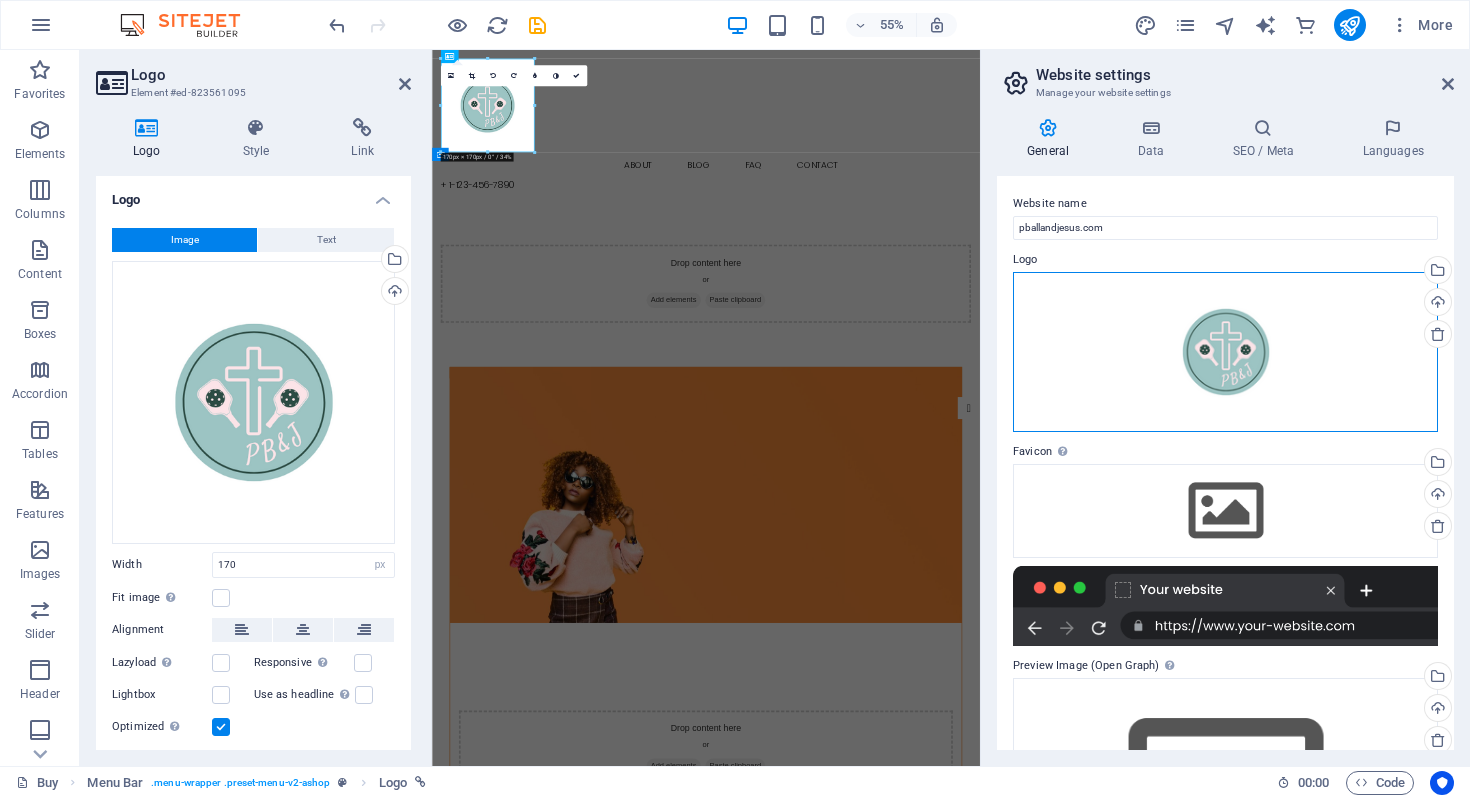 click on "Drag files here, click to choose files or select files from Files or our free stock photos & videos" at bounding box center (1225, 352) 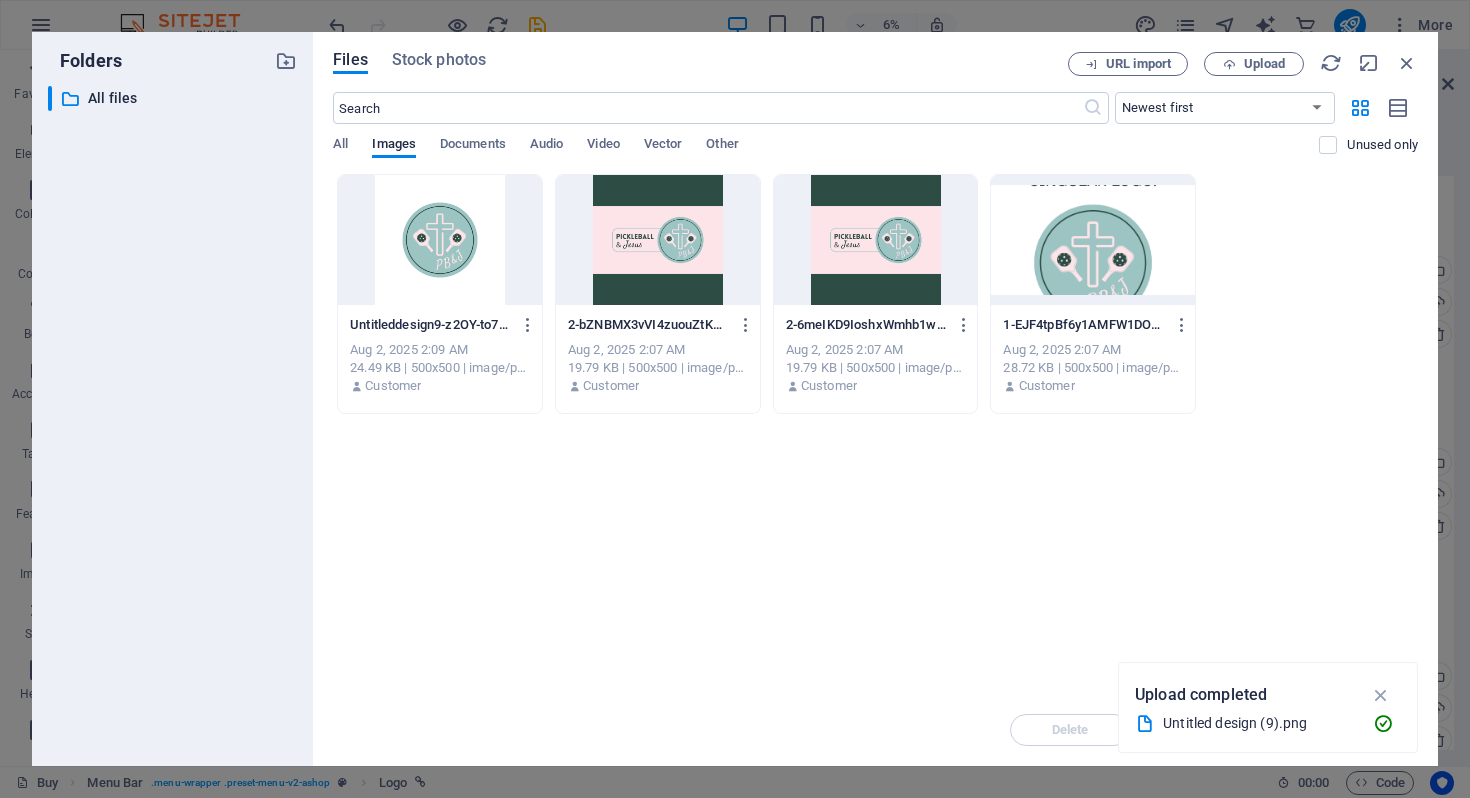 click on "Files Stock photos URL import Upload ​ Newest first Oldest first Name (A-Z) Name (Z-A) Size (0-9) Size (9-0) Resolution (0-9) Resolution (9-0) All Images Documents Audio Video Vector Other Unused only Drop files here to upload them instantly Untitleddesign9-z2OY-to7108yDoeWylkxIA.png Untitleddesign9-z2OY-to7108yDoeWylkxIA.png Aug 2, 2025 2:09 AM 24.49 KB | 500x500 | image/png Customer 2-bZNBMX3vVI4zuouZtKUW5Q.png 2-bZNBMX3vVI4zuouZtKUW5Q.png Aug 2, 2025 2:07 AM 19.79 KB | 500x500 | image/png Customer 2-6meIKD9IoshxWmhb1wkDsg.png 2-6meIKD9IoshxWmhb1wkDsg.png Aug 2, 2025 2:07 AM 19.79 KB | 500x500 | image/png Customer 1-EJF4tpBf6y1AMFW1DOxejQ.png 1-EJF4tpBf6y1AMFW1DOxejQ.png Aug 2, 2025 2:07 AM 28.72 KB | 500x500 | image/png Customer Delete Move Insert" at bounding box center (875, 399) 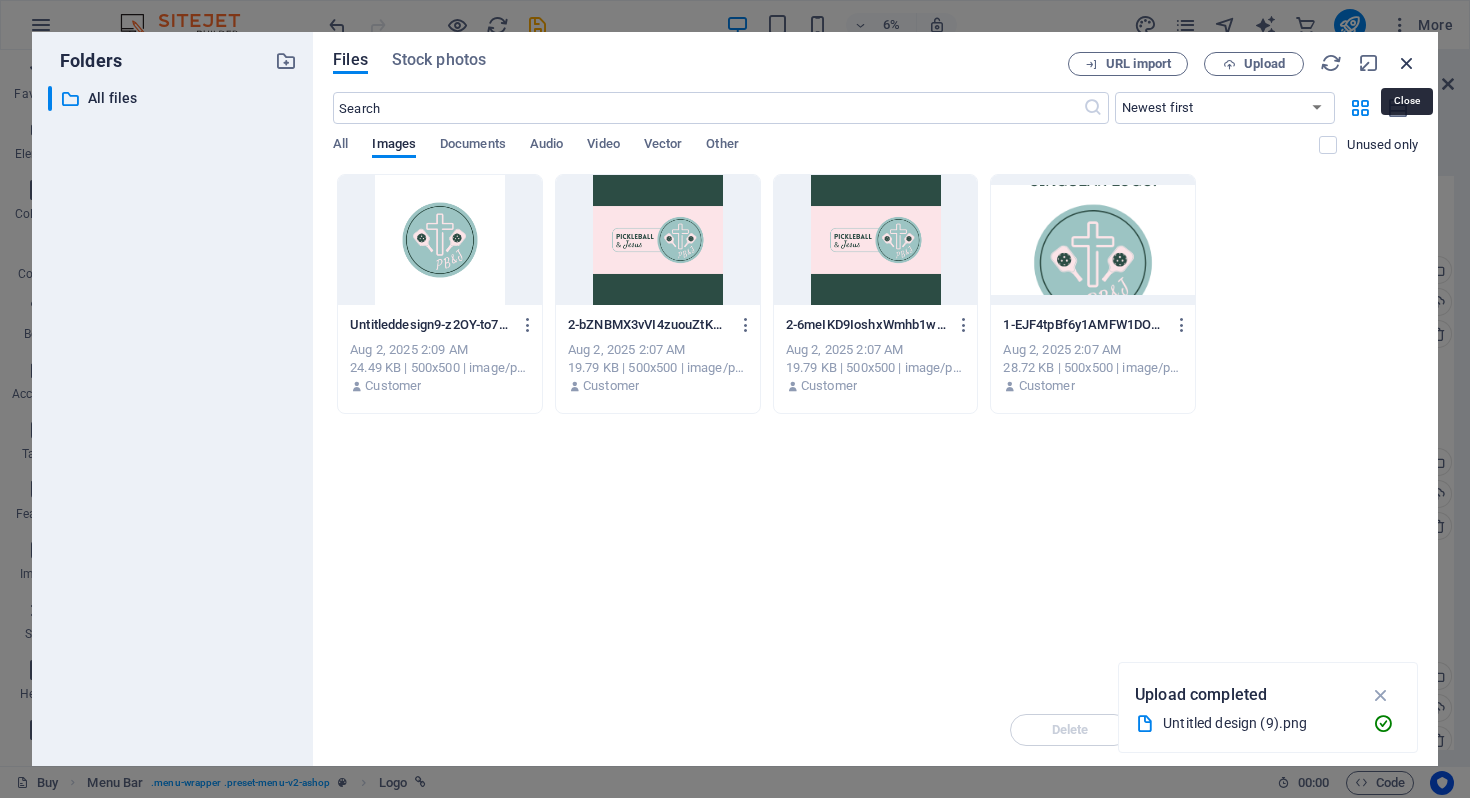 click at bounding box center (1407, 63) 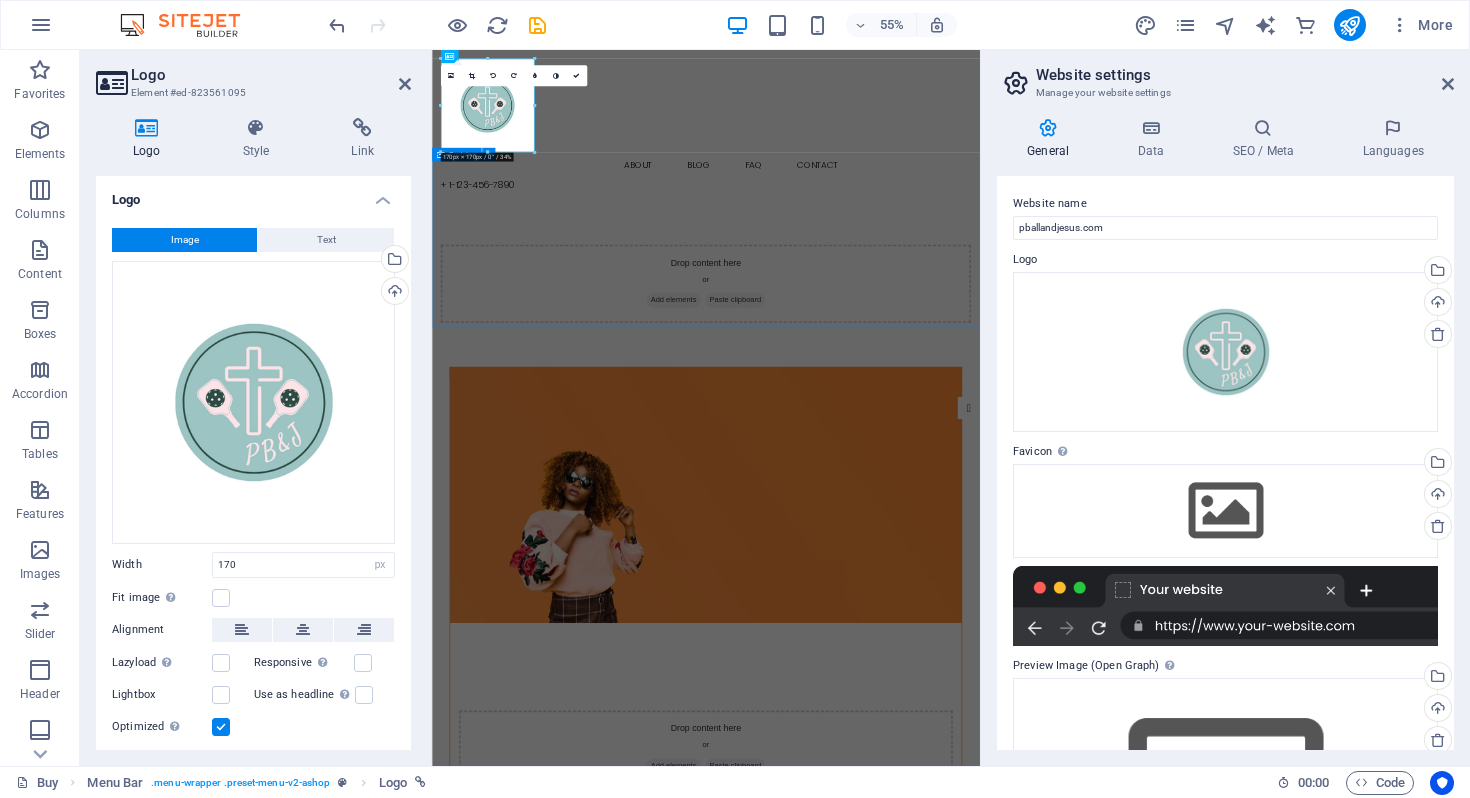 click on "Drop content here or  Add elements  Paste clipboard" at bounding box center (930, 475) 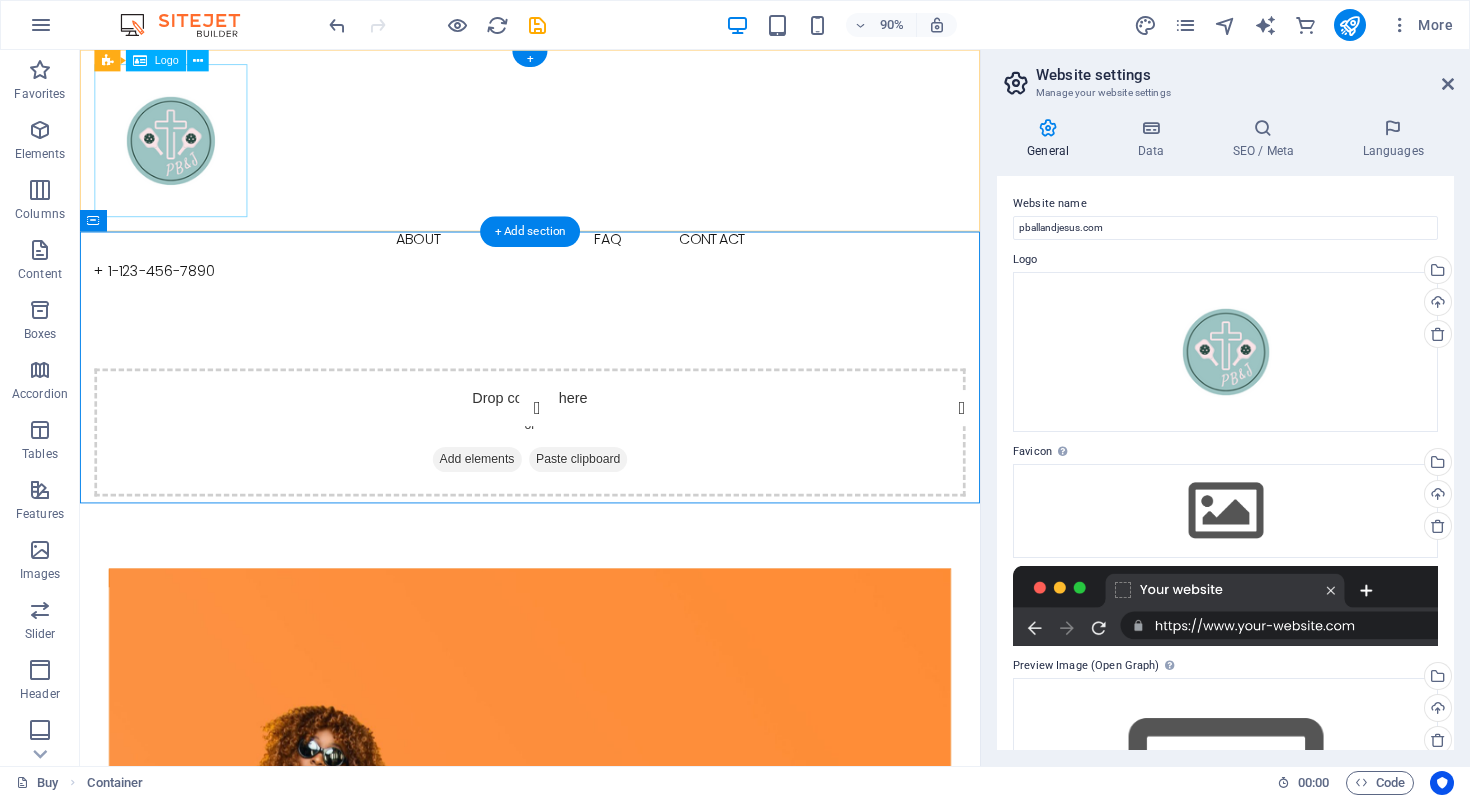click at bounding box center [580, 151] 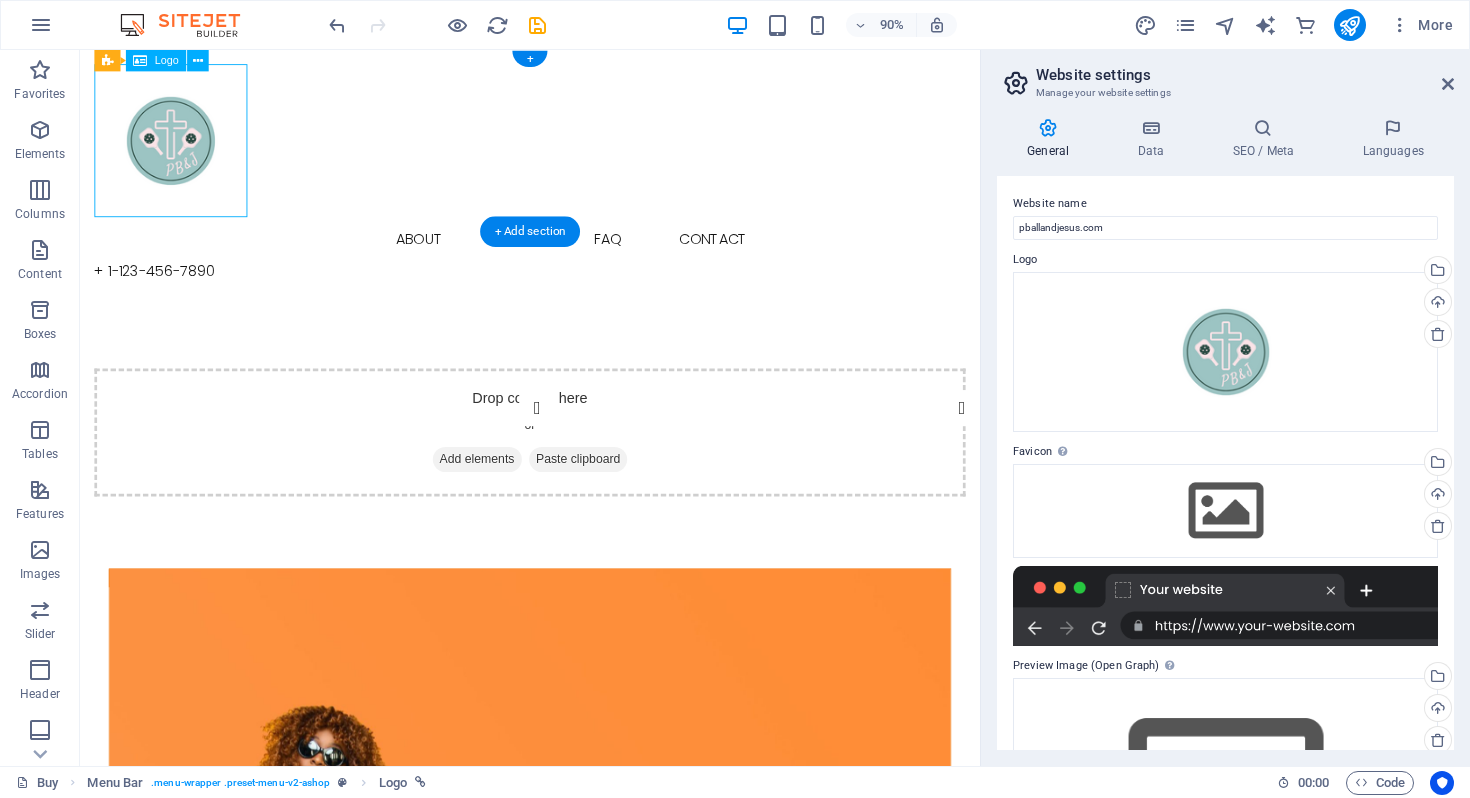 click at bounding box center [580, 151] 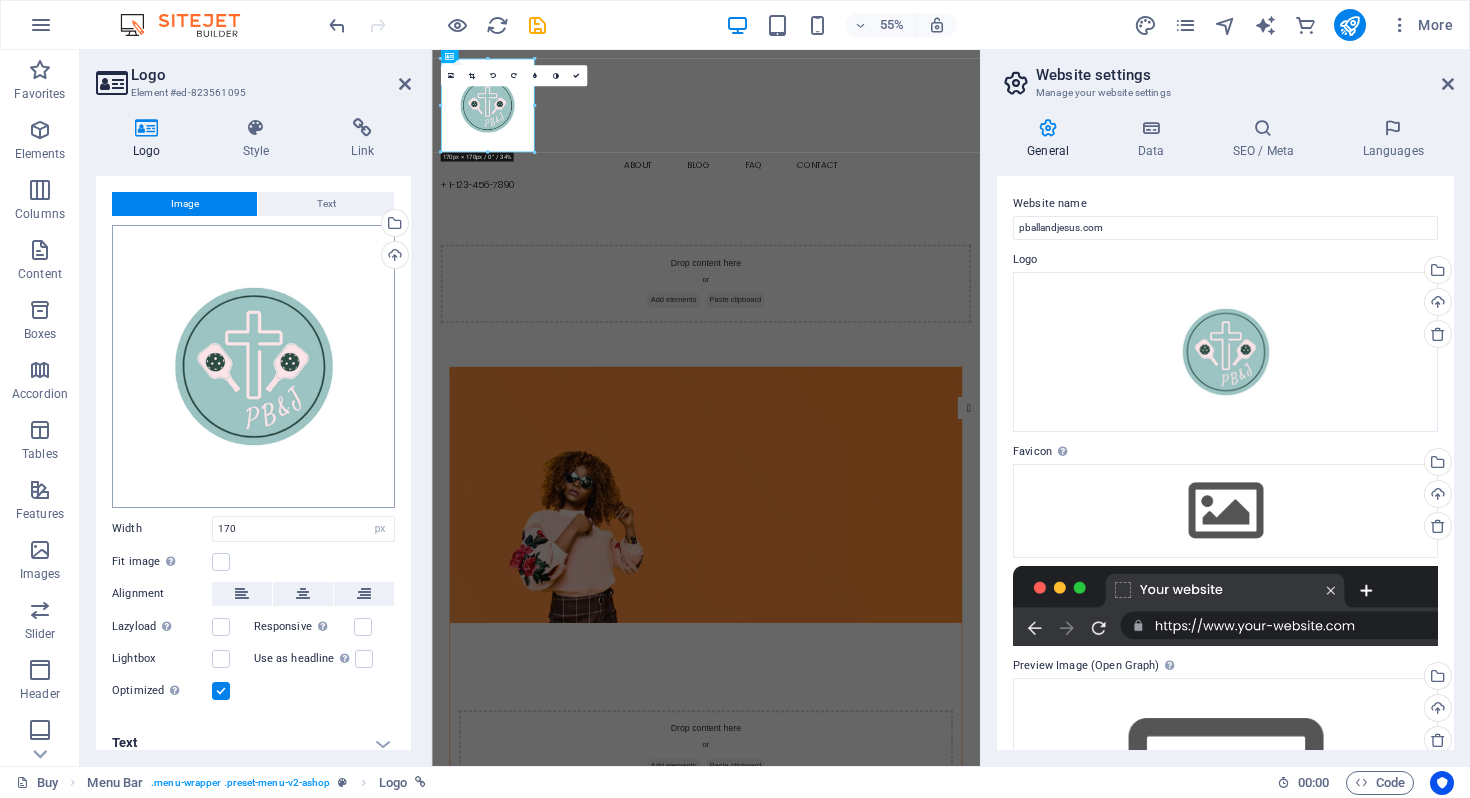 scroll, scrollTop: 48, scrollLeft: 0, axis: vertical 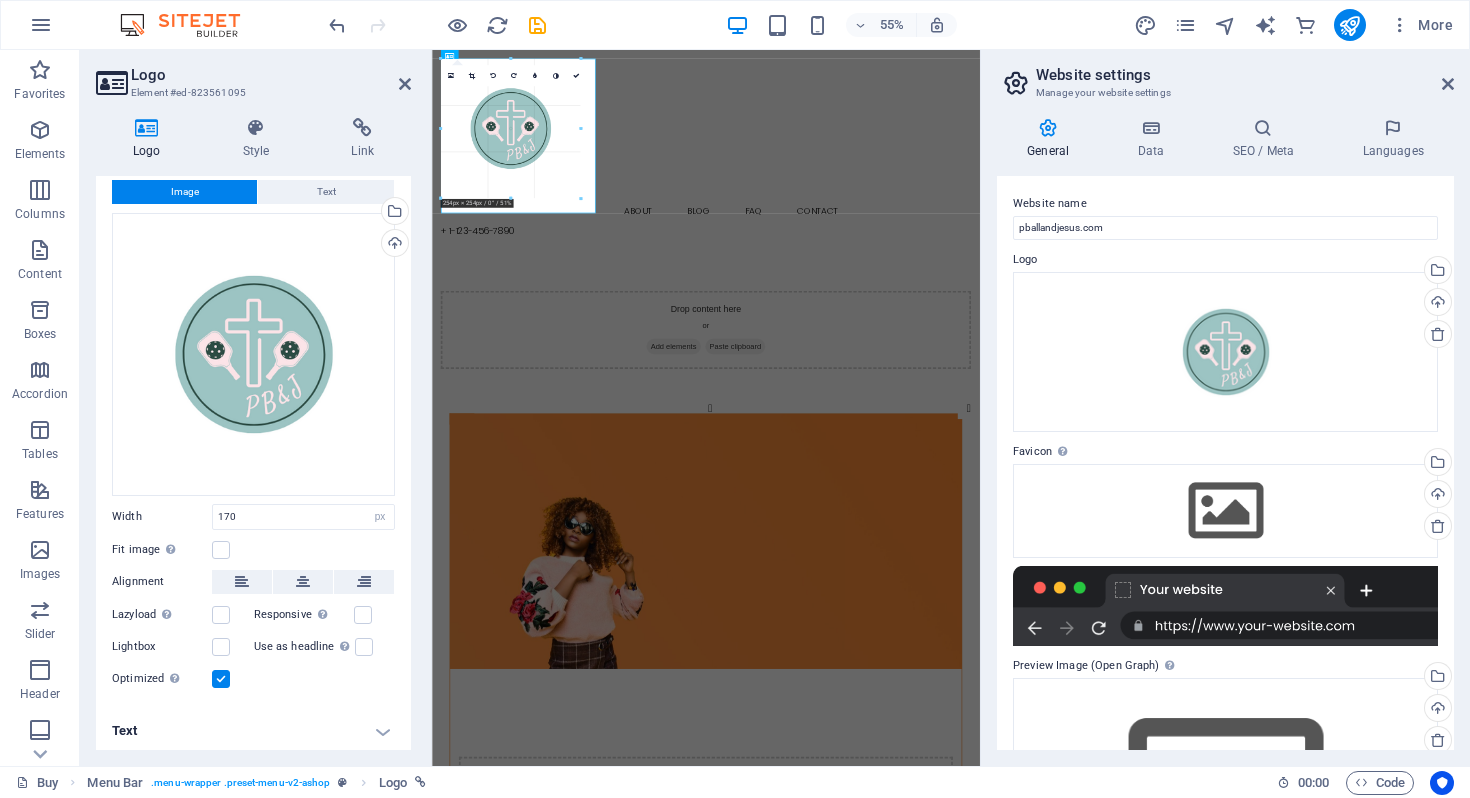 drag, startPoint x: 533, startPoint y: 150, endPoint x: 576, endPoint y: 230, distance: 90.824005 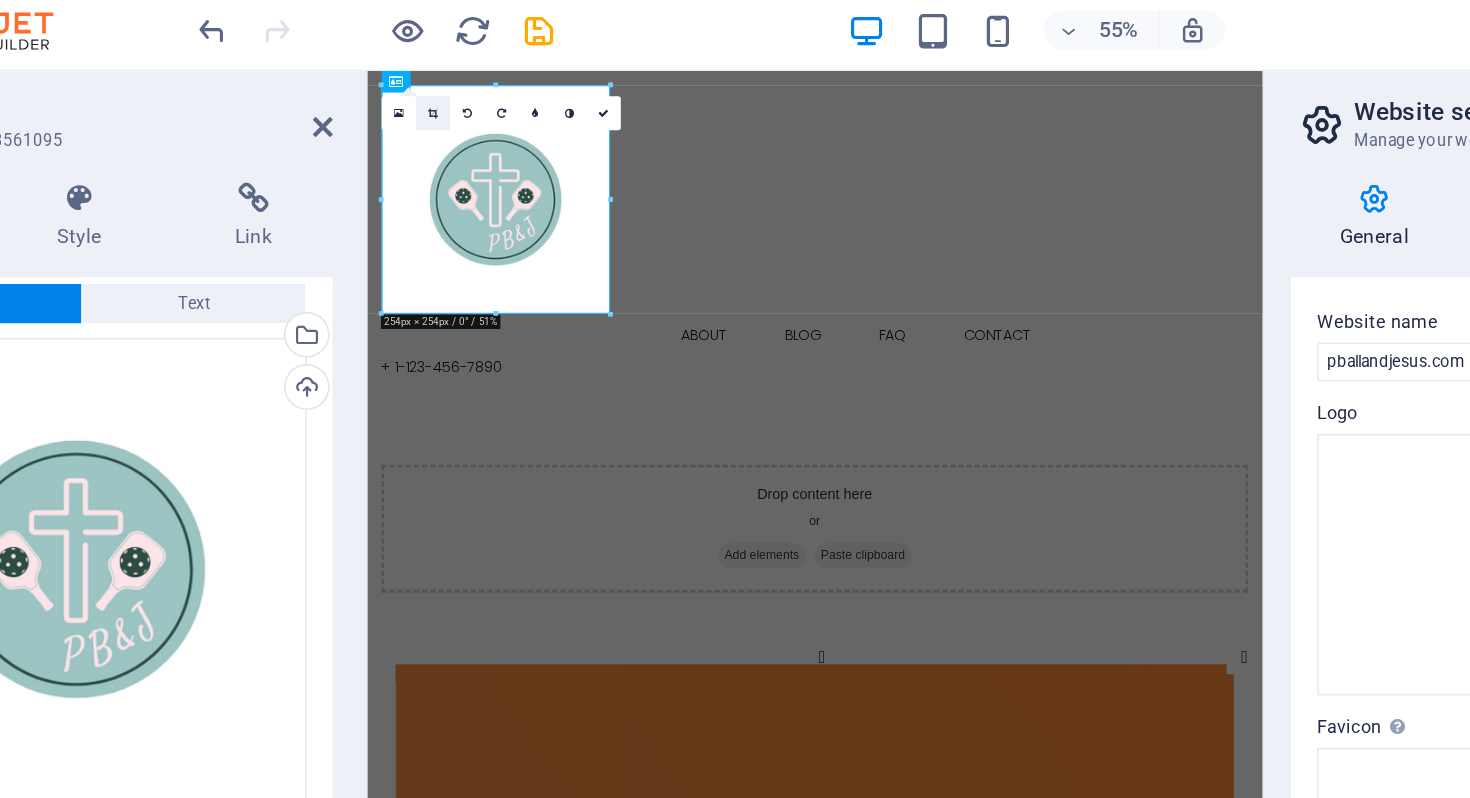 click at bounding box center (472, 76) 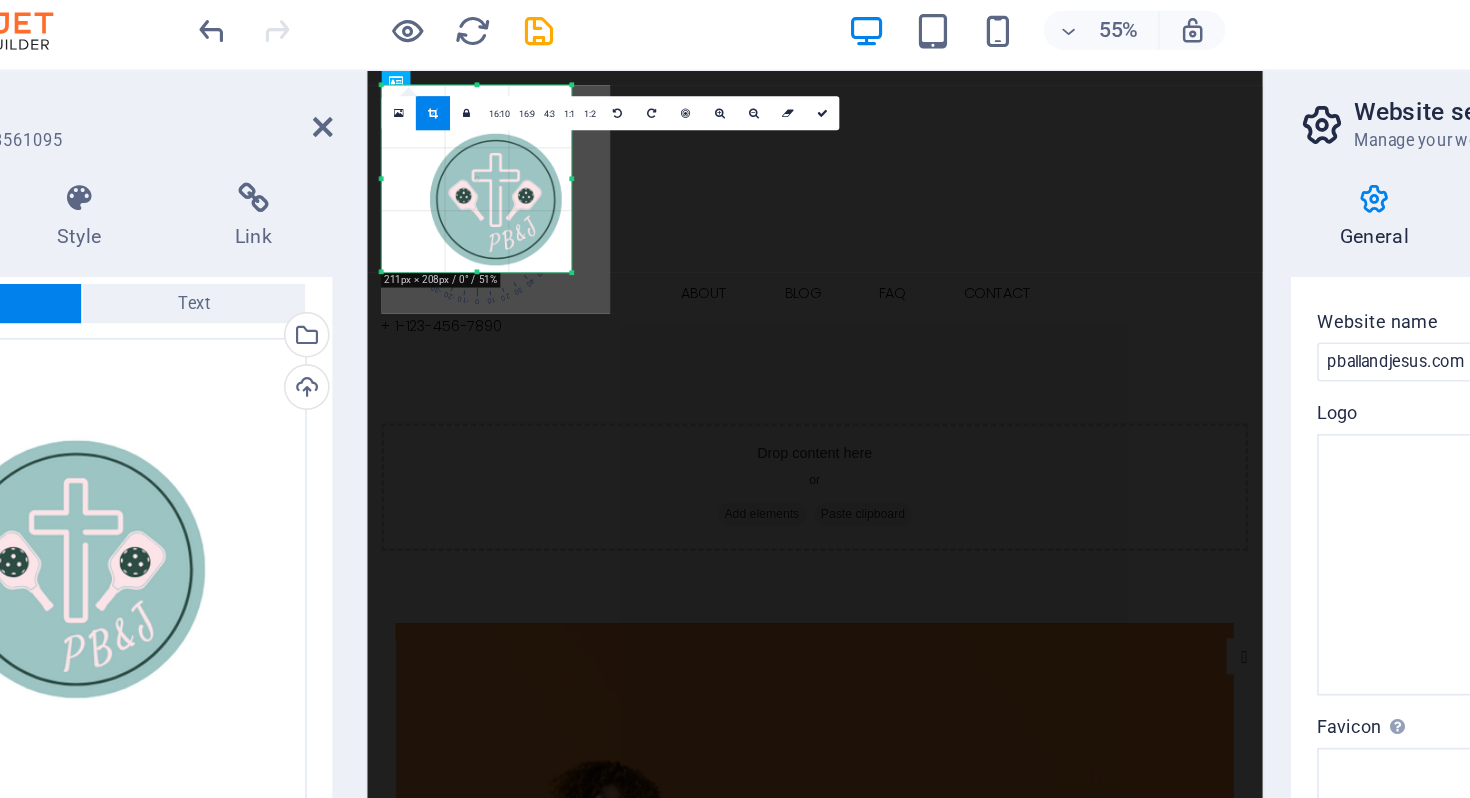 drag, startPoint x: 579, startPoint y: 200, endPoint x: 536, endPoint y: 155, distance: 62.241467 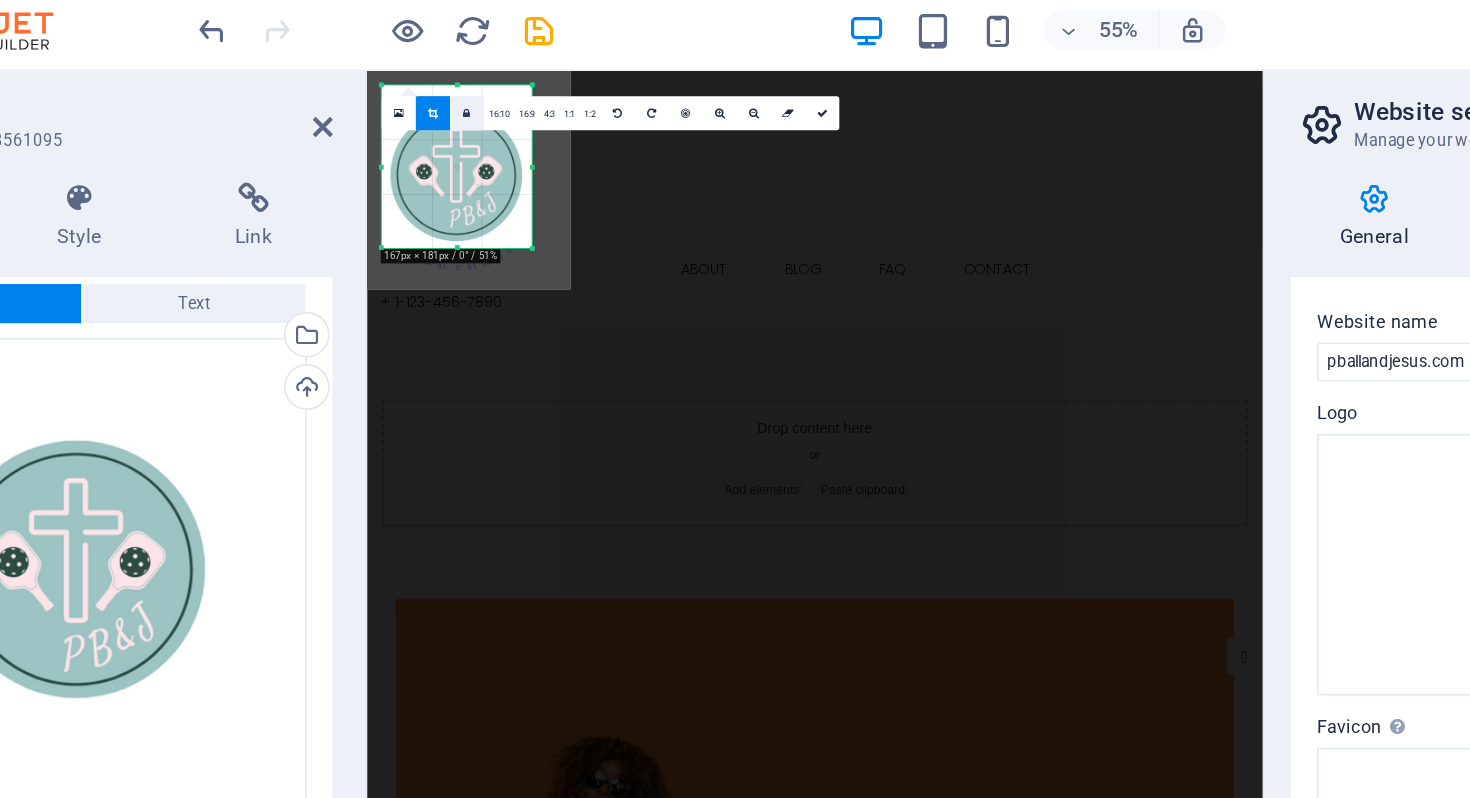 drag, startPoint x: 439, startPoint y: 57, endPoint x: 483, endPoint y: 84, distance: 51.62364 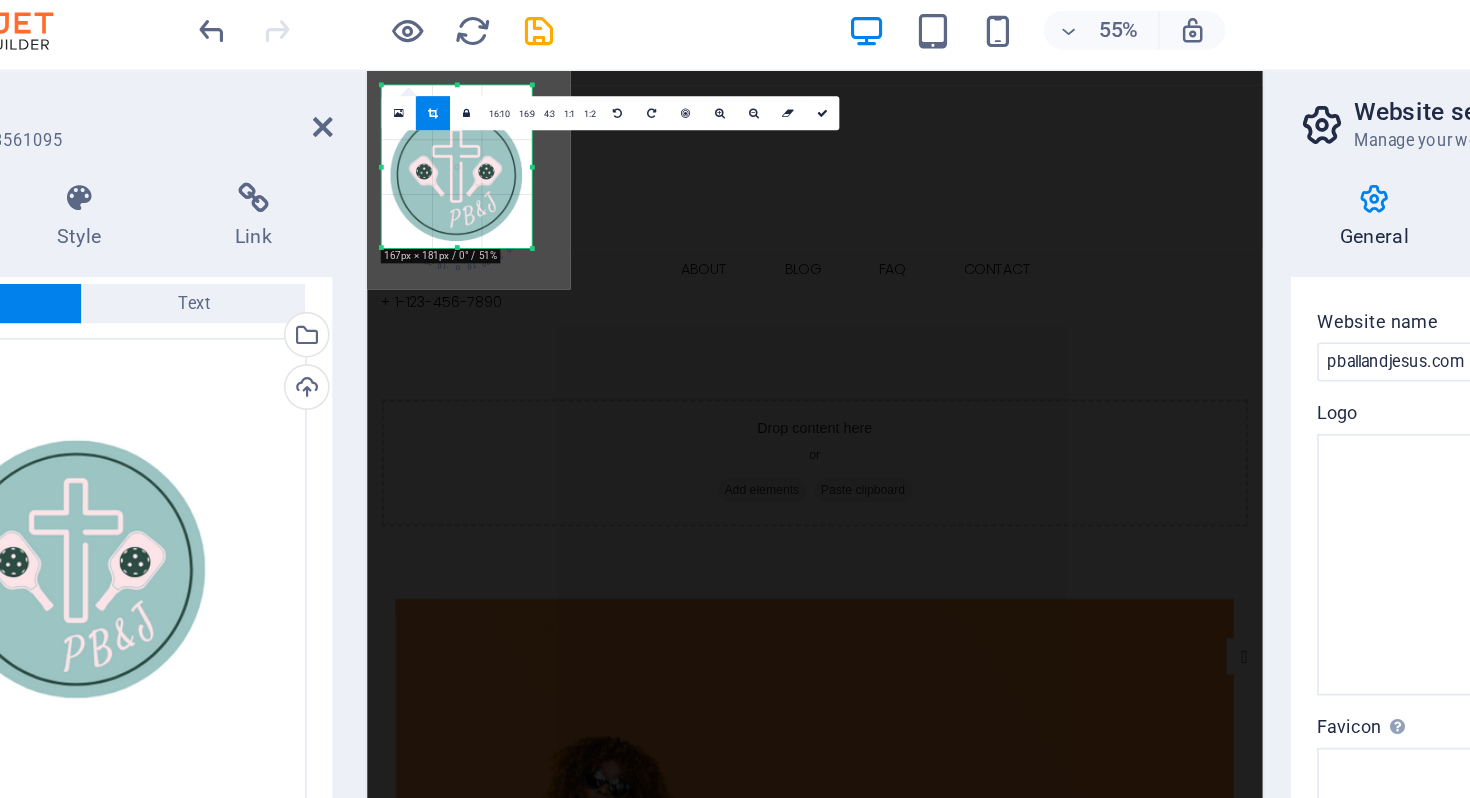 click on "Drop content here or  Add elements  Paste clipboard" at bounding box center (865, 507) 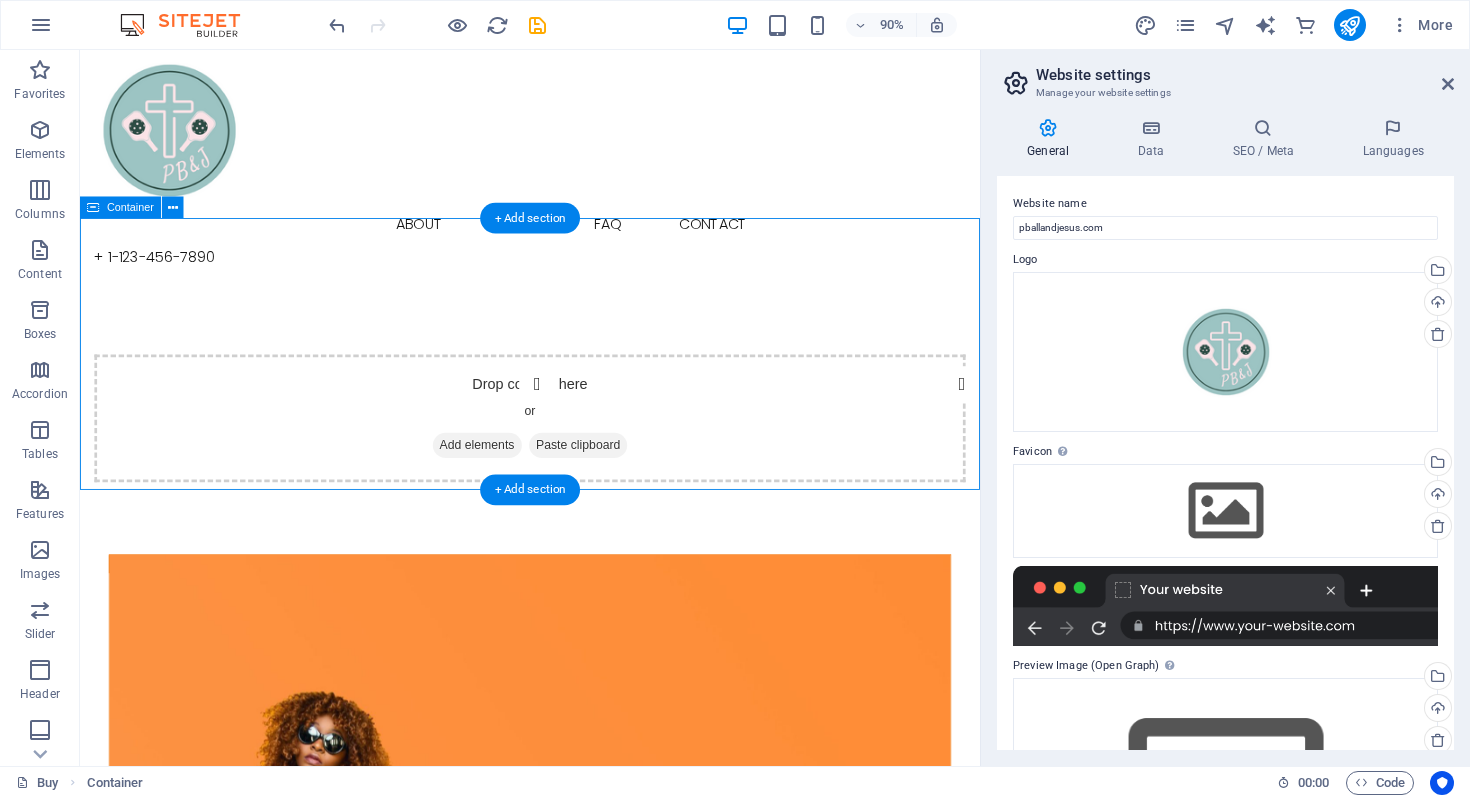 scroll, scrollTop: 27, scrollLeft: 0, axis: vertical 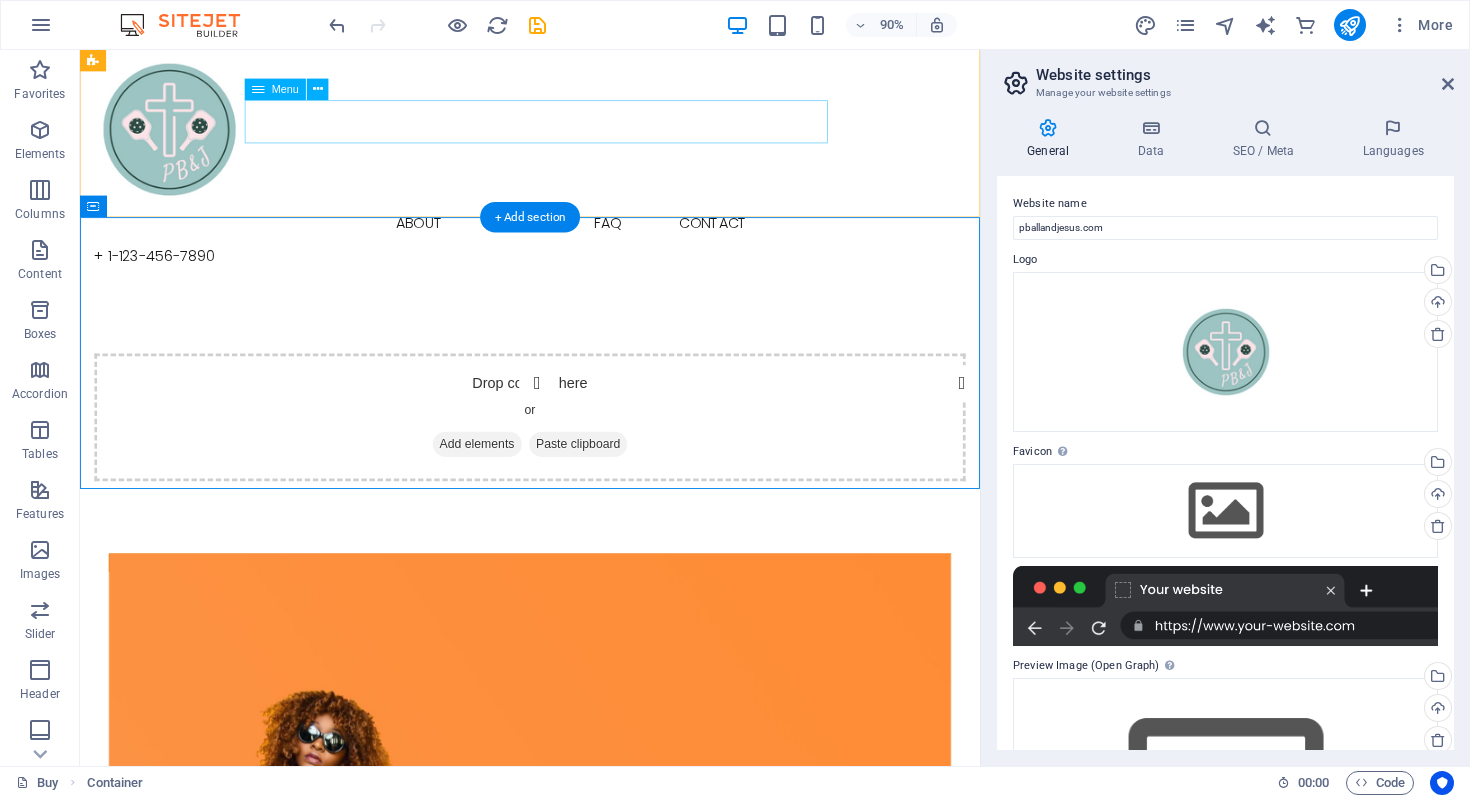 click on "Buy About Blog FAQ Contact" at bounding box center [580, 244] 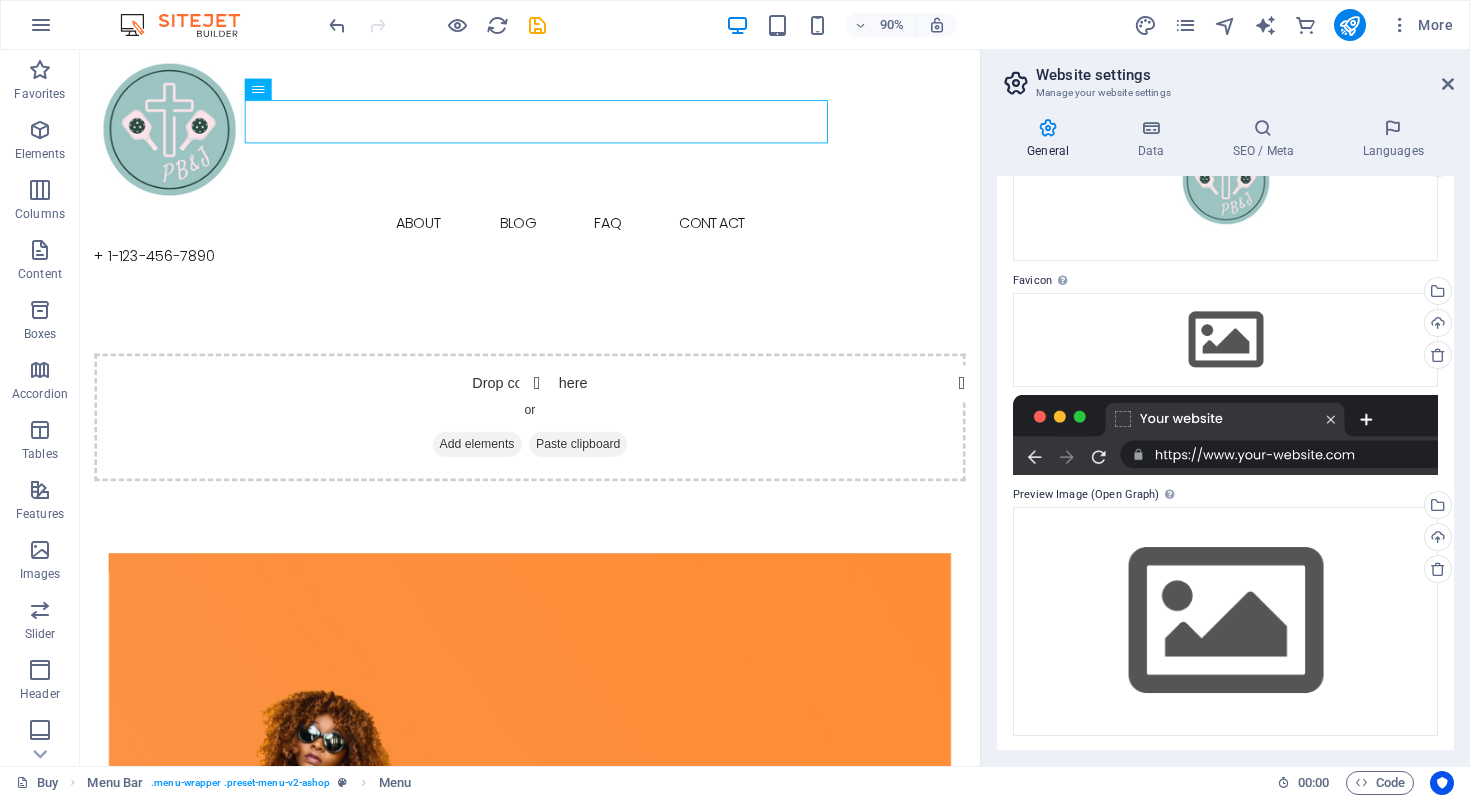 scroll, scrollTop: 0, scrollLeft: 0, axis: both 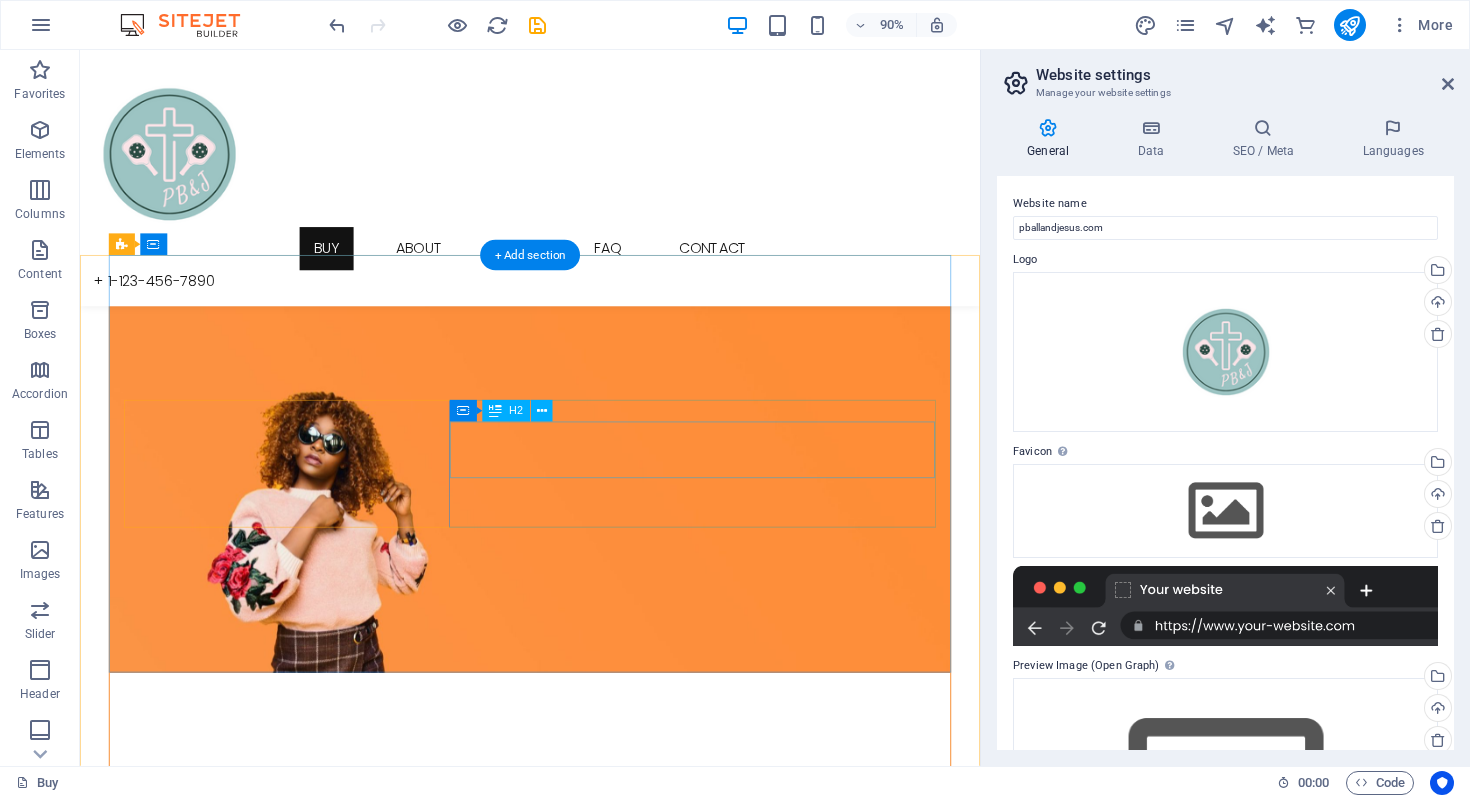 click on "Hello Spring" at bounding box center (580, 1077) 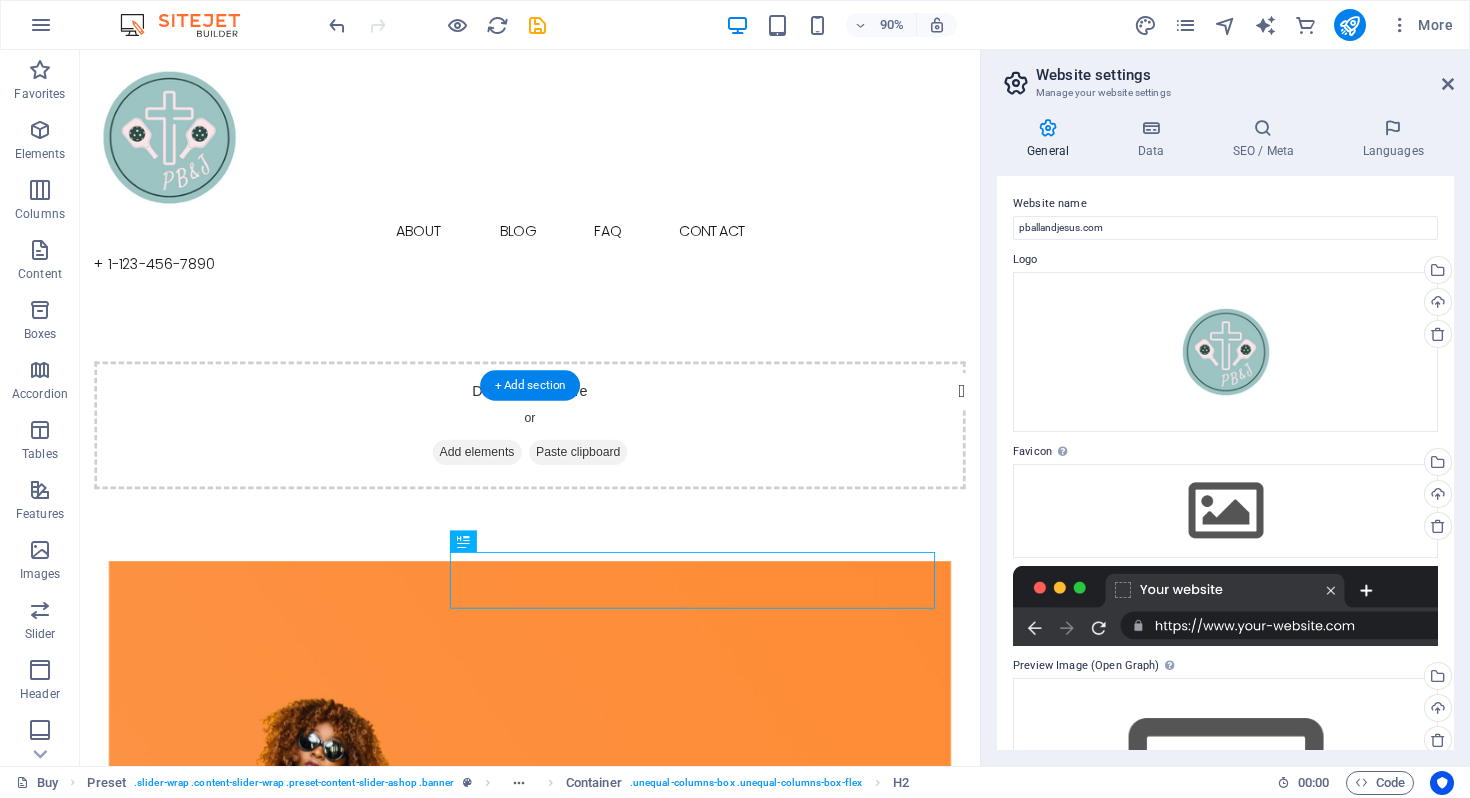 scroll, scrollTop: 0, scrollLeft: 0, axis: both 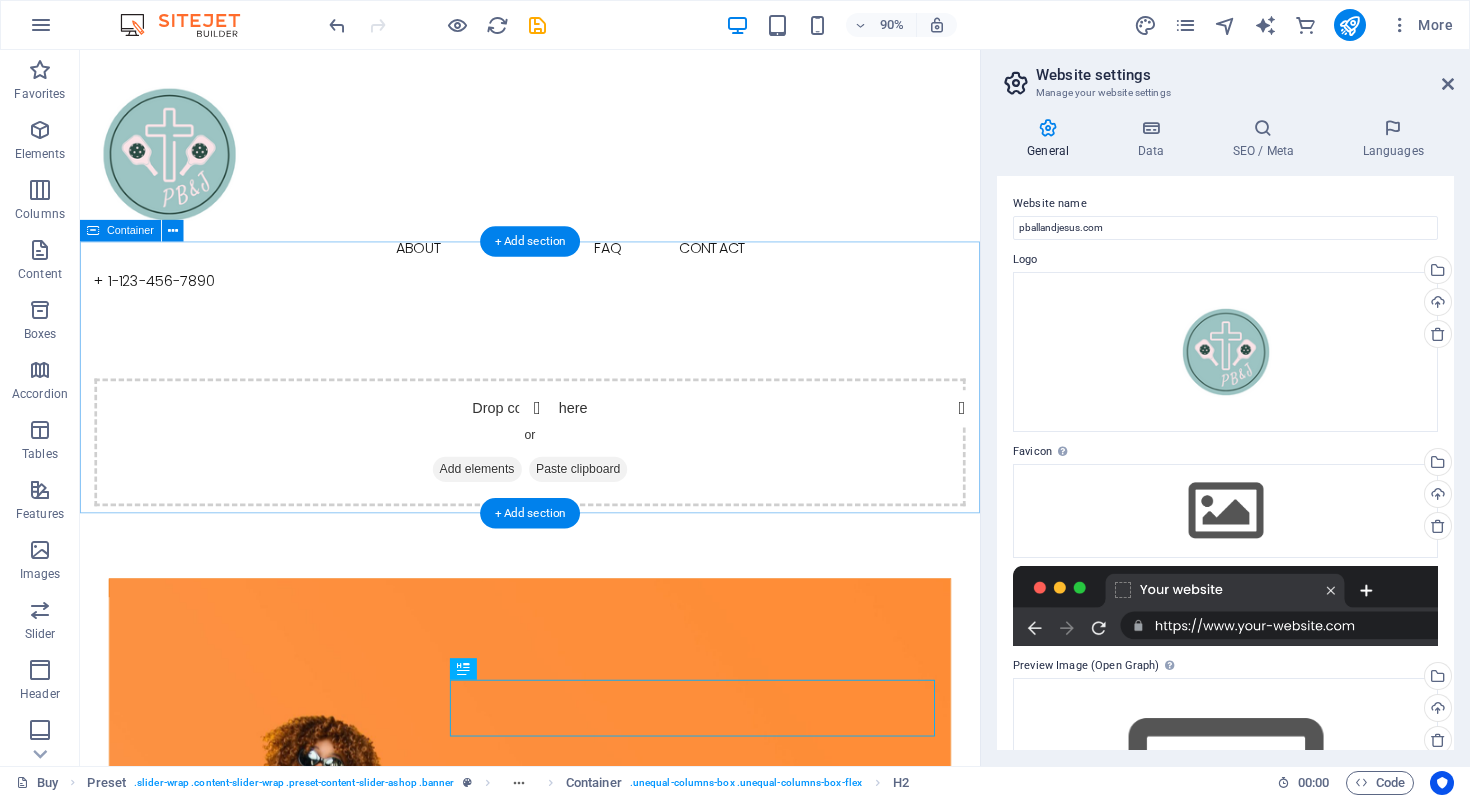 click on "Add elements" at bounding box center [521, 516] 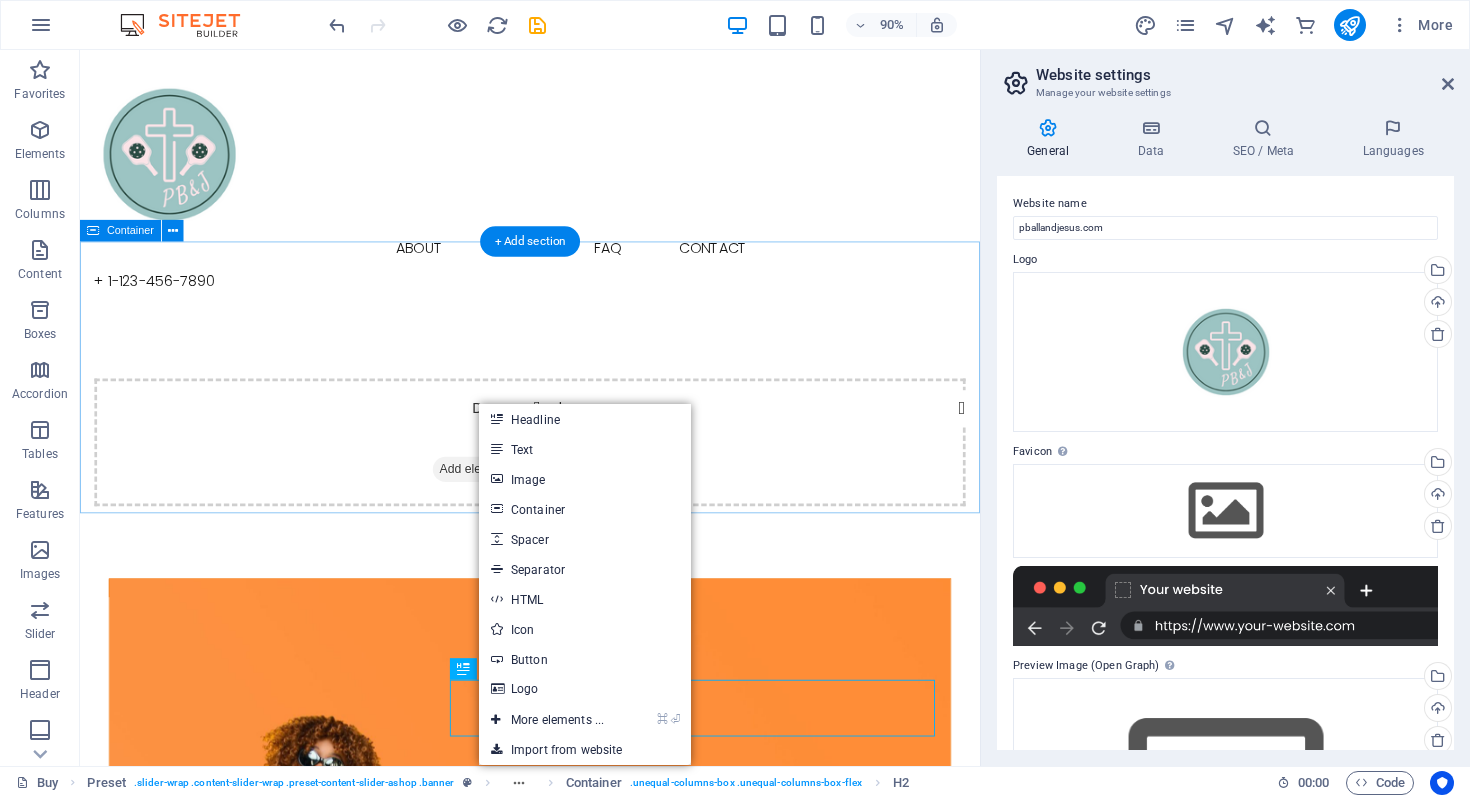 click on "Drop content here or  Add elements  Paste clipboard" at bounding box center [580, 486] 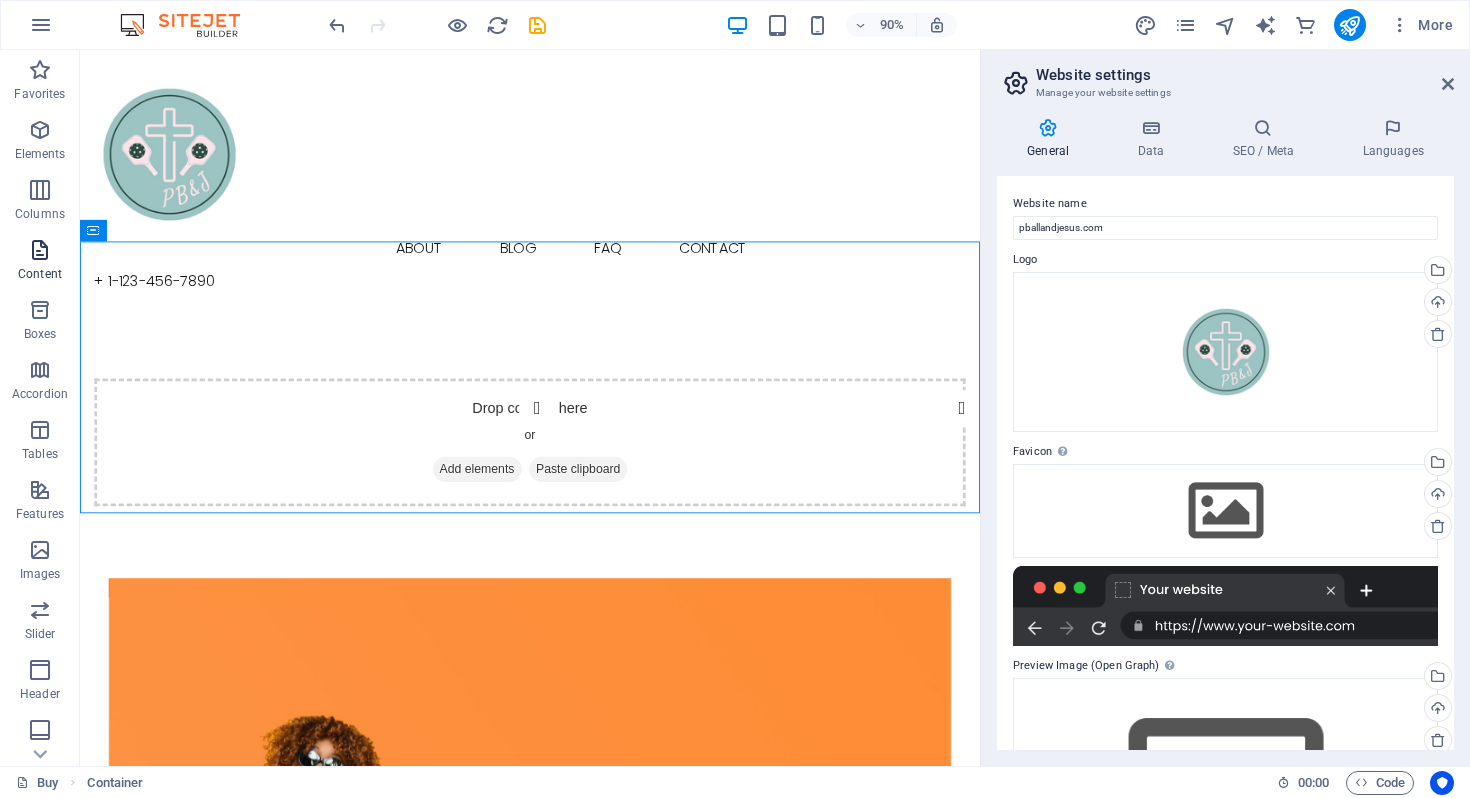 click at bounding box center [40, 250] 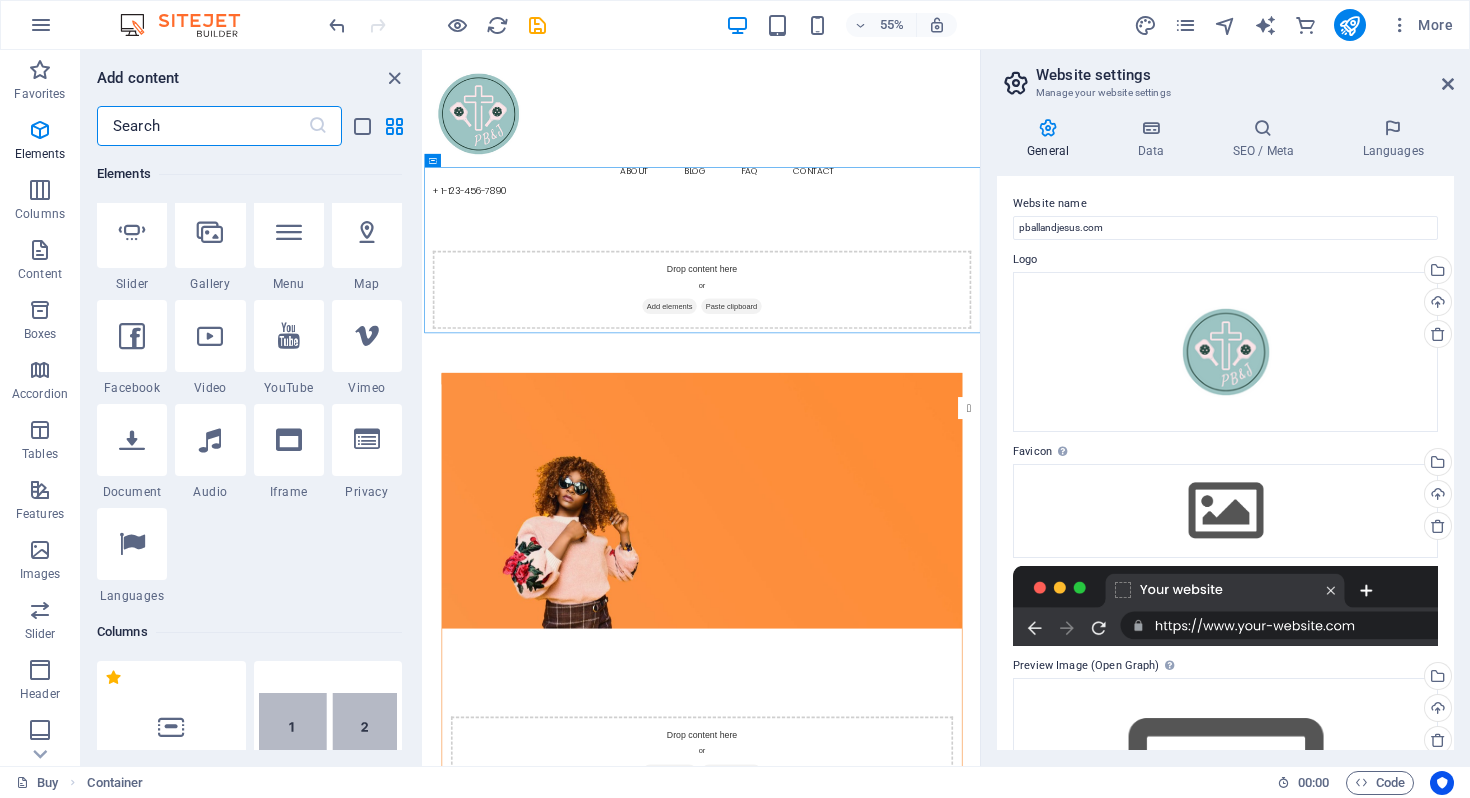 scroll, scrollTop: 0, scrollLeft: 0, axis: both 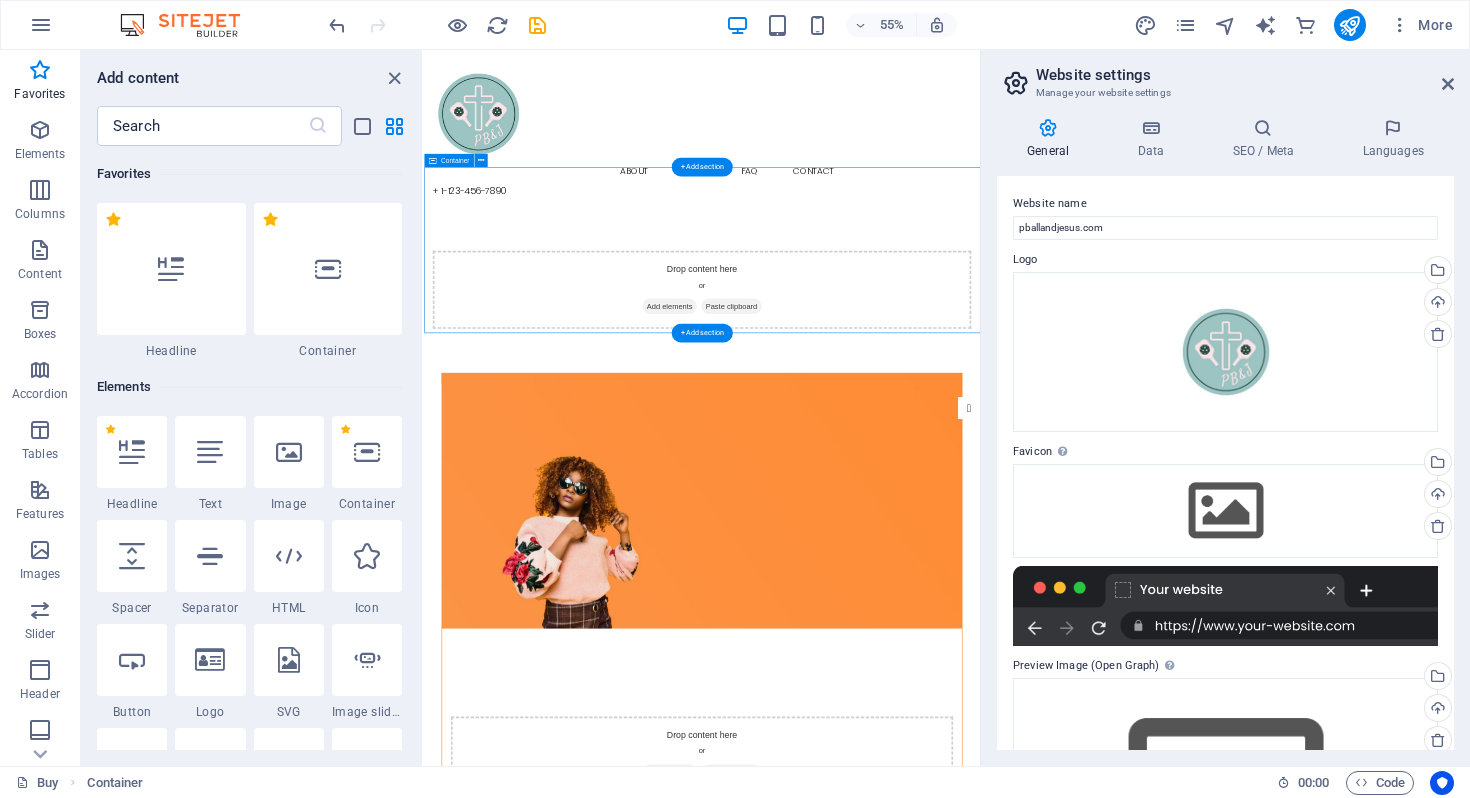 click on "Drop content here or  Add elements  Paste clipboard" at bounding box center [929, 486] 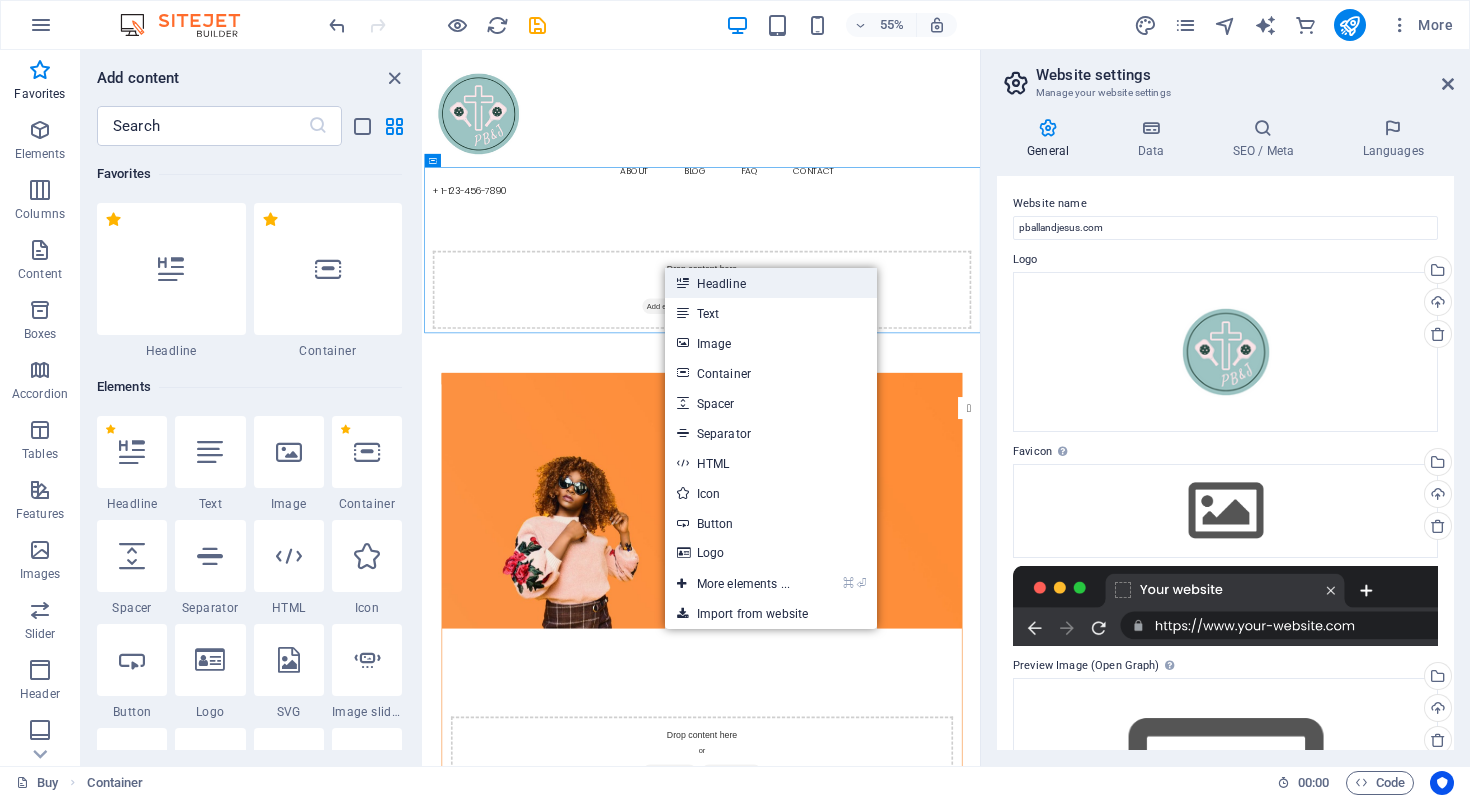 click at bounding box center [682, 283] 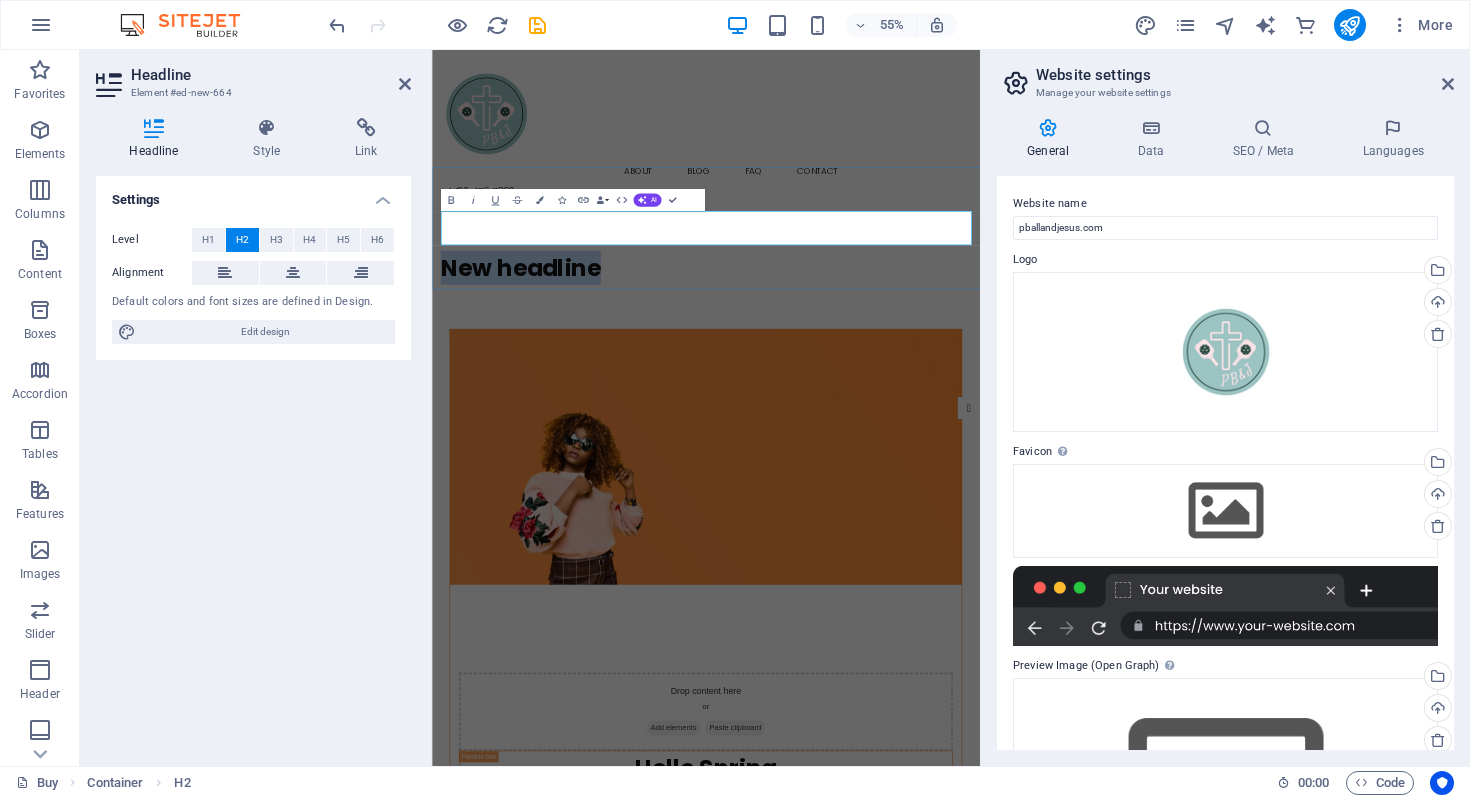 type 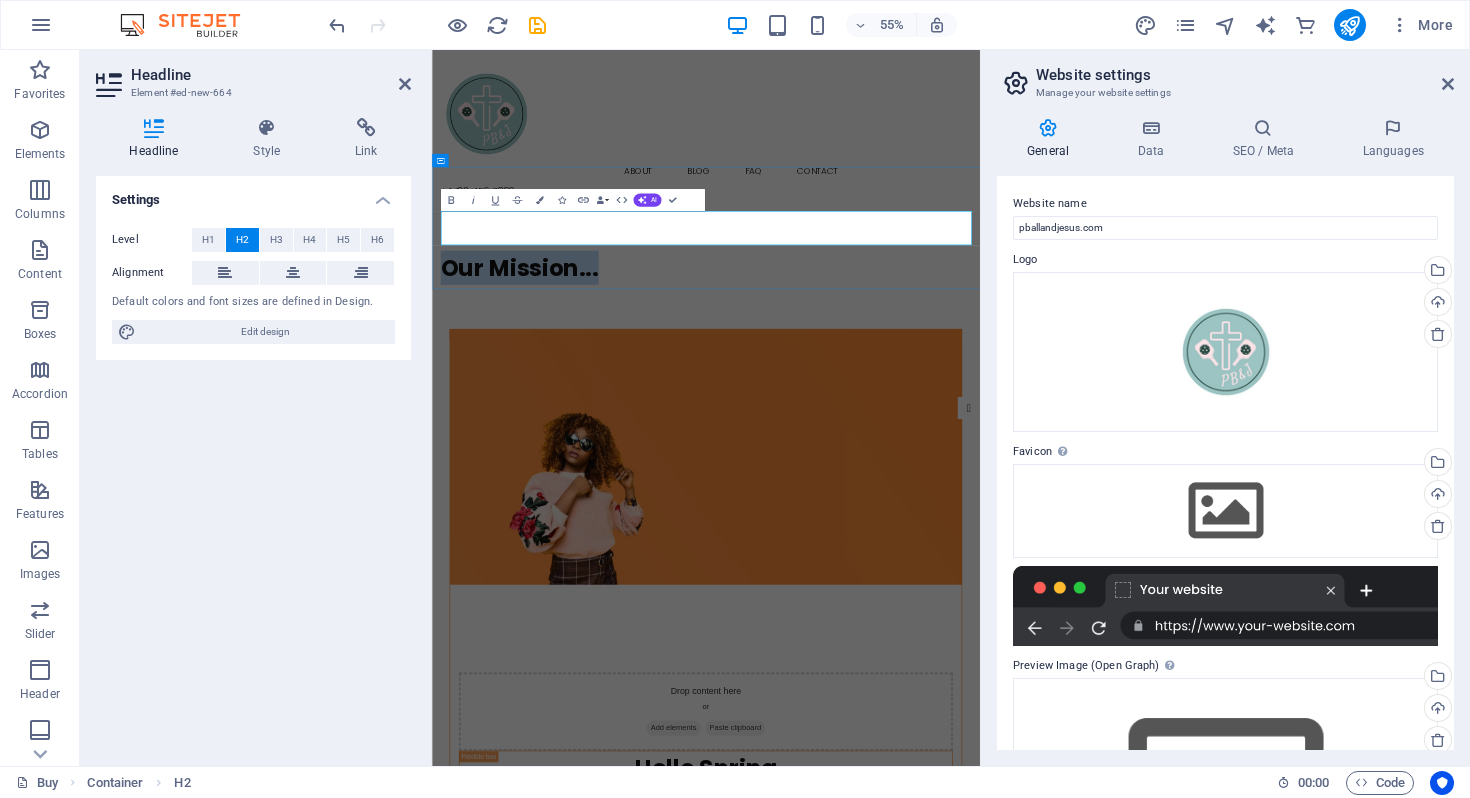 drag, startPoint x: 773, startPoint y: 383, endPoint x: 456, endPoint y: 354, distance: 318.32373 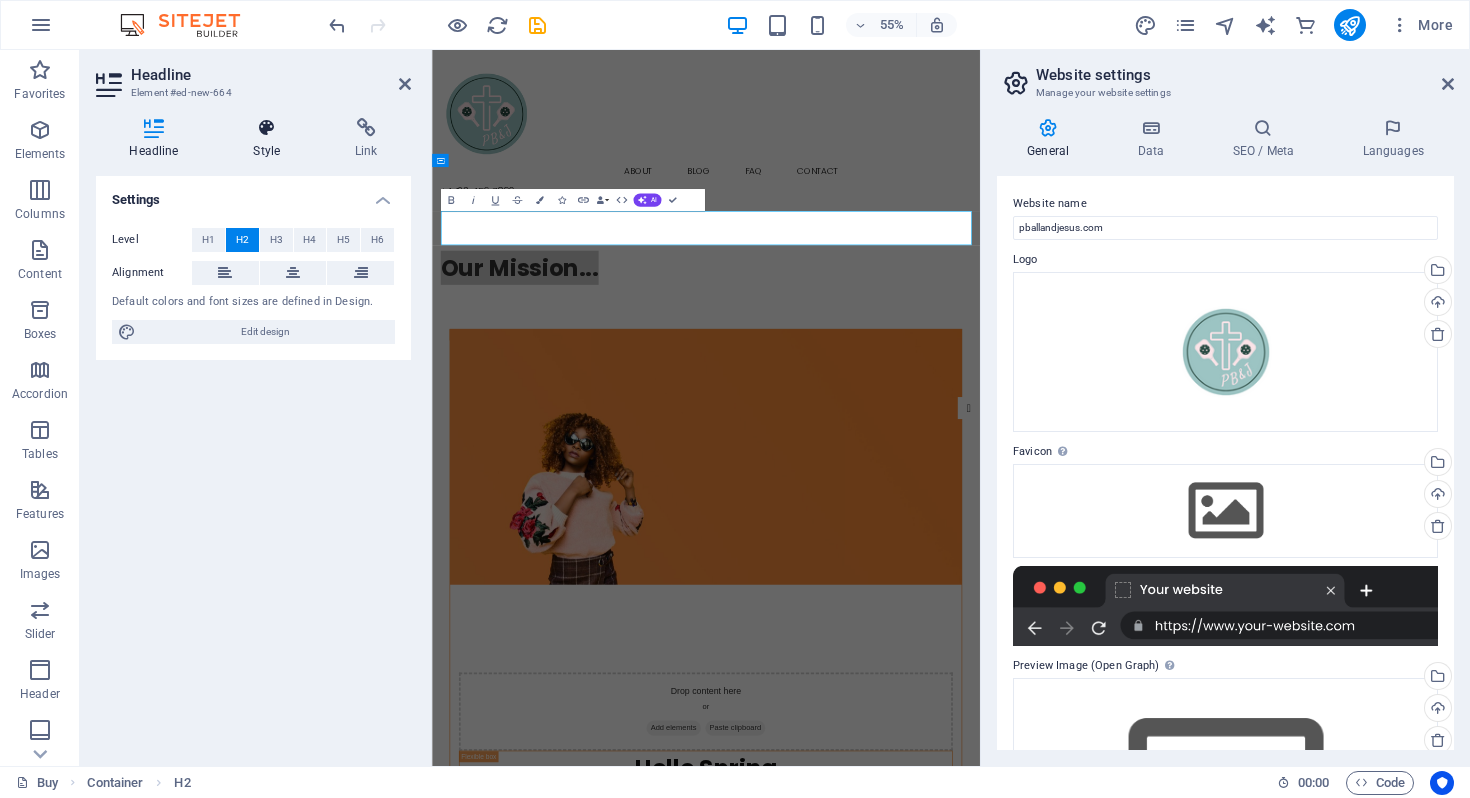 click at bounding box center (267, 128) 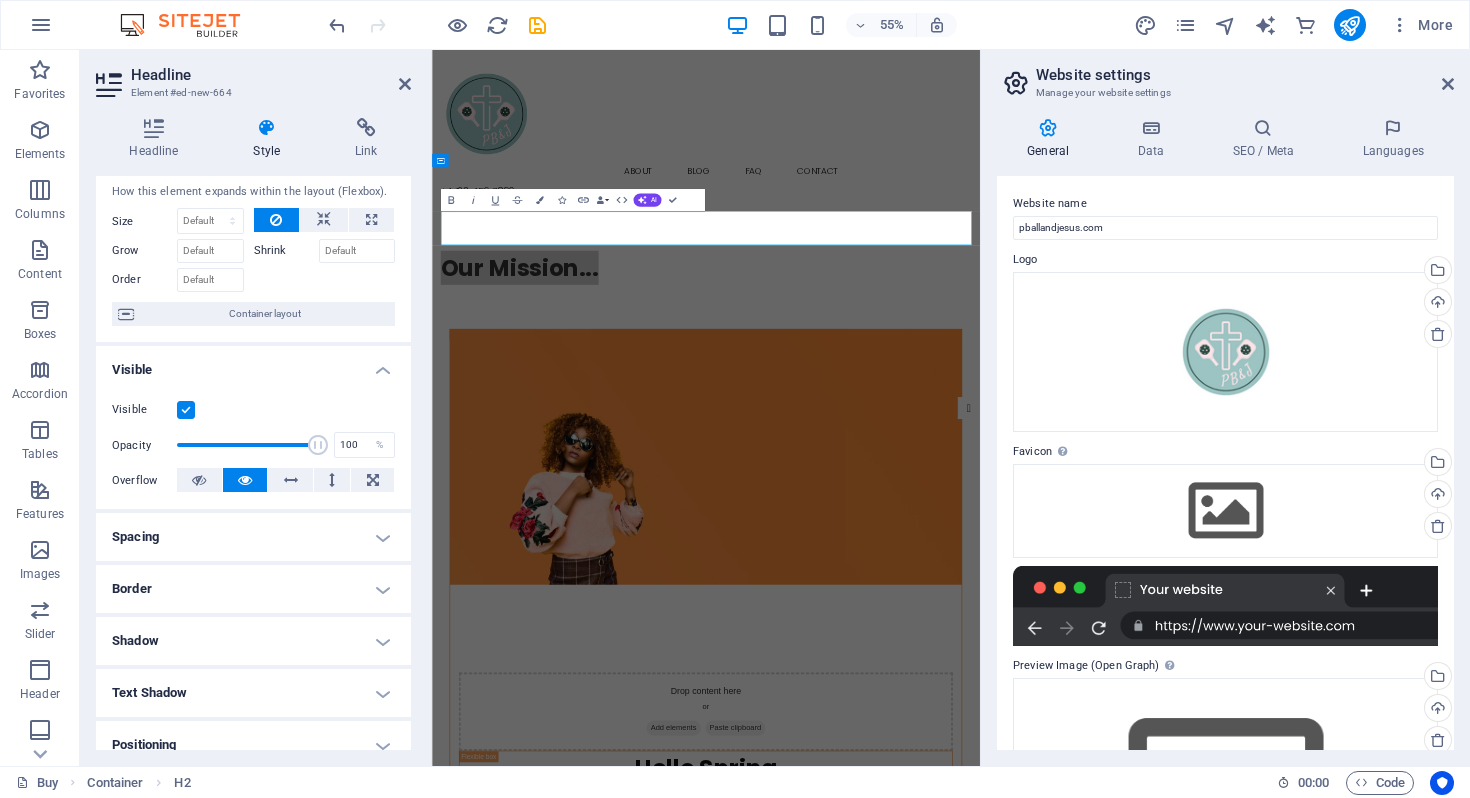 scroll, scrollTop: 57, scrollLeft: 0, axis: vertical 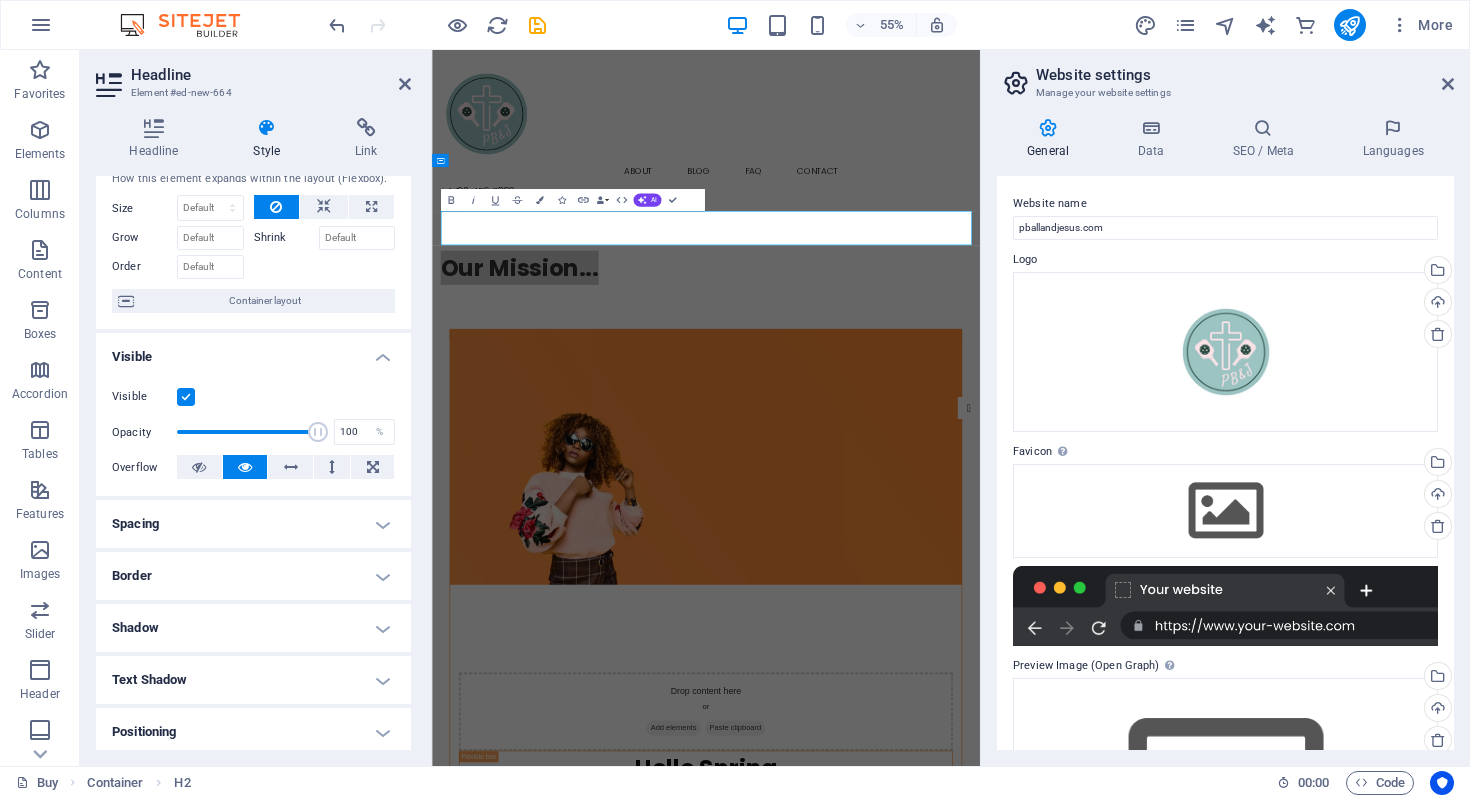 click on "Spacing" at bounding box center (253, 524) 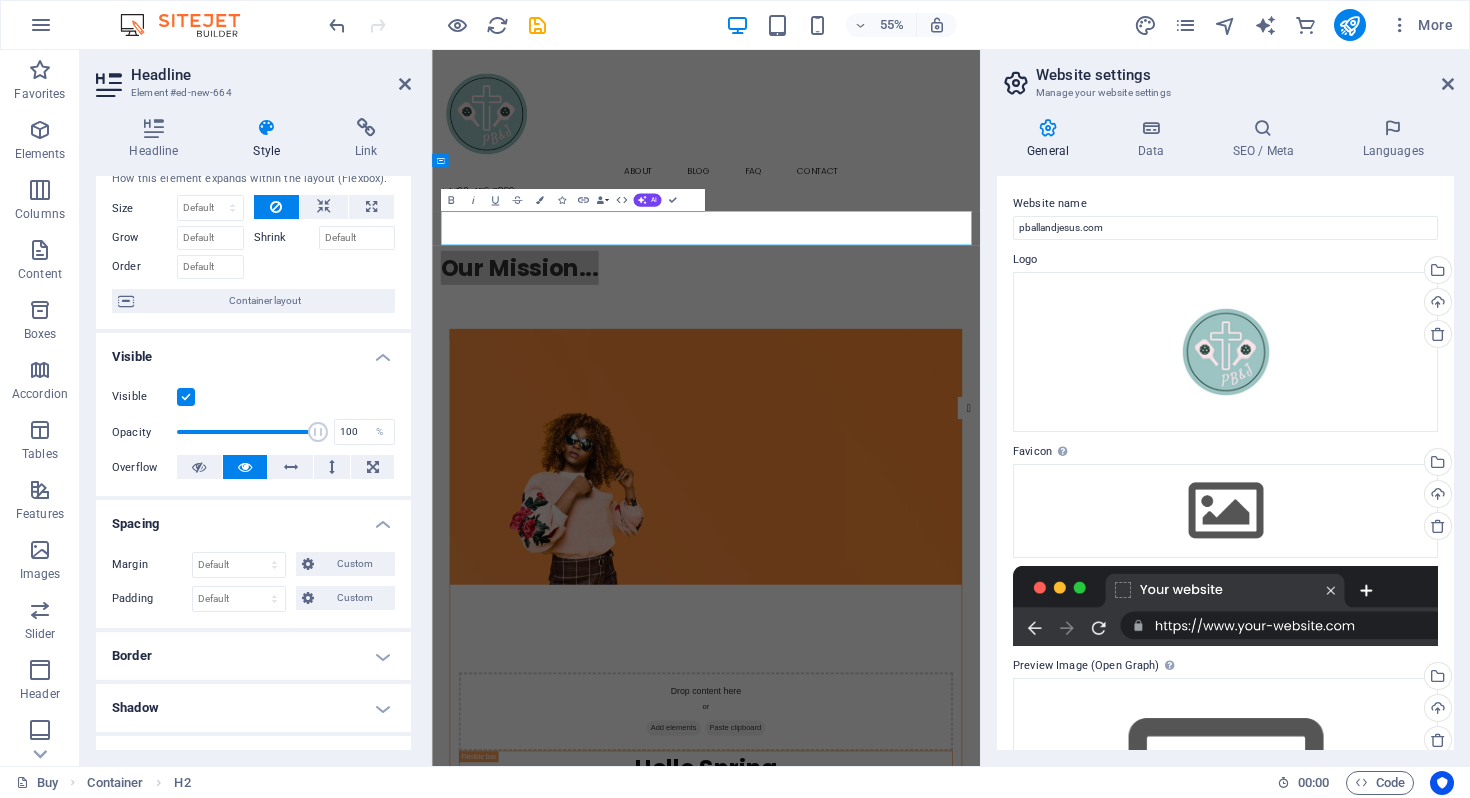 click on "Spacing" at bounding box center (253, 518) 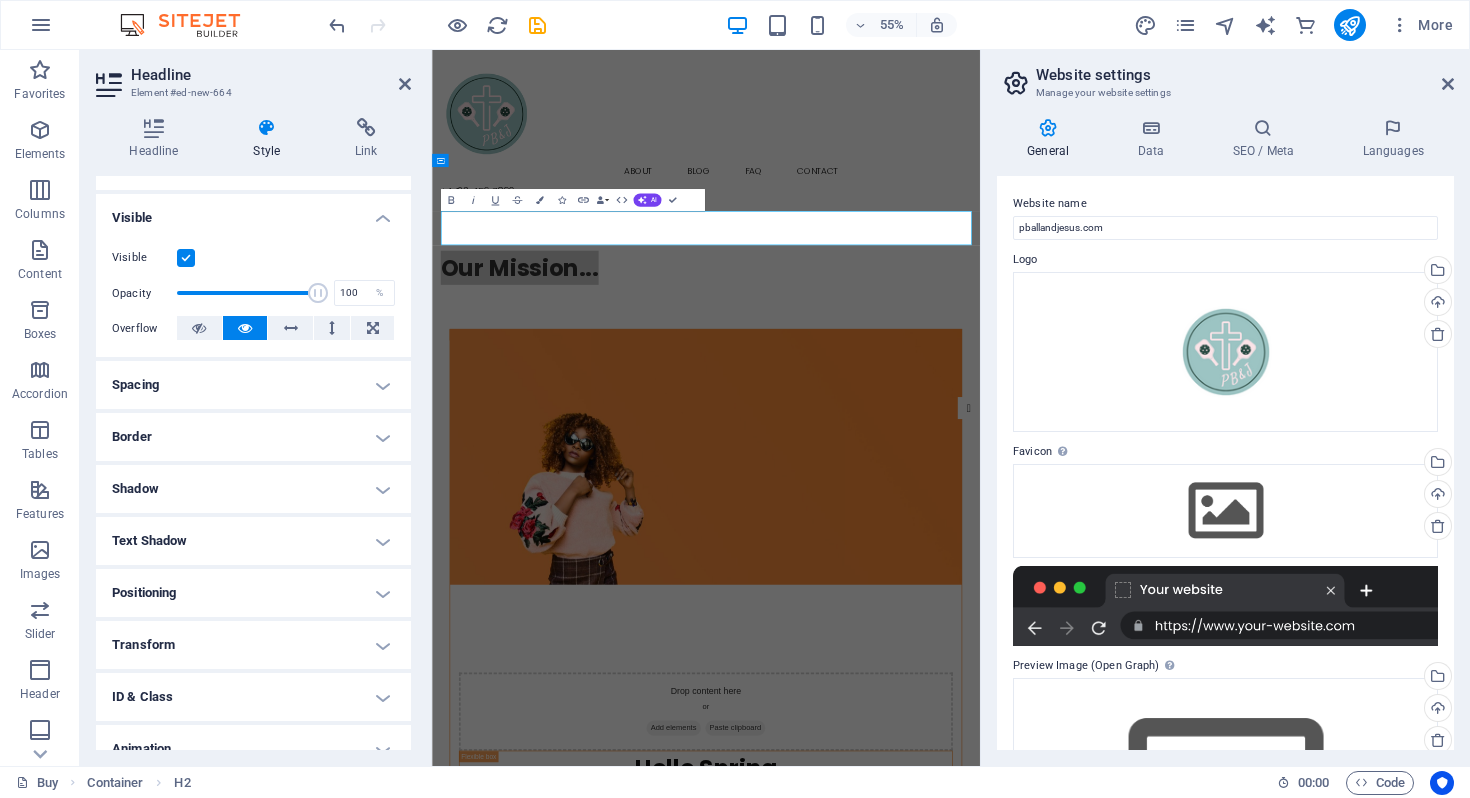 scroll, scrollTop: 271, scrollLeft: 0, axis: vertical 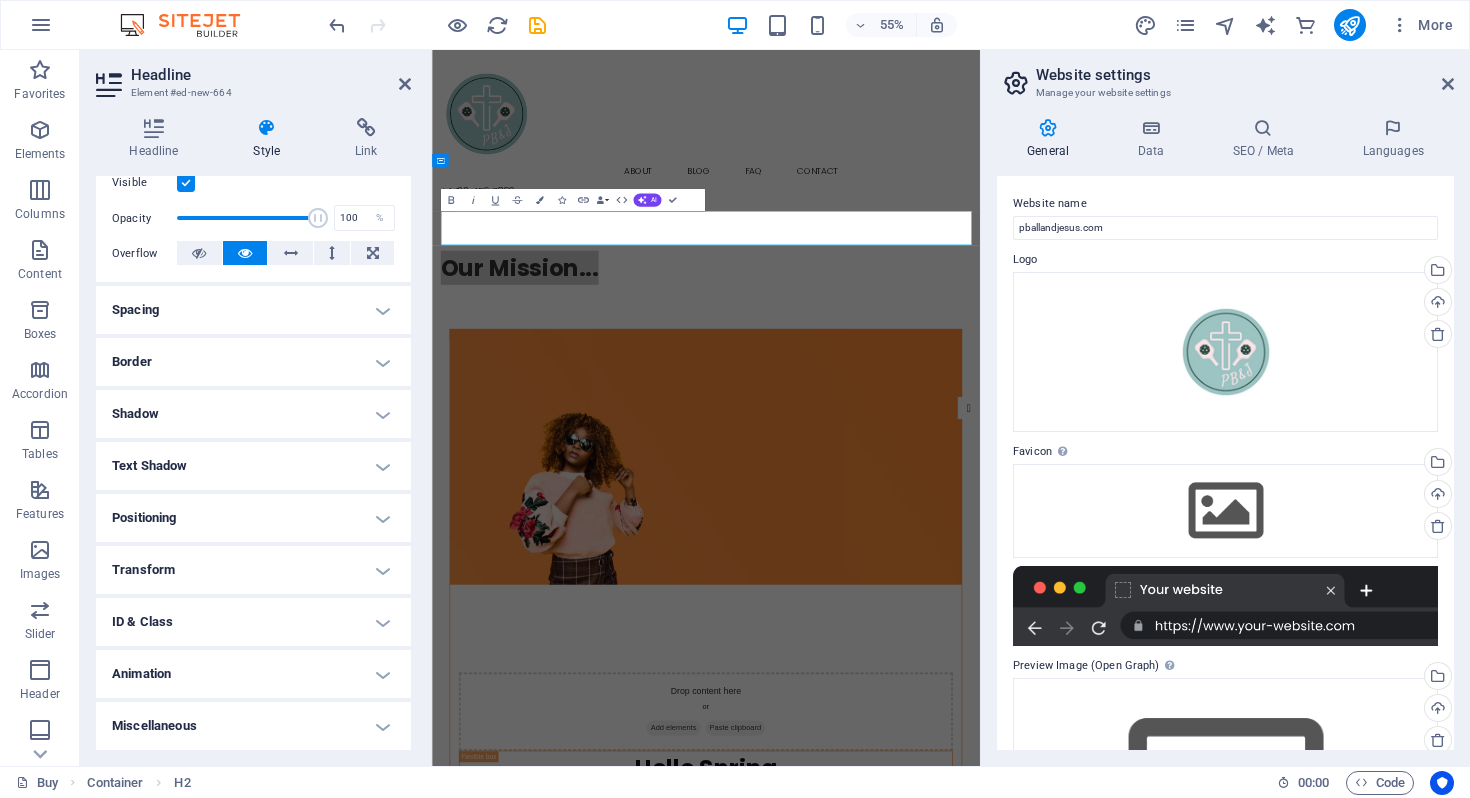 click on "Animation" at bounding box center [253, 674] 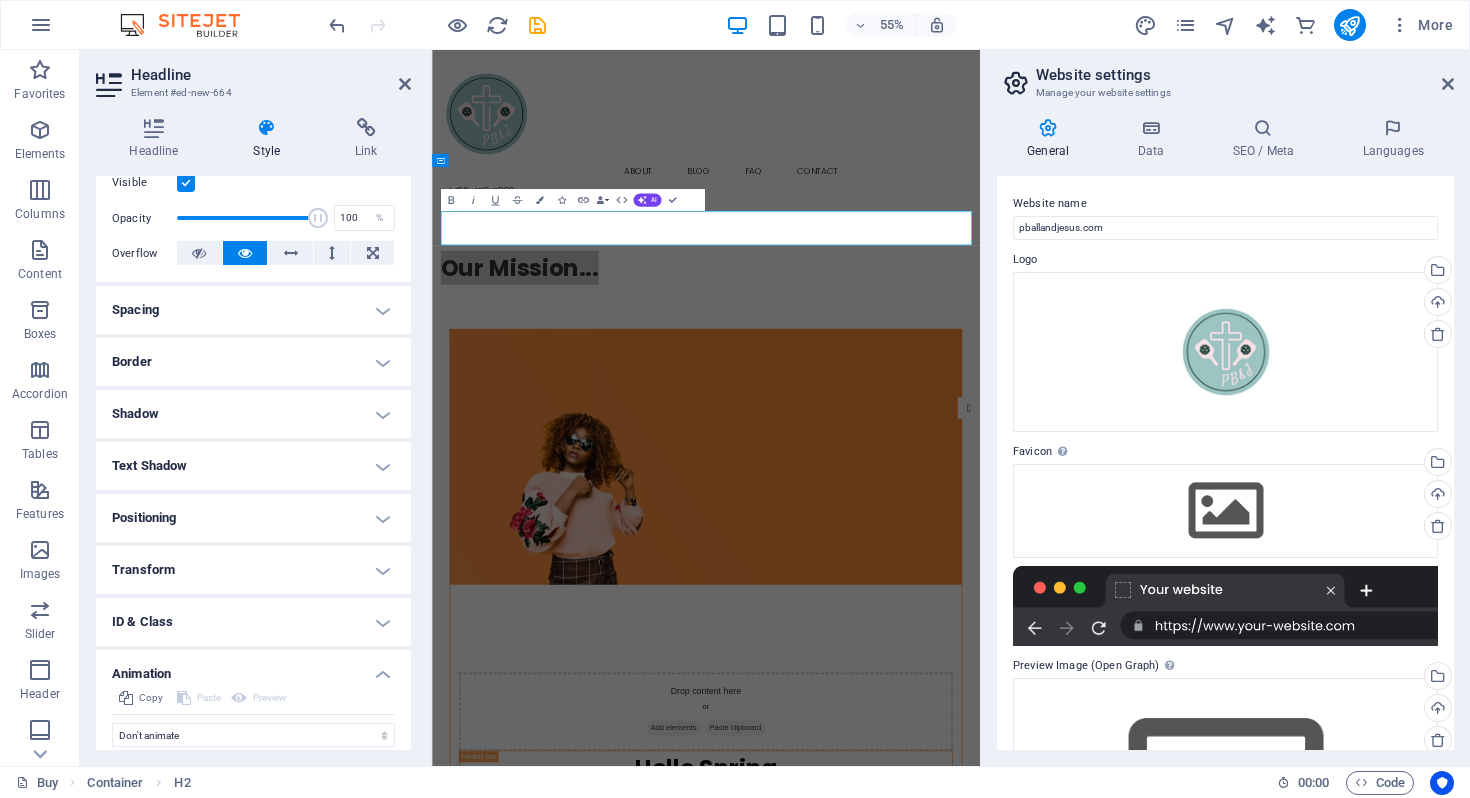 scroll, scrollTop: 336, scrollLeft: 0, axis: vertical 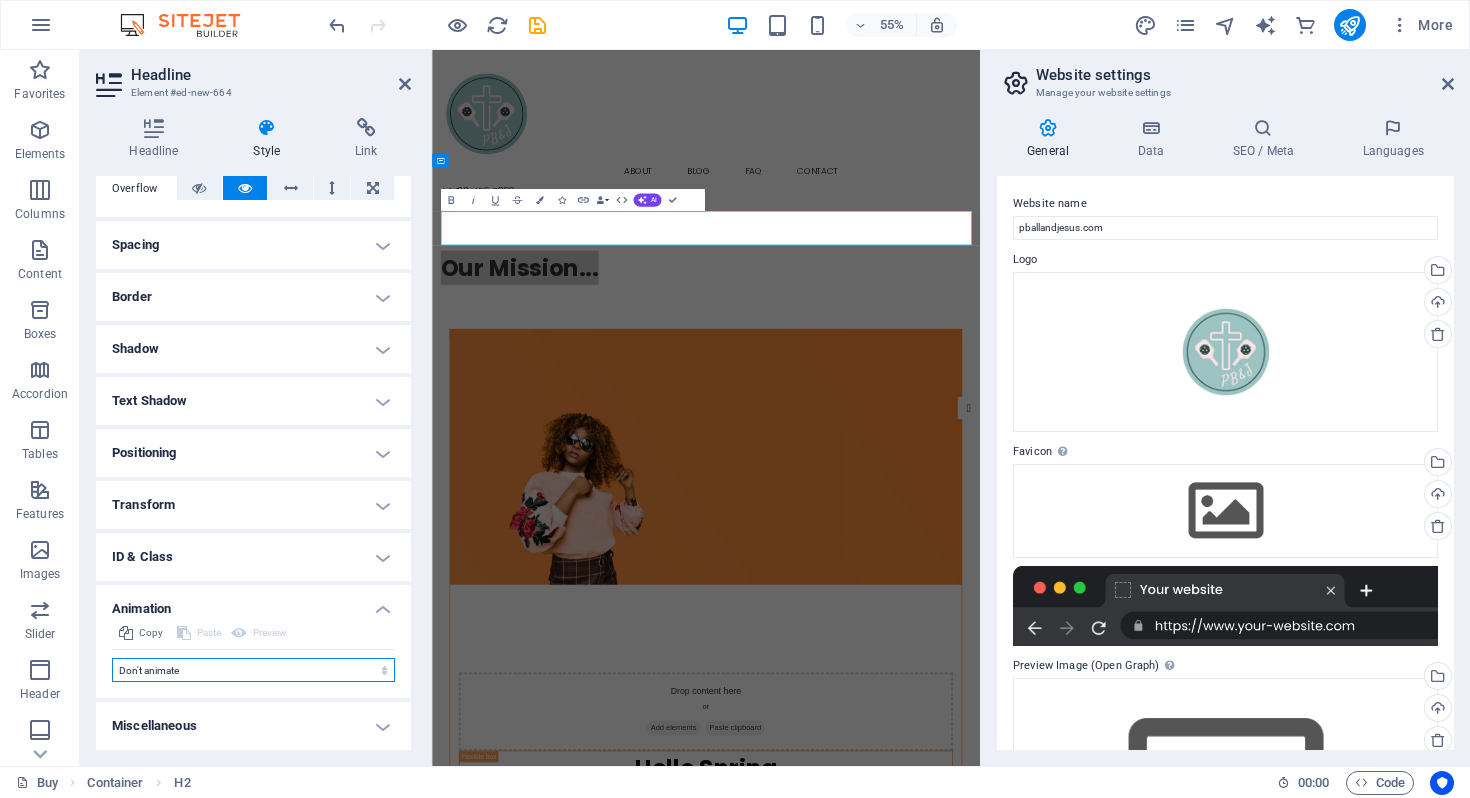 click on "Don't animate Show / Hide Slide up/down Zoom in/out Slide left to right Slide right to left Slide top to bottom Slide bottom to top Pulse Blink Open as overlay" at bounding box center (253, 670) 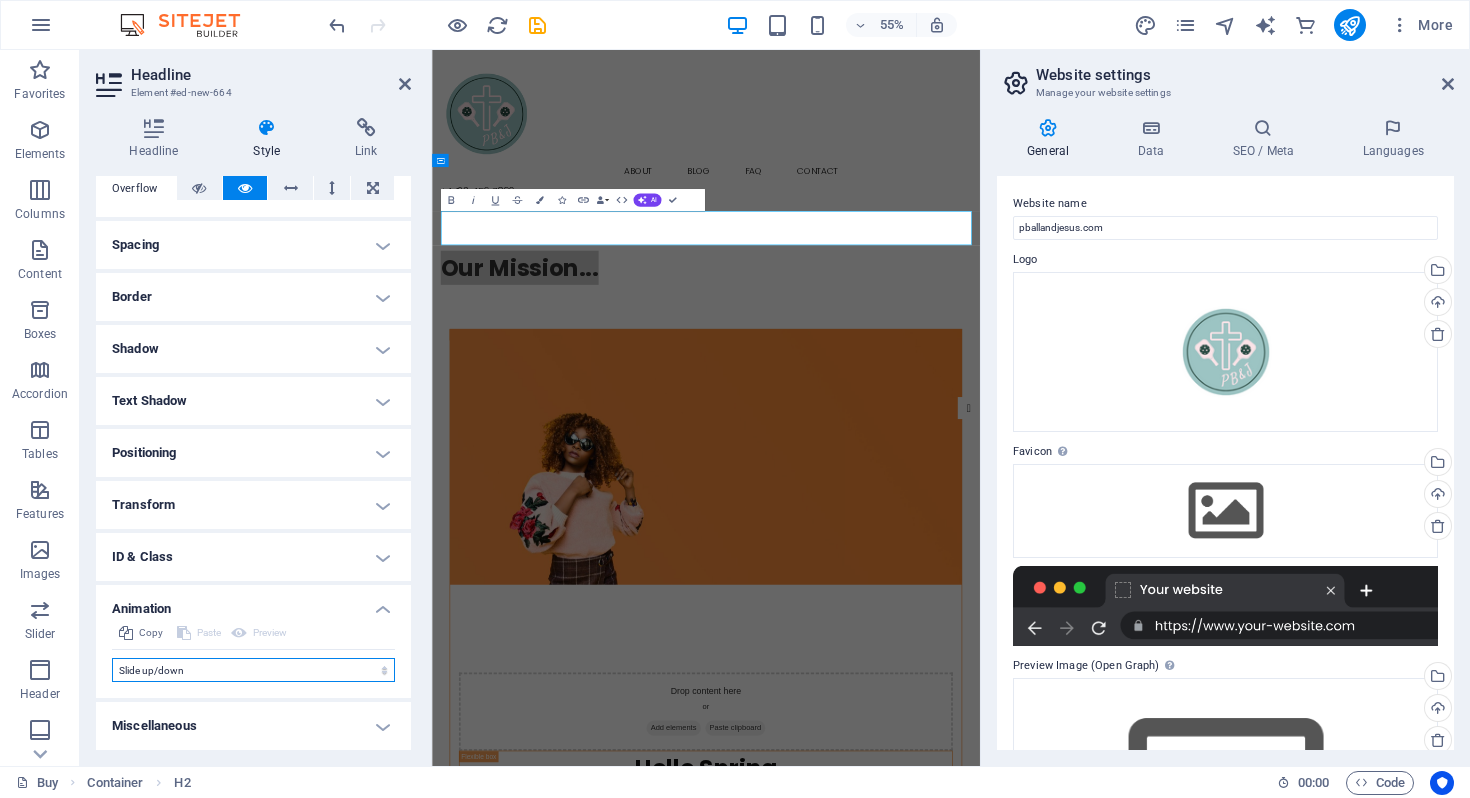 select on "scroll" 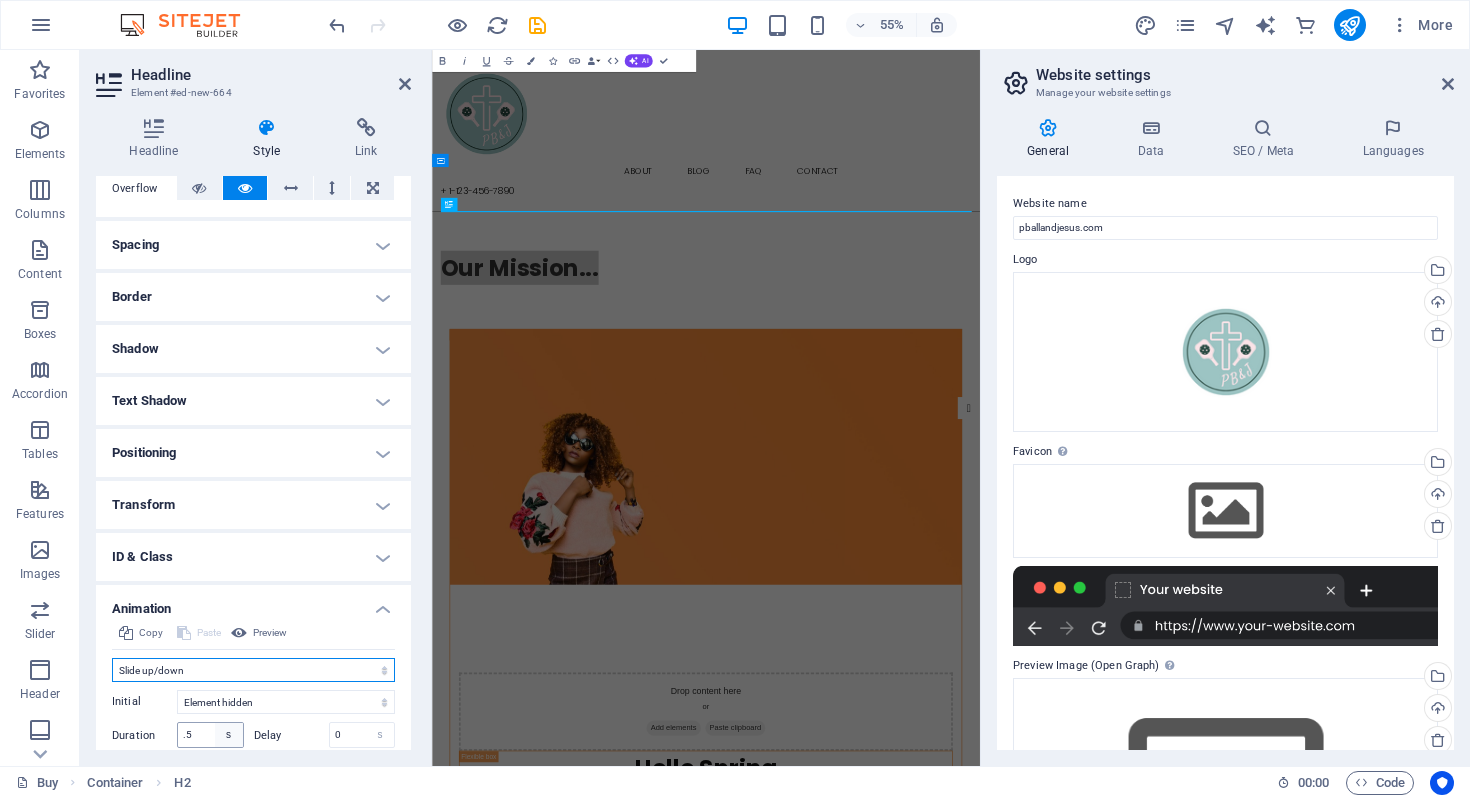 scroll, scrollTop: 418, scrollLeft: 0, axis: vertical 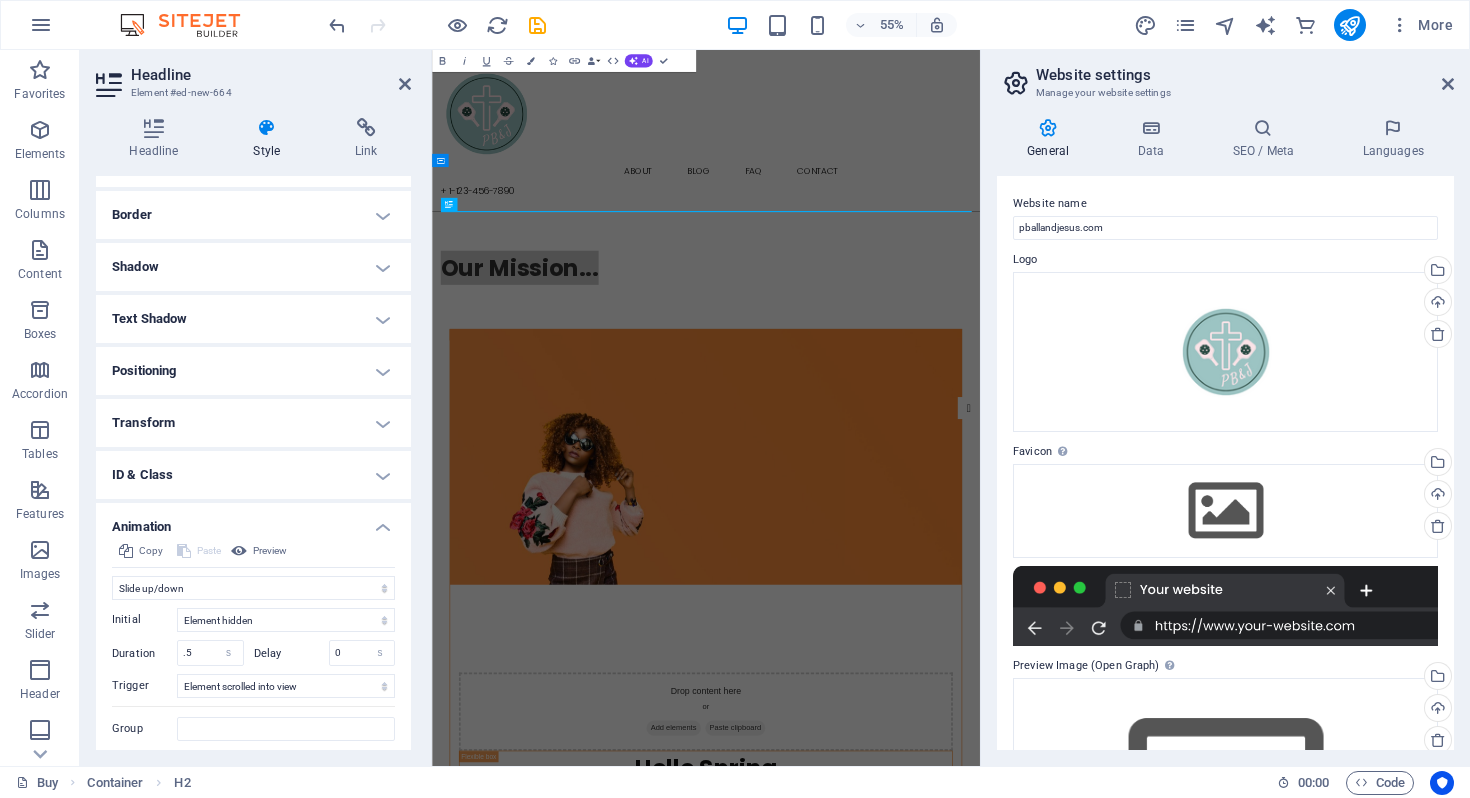 click on "ID & Class" at bounding box center [253, 475] 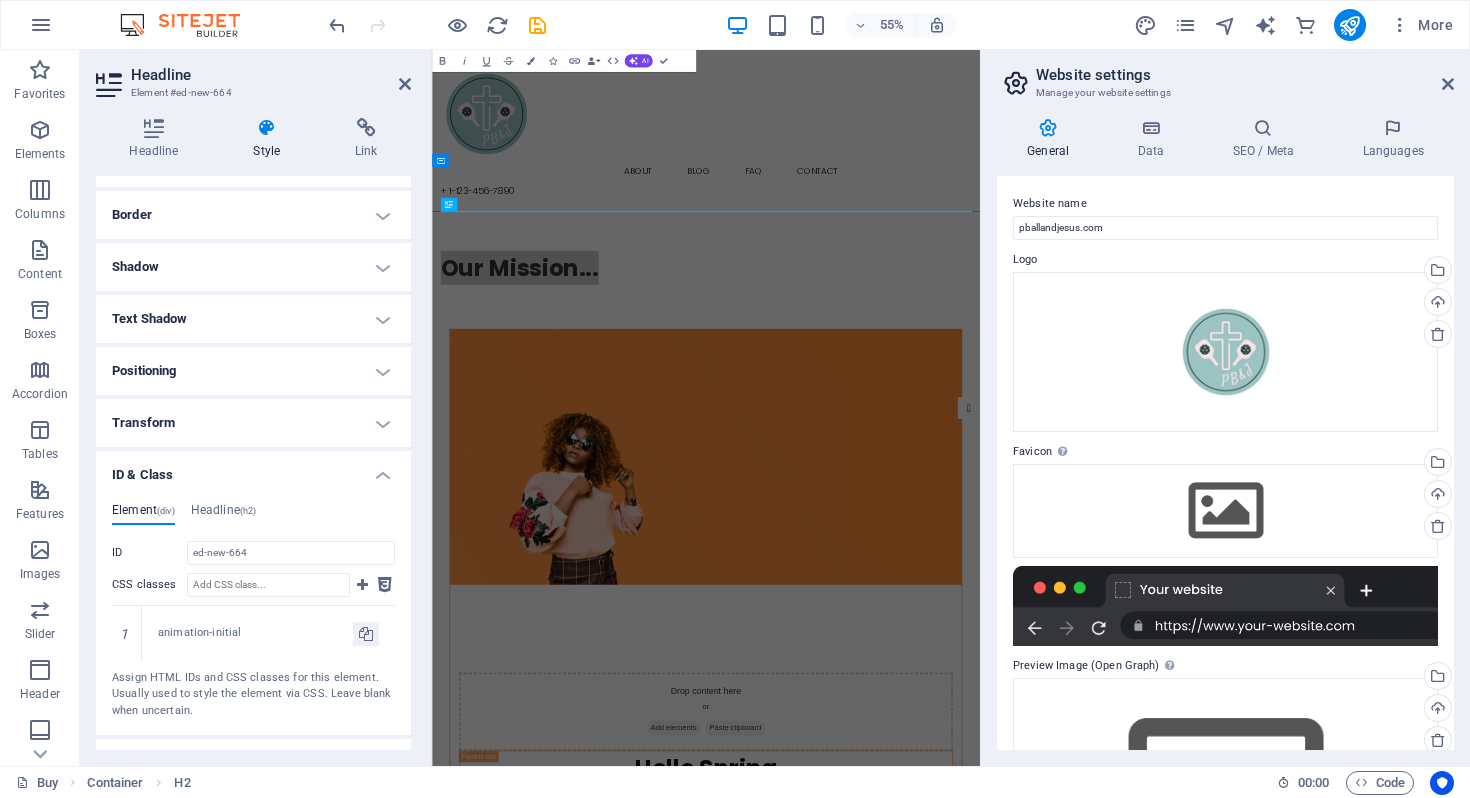 click on "ID & Class" at bounding box center [253, 469] 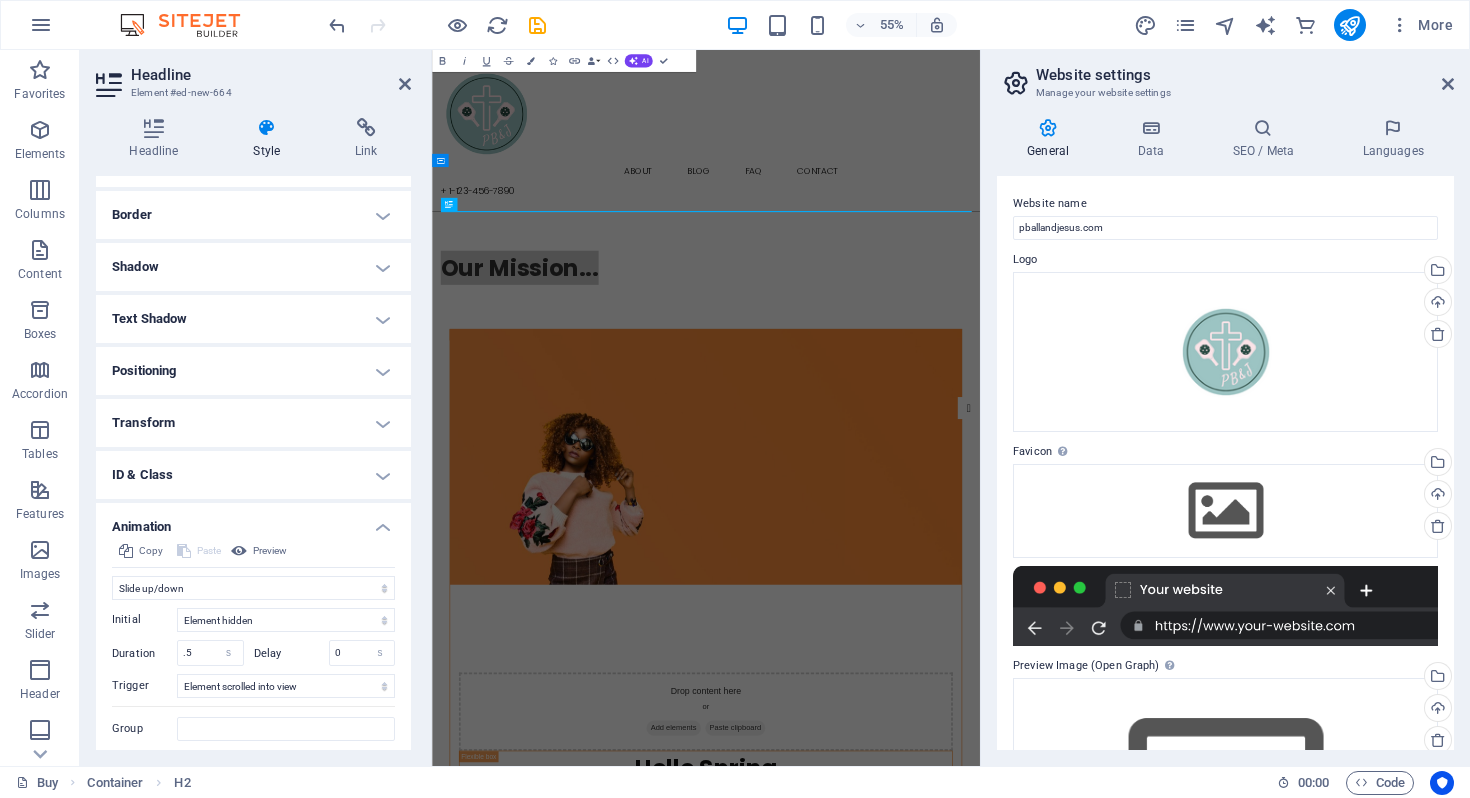 click on "Transform" at bounding box center (253, 423) 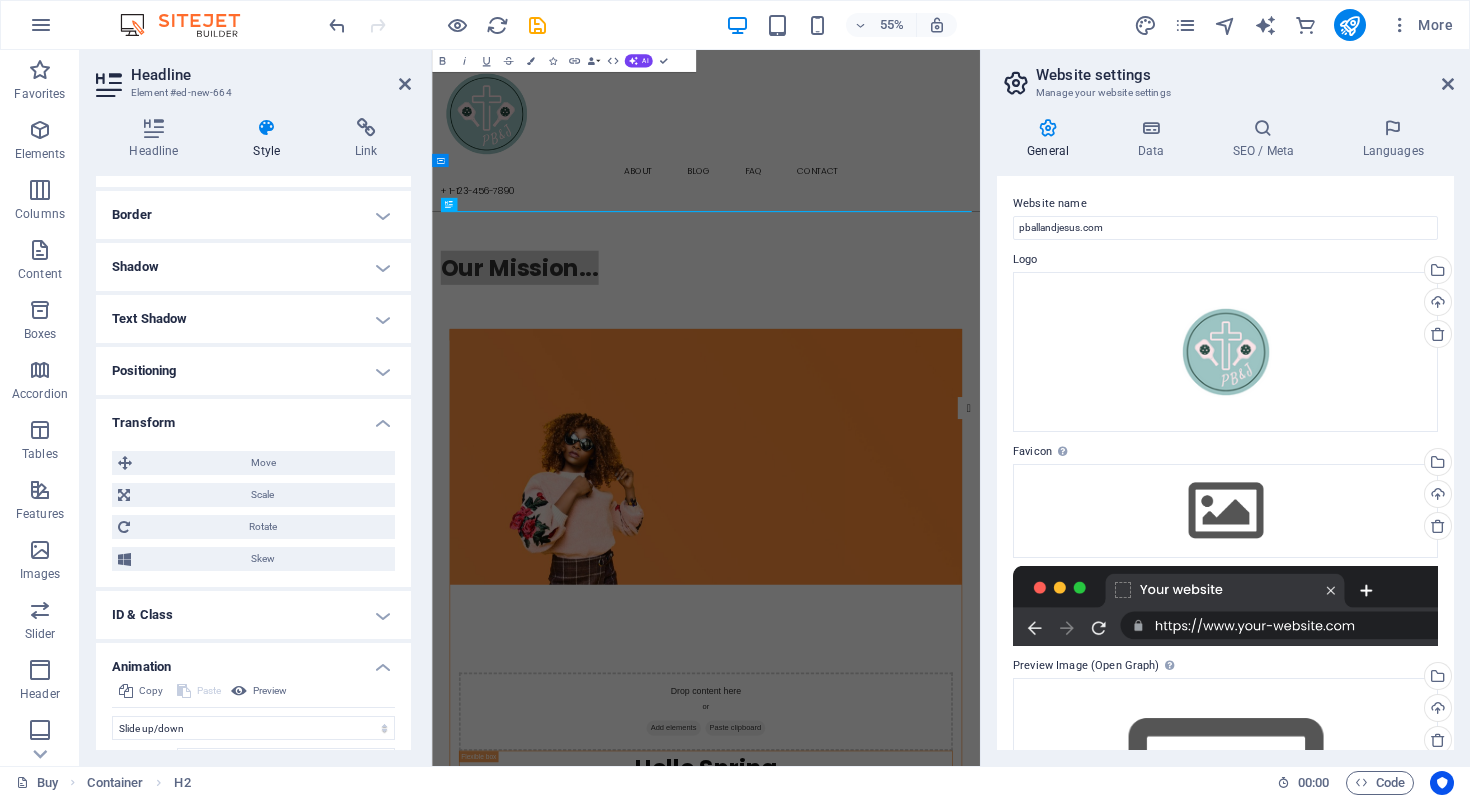 click on "Transform" at bounding box center (253, 417) 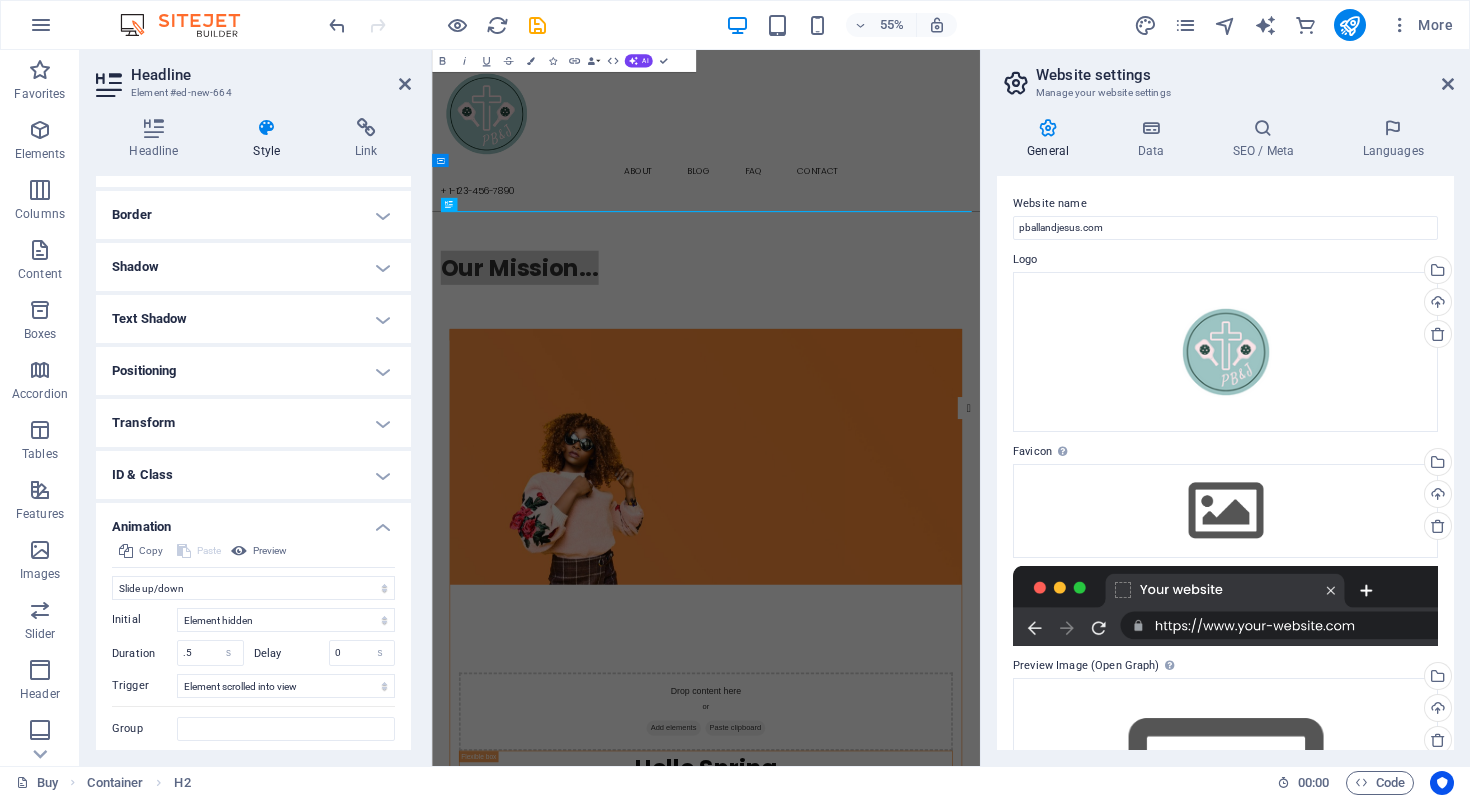 click on "Positioning" at bounding box center [253, 371] 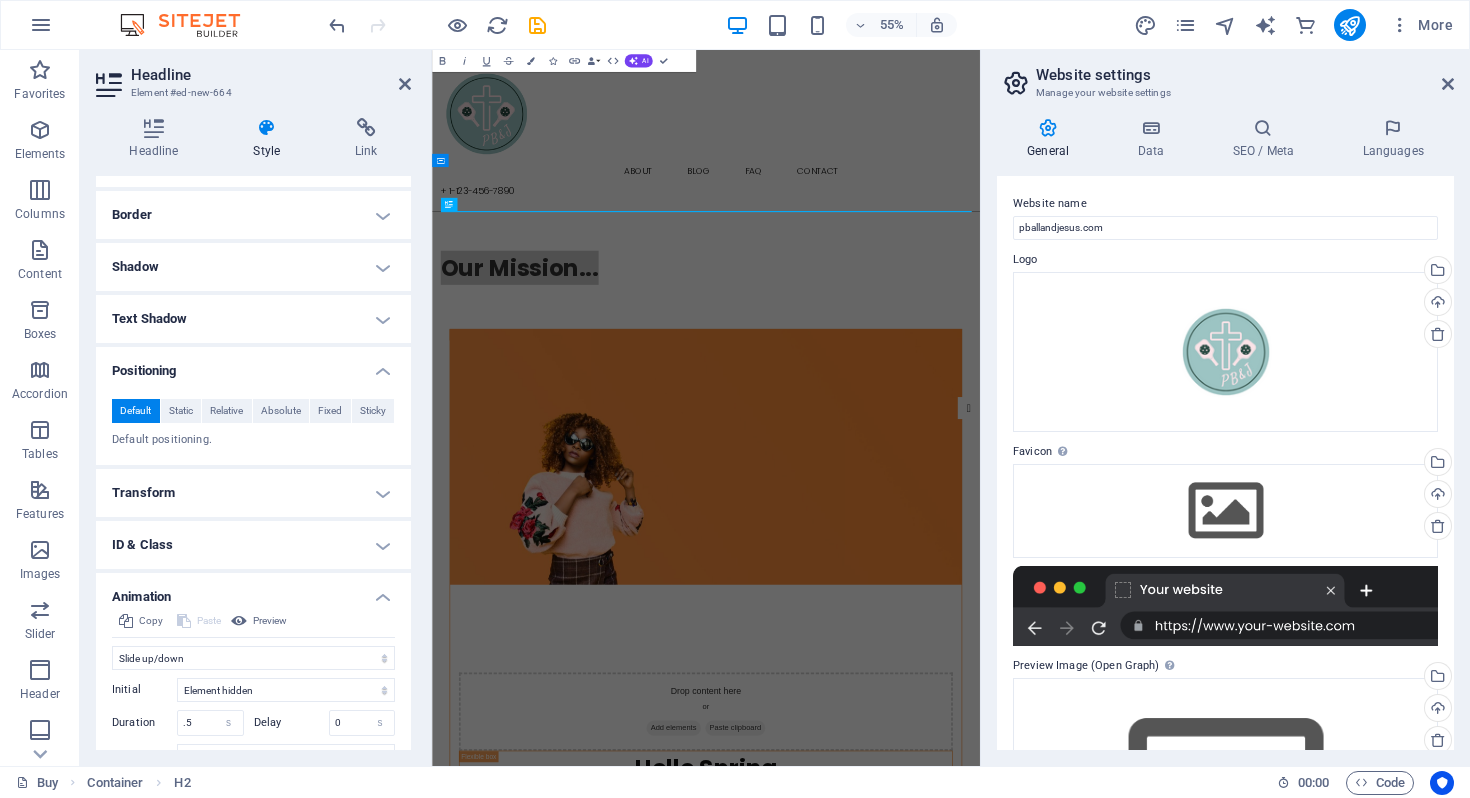 click on "Text Shadow" at bounding box center (253, 319) 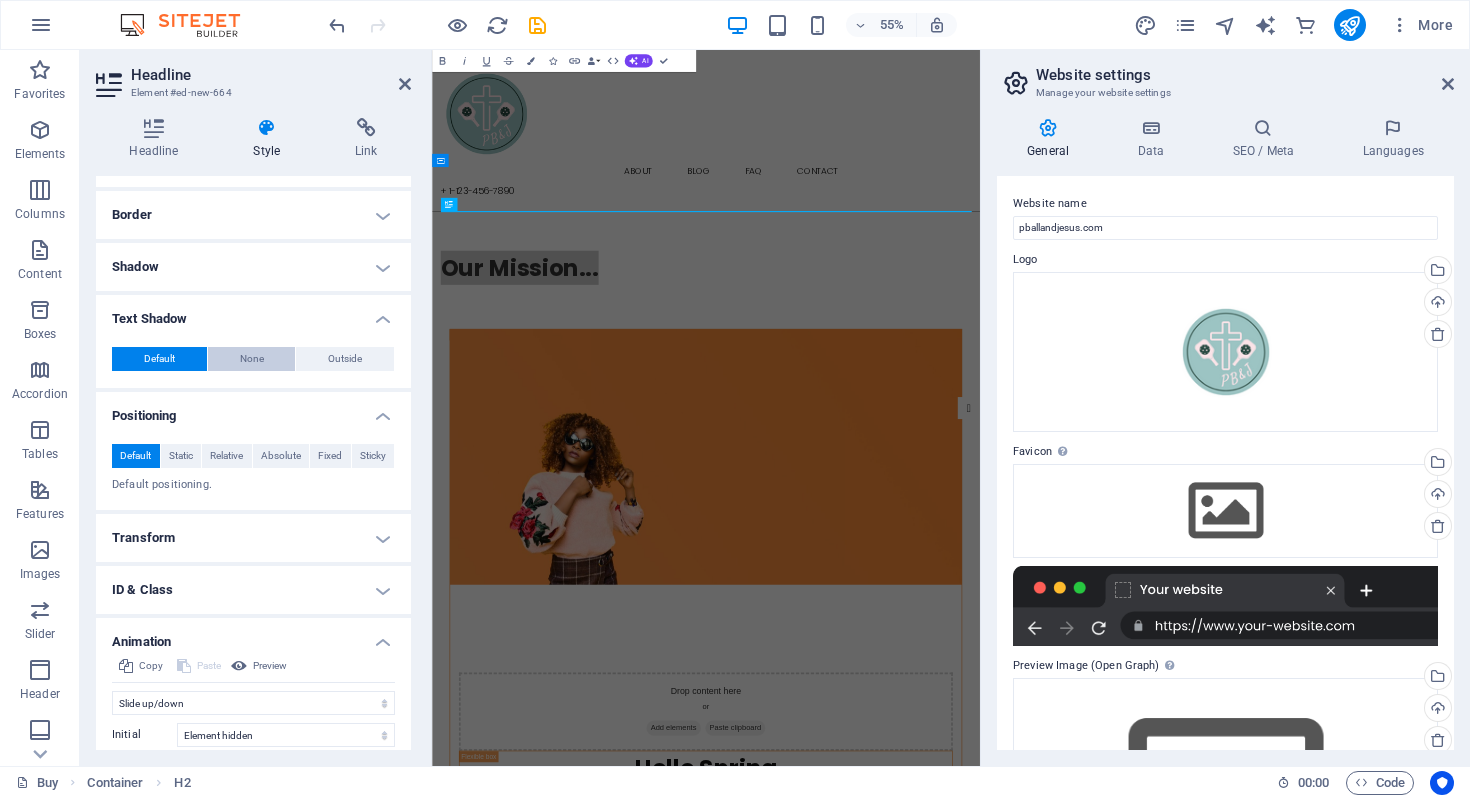 click on "None" at bounding box center (252, 359) 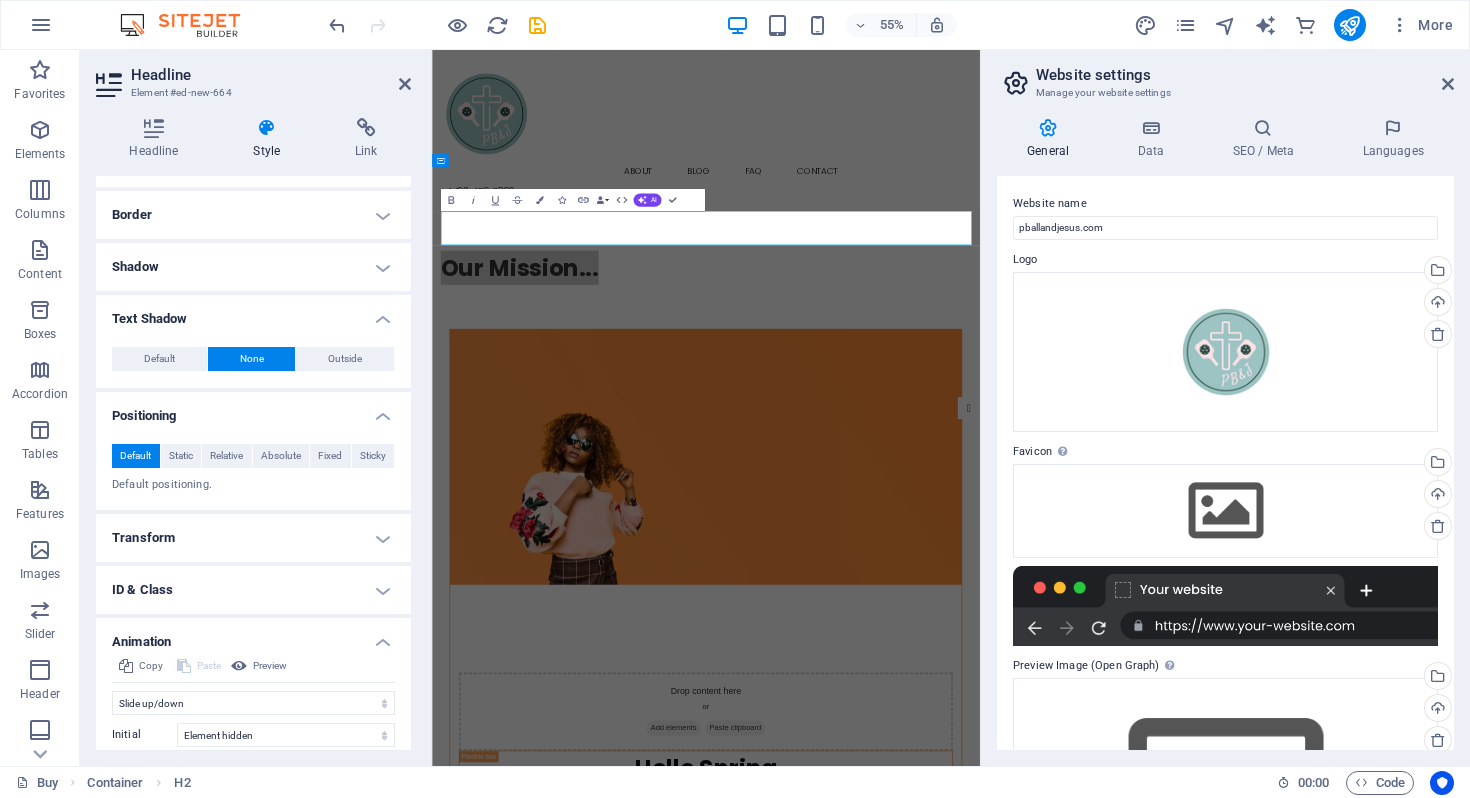 click on "None" at bounding box center [252, 359] 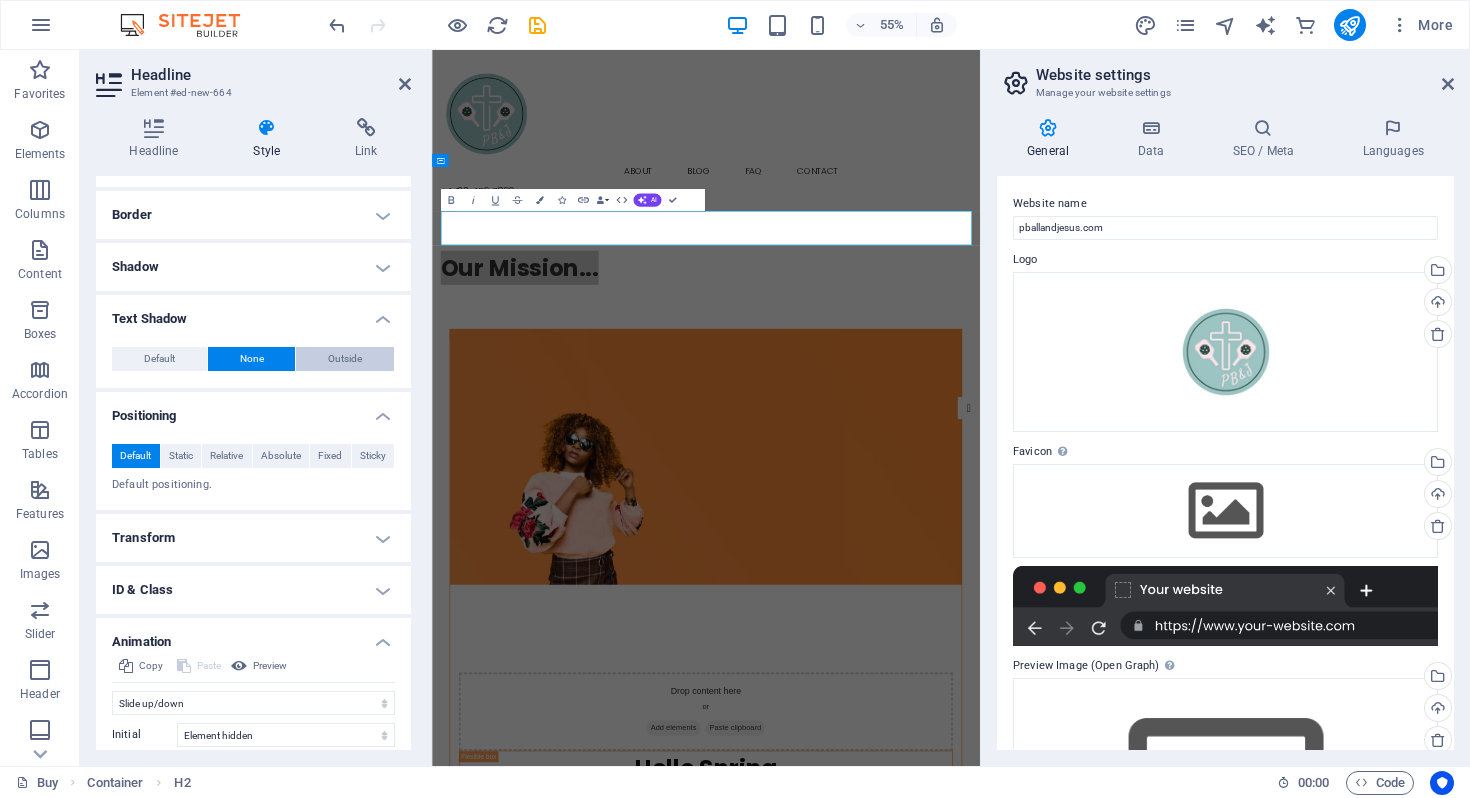 click on "Outside" at bounding box center (345, 359) 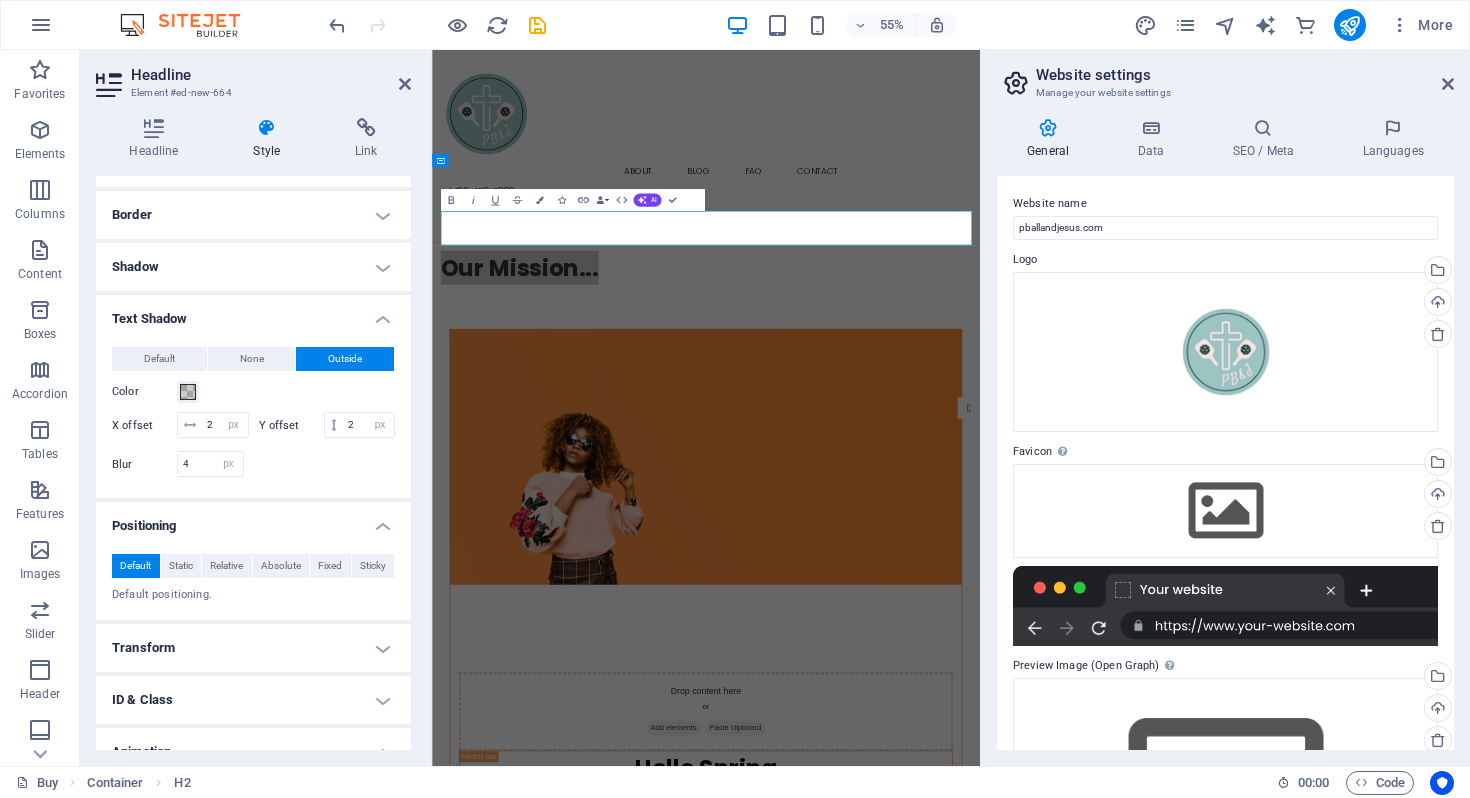 click on "Text Shadow" at bounding box center [253, 313] 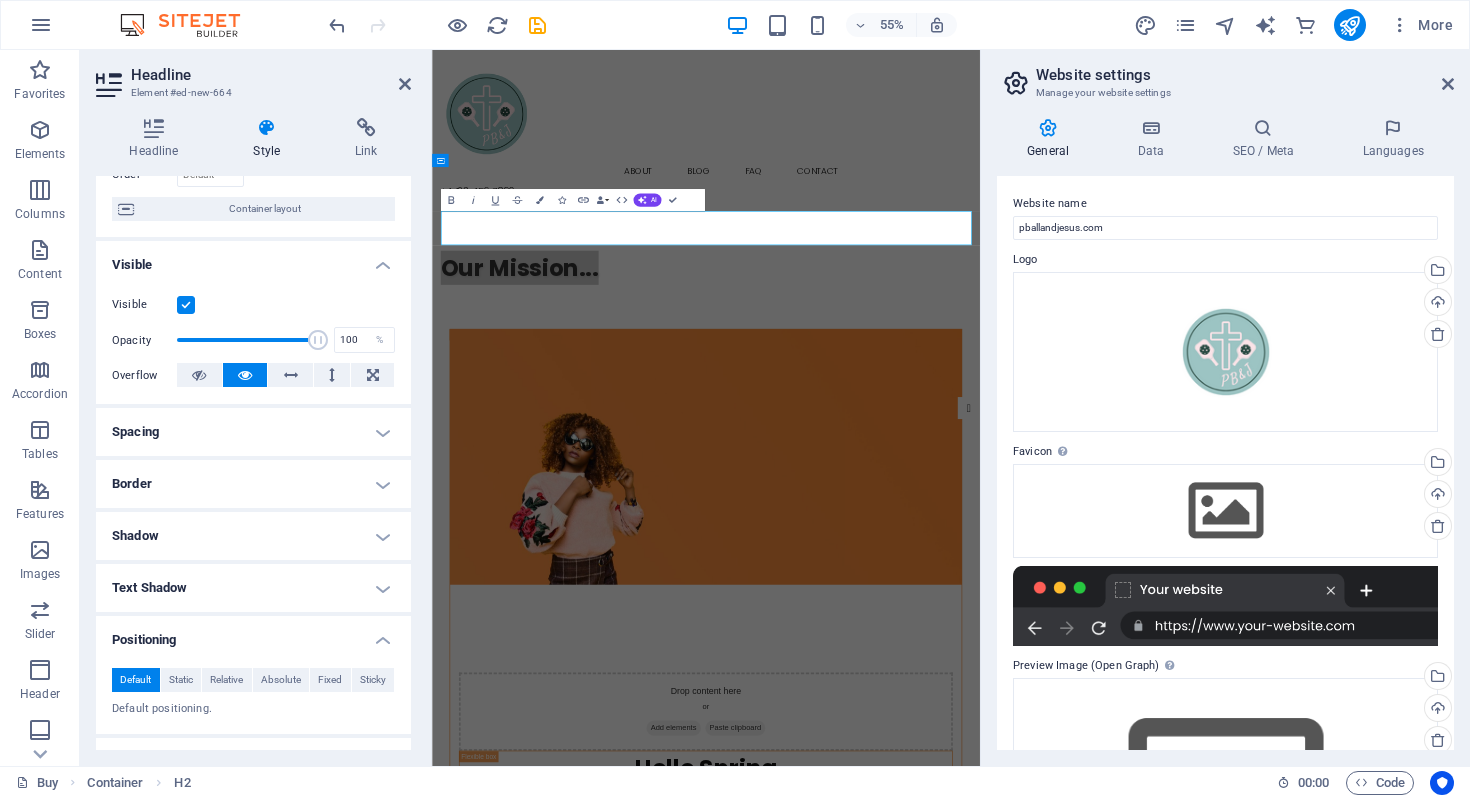 scroll, scrollTop: 0, scrollLeft: 0, axis: both 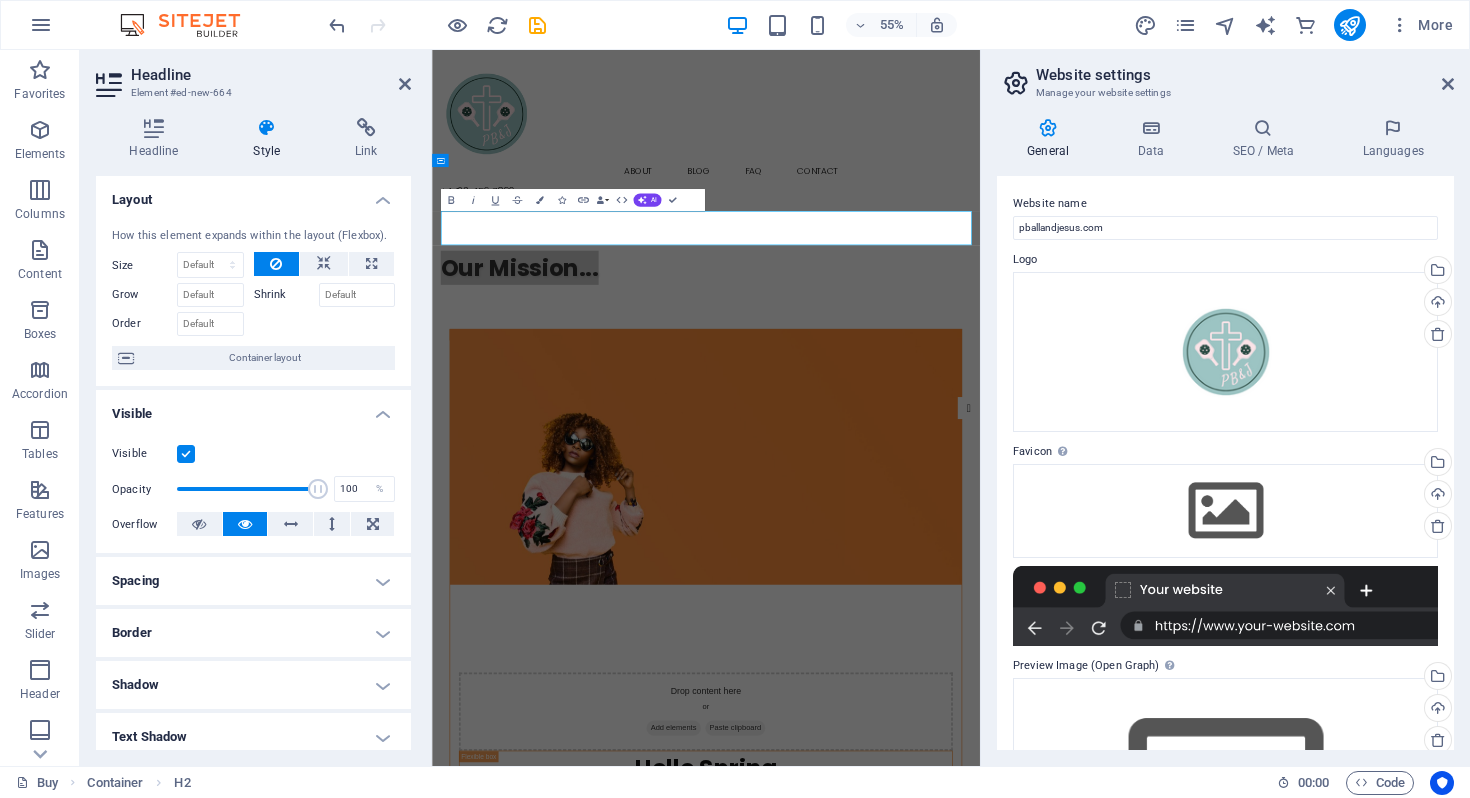 click on "Headline" at bounding box center [271, 75] 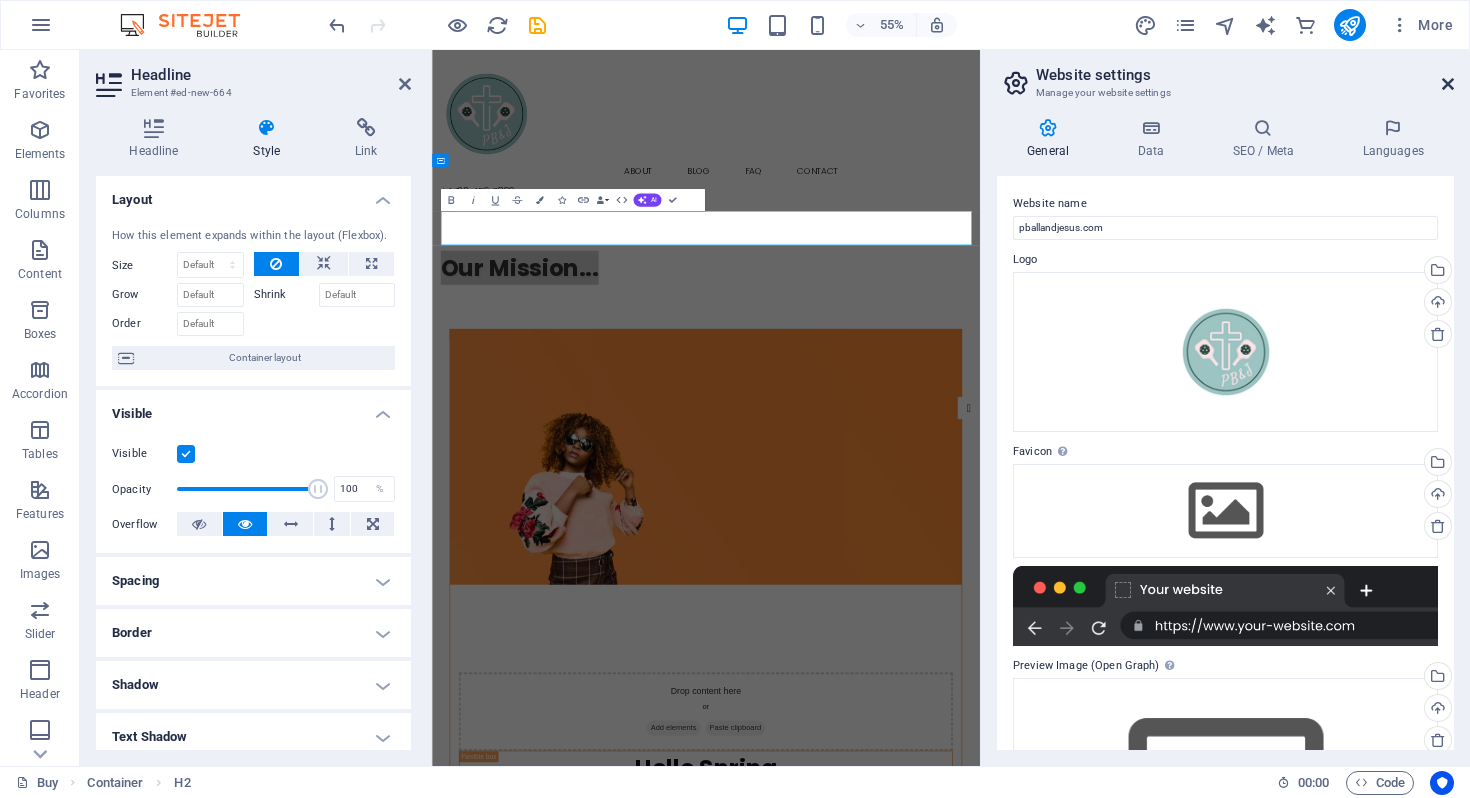 click at bounding box center (1448, 84) 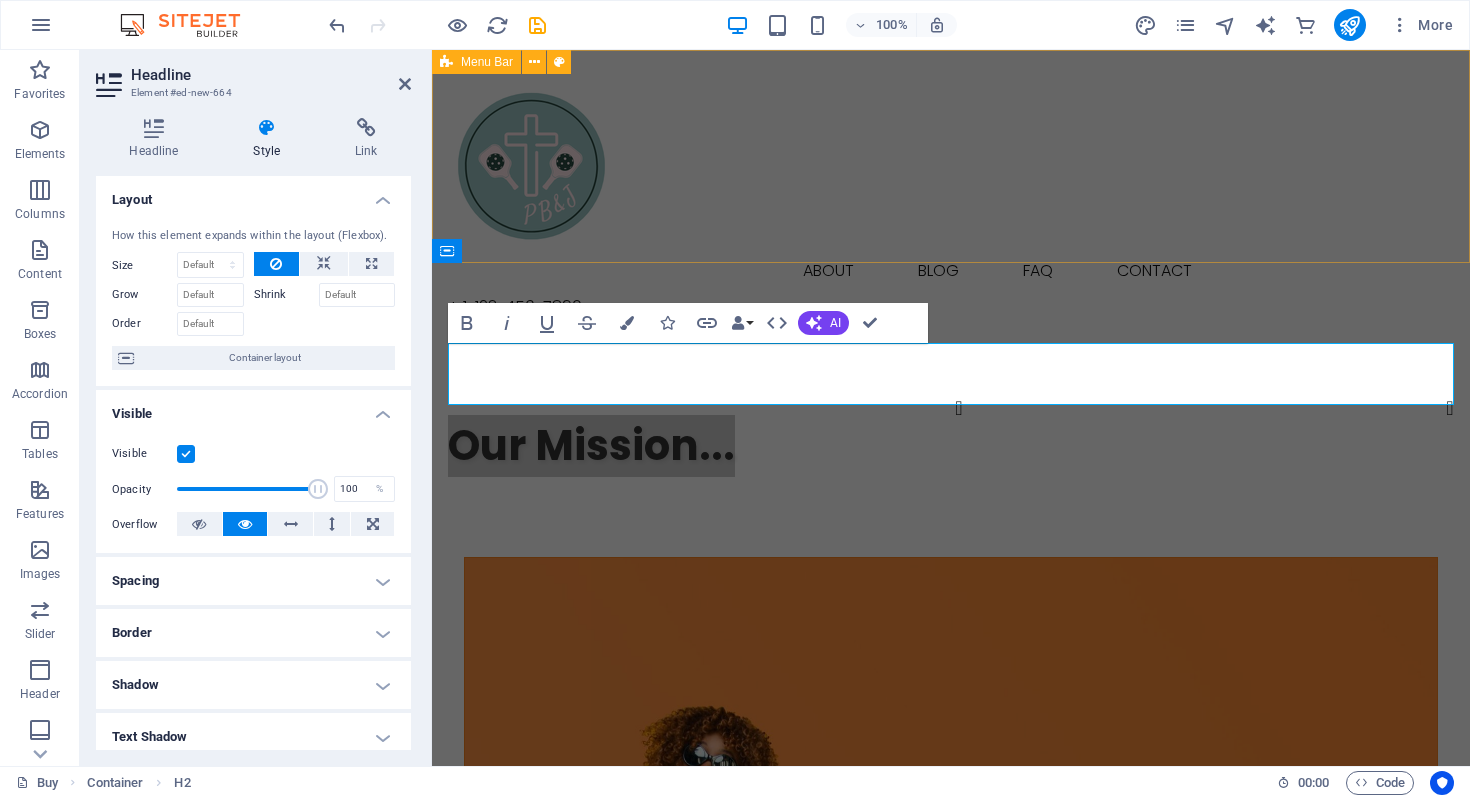 click on "Buy About Blog FAQ Contact   + [PHONE]" at bounding box center [951, 192] 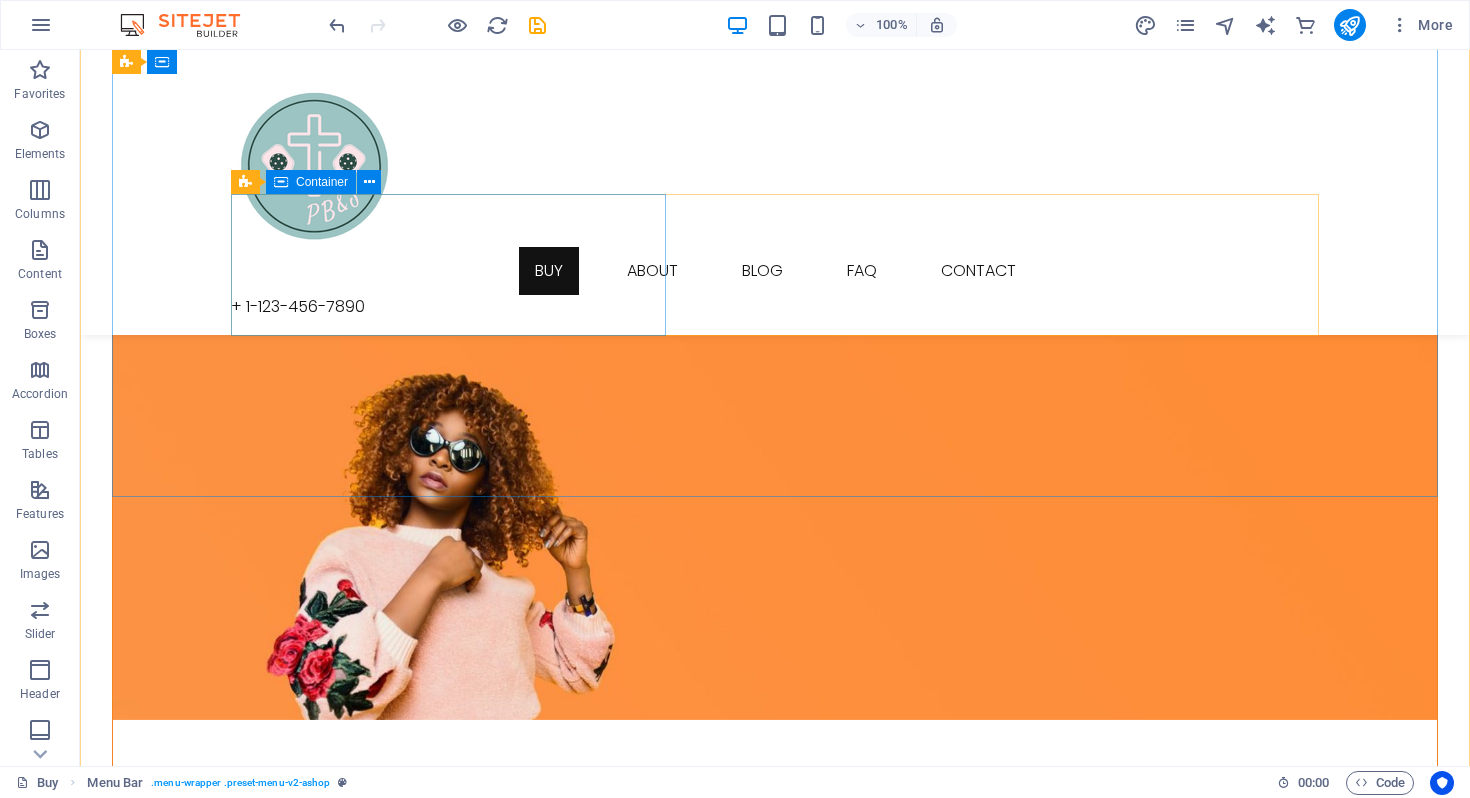 scroll, scrollTop: 0, scrollLeft: 0, axis: both 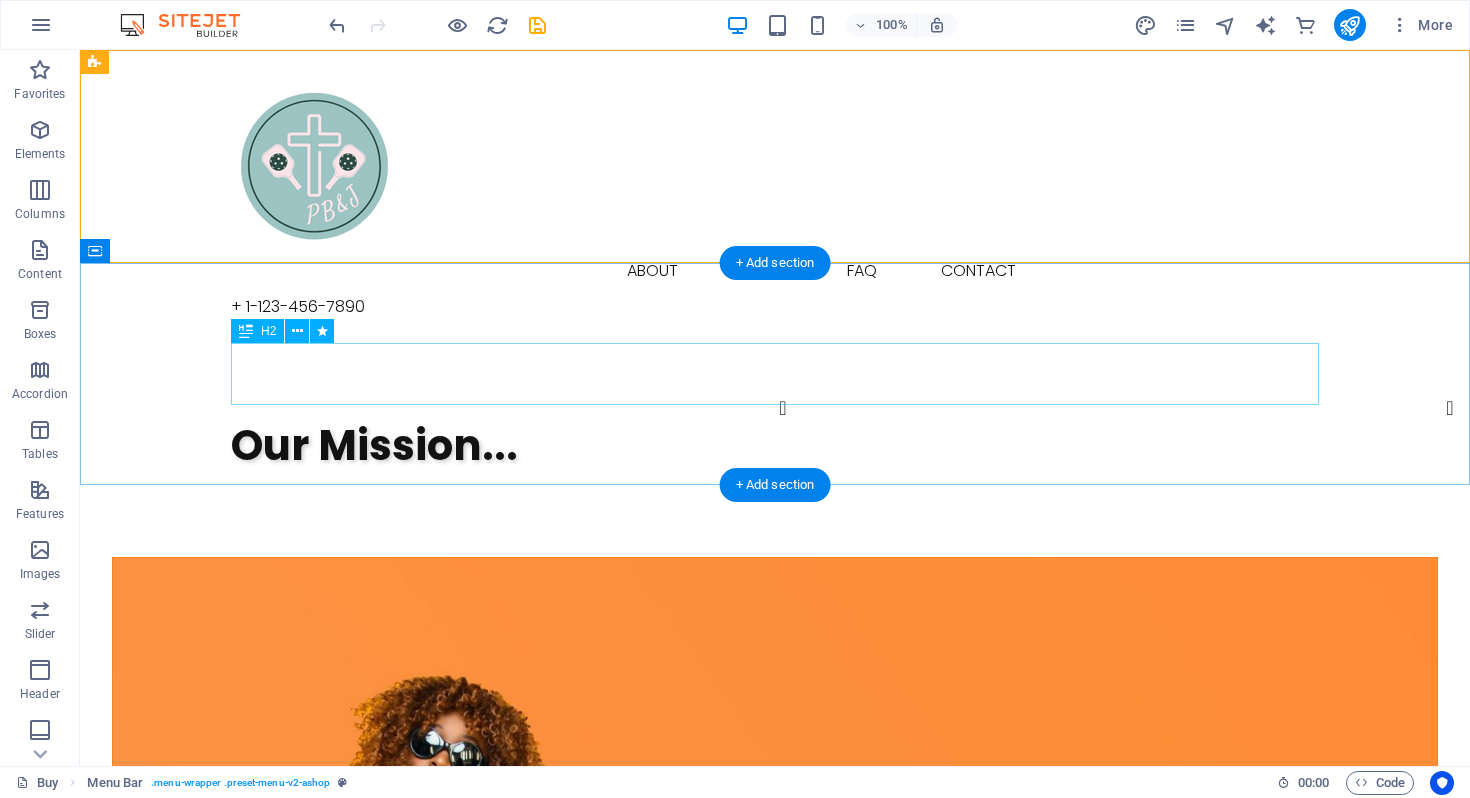 click on "Our Mission..." at bounding box center (775, 446) 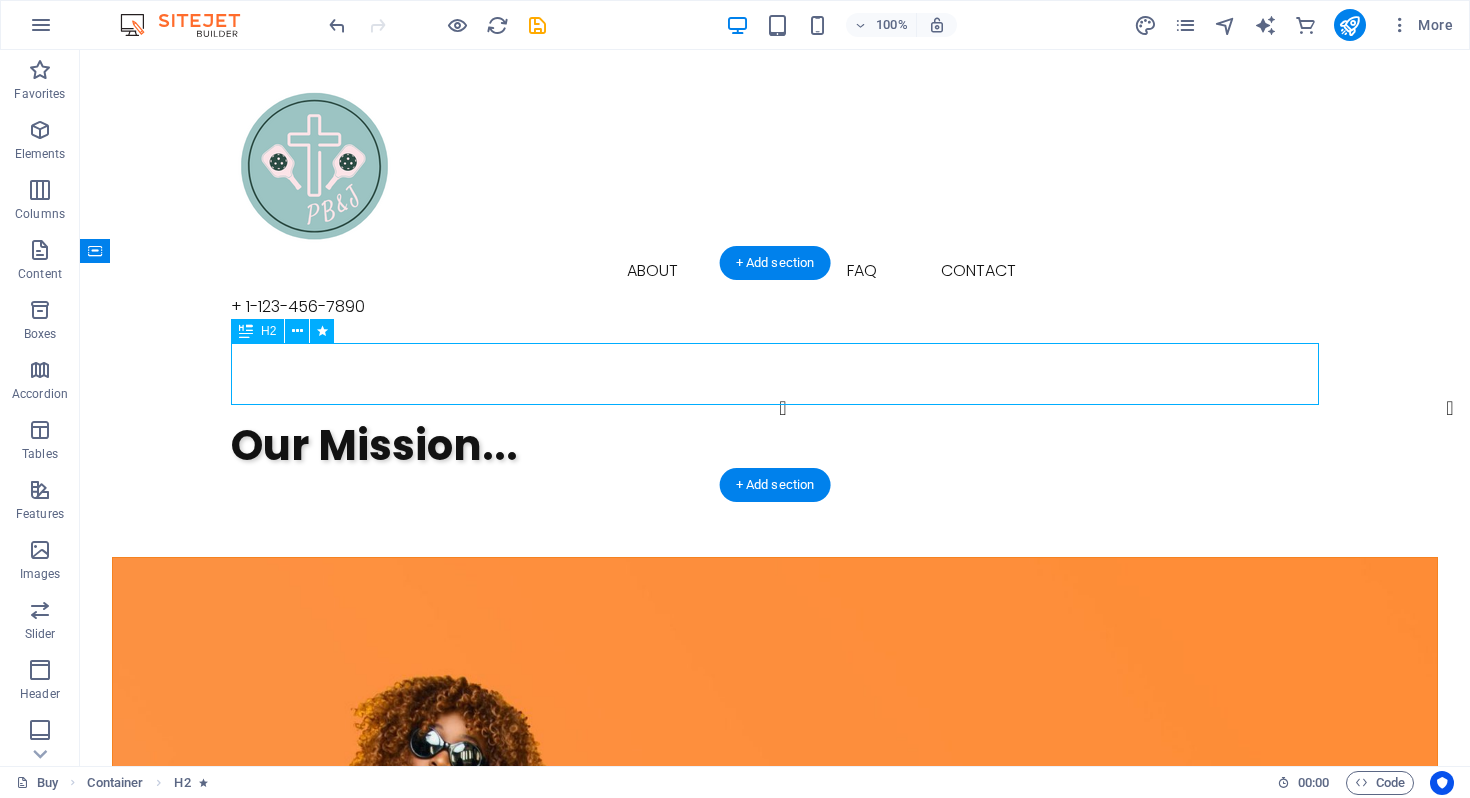 click on "Our Mission..." at bounding box center [775, 446] 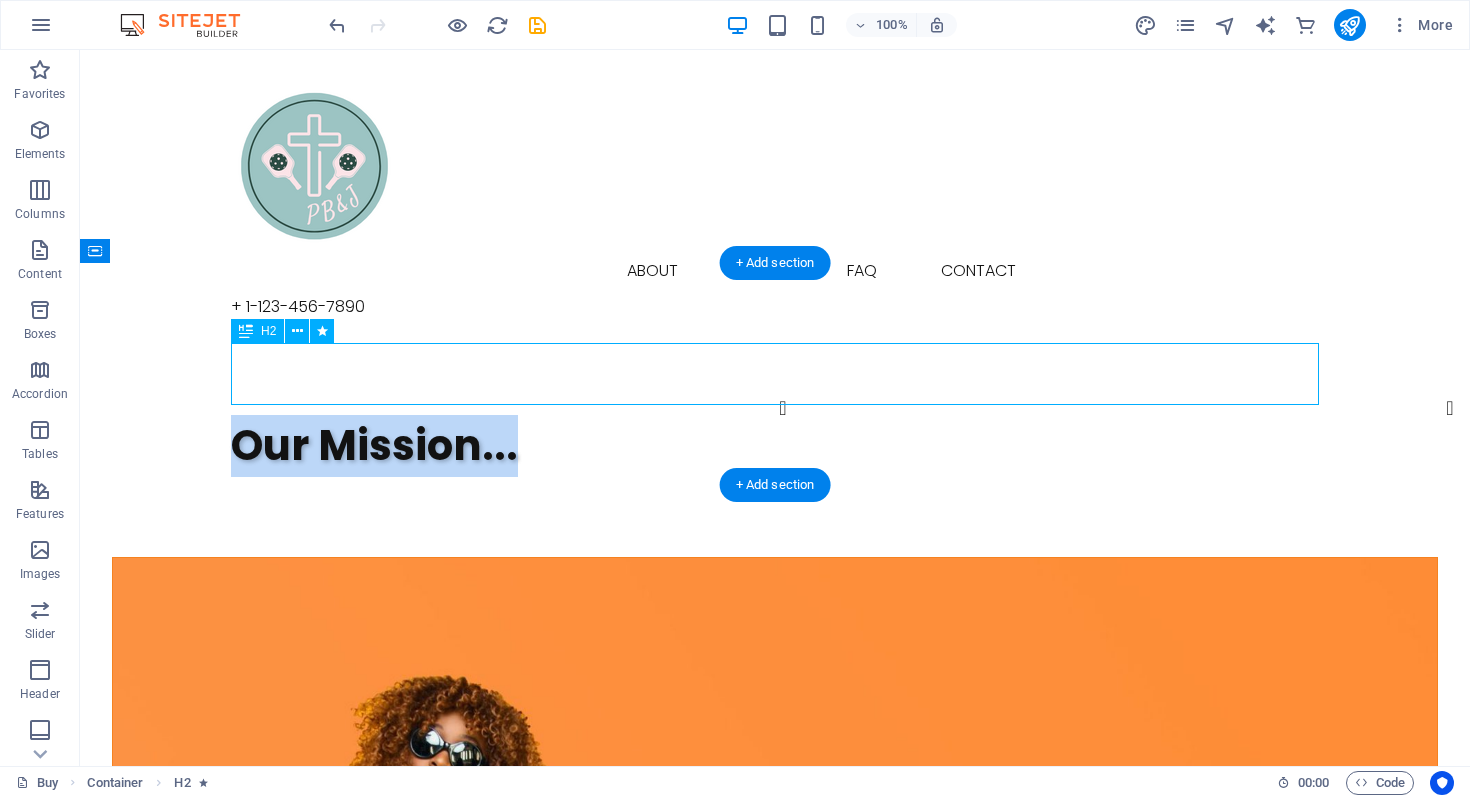 select on "slide" 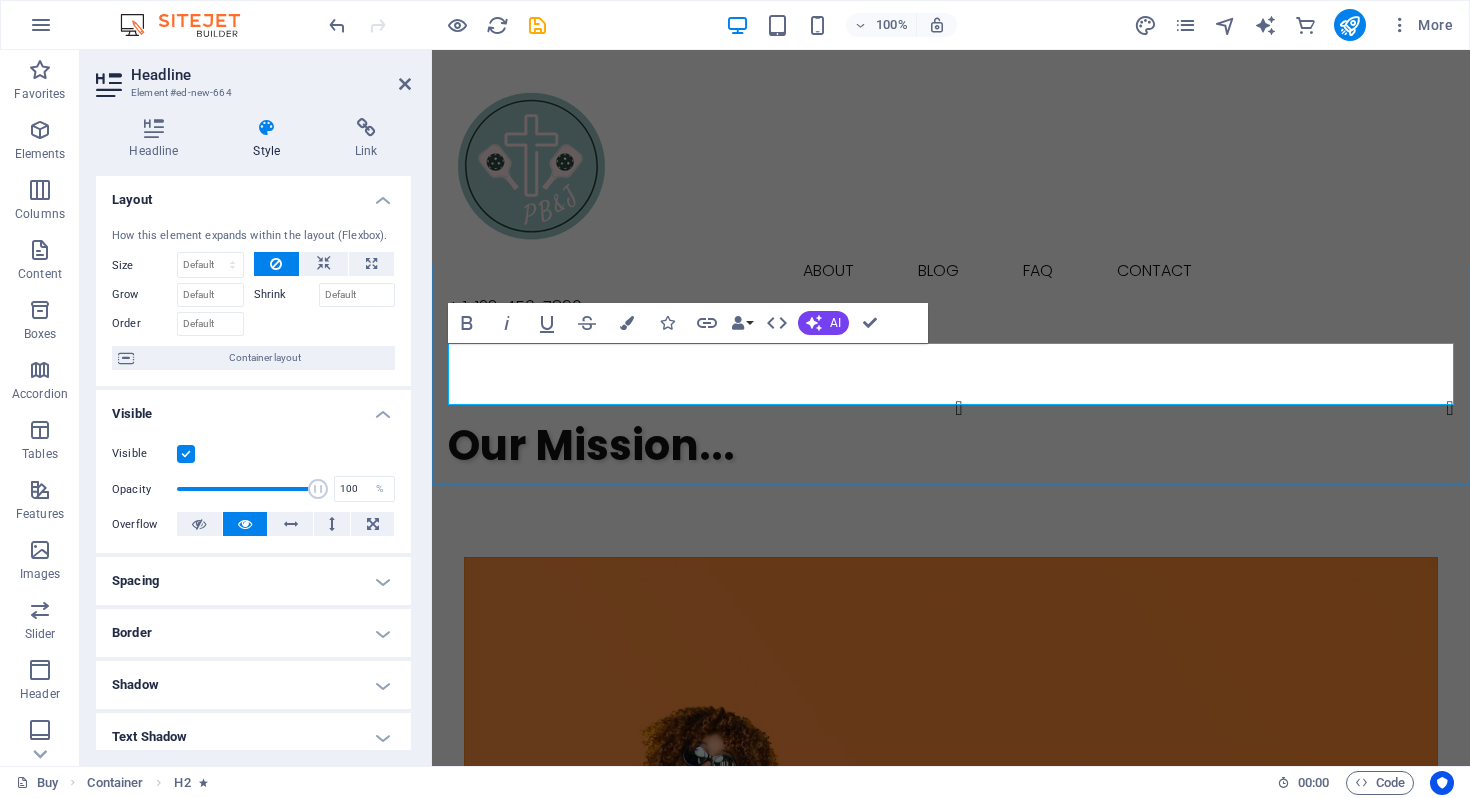 click on "Our Mission..." at bounding box center [951, 446] 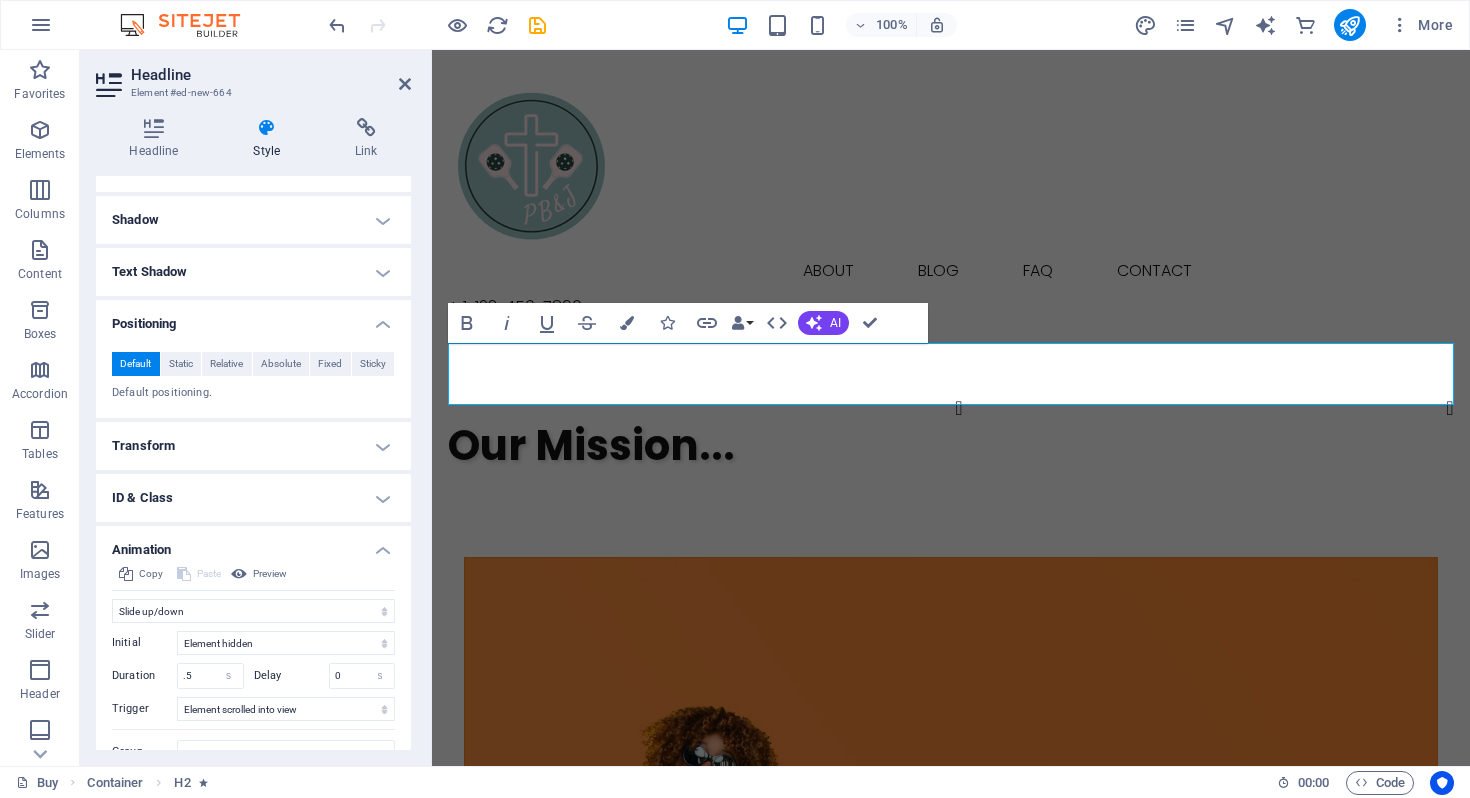 scroll, scrollTop: 546, scrollLeft: 0, axis: vertical 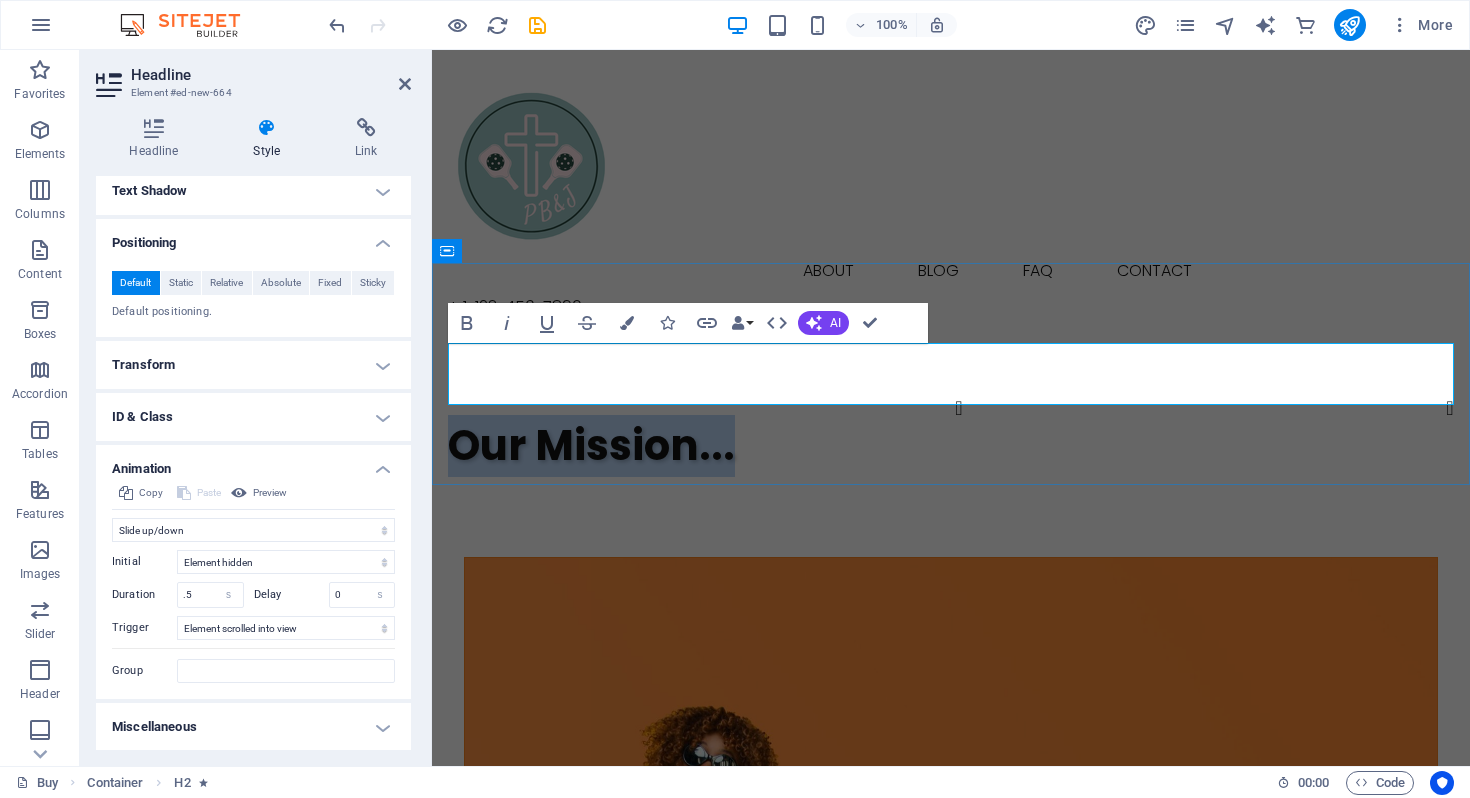 drag, startPoint x: 740, startPoint y: 371, endPoint x: 461, endPoint y: 379, distance: 279.1147 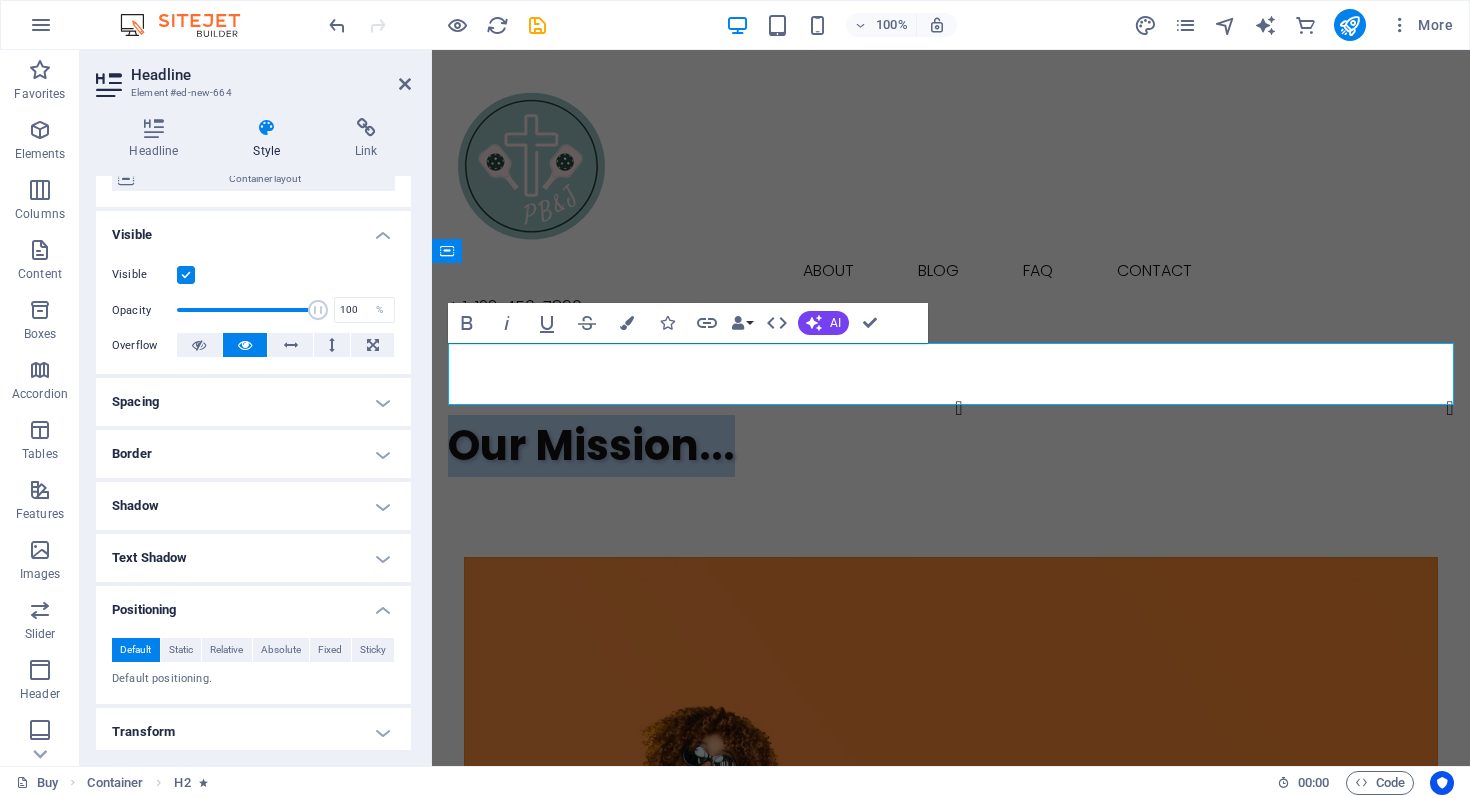 scroll, scrollTop: 0, scrollLeft: 0, axis: both 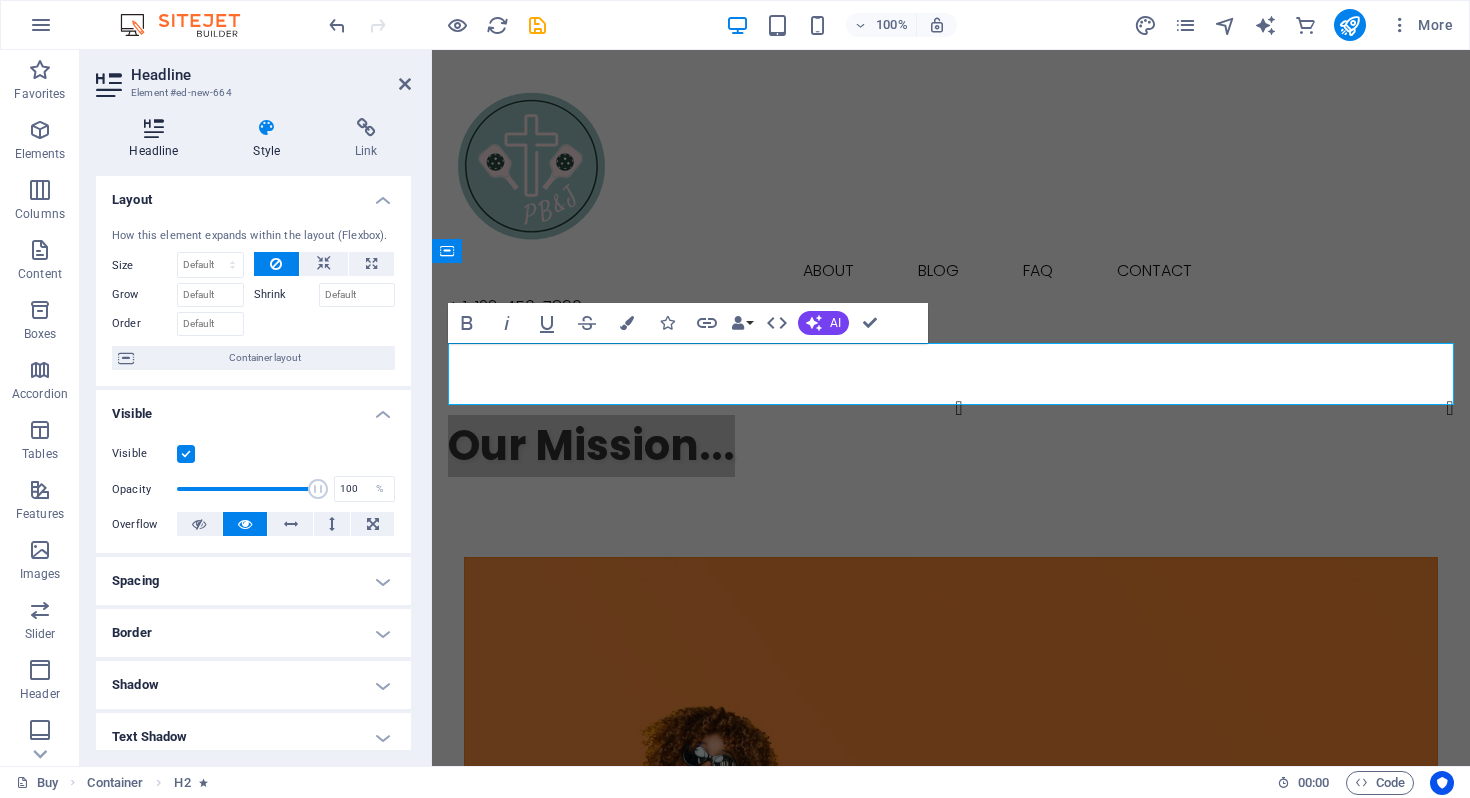 click at bounding box center [154, 128] 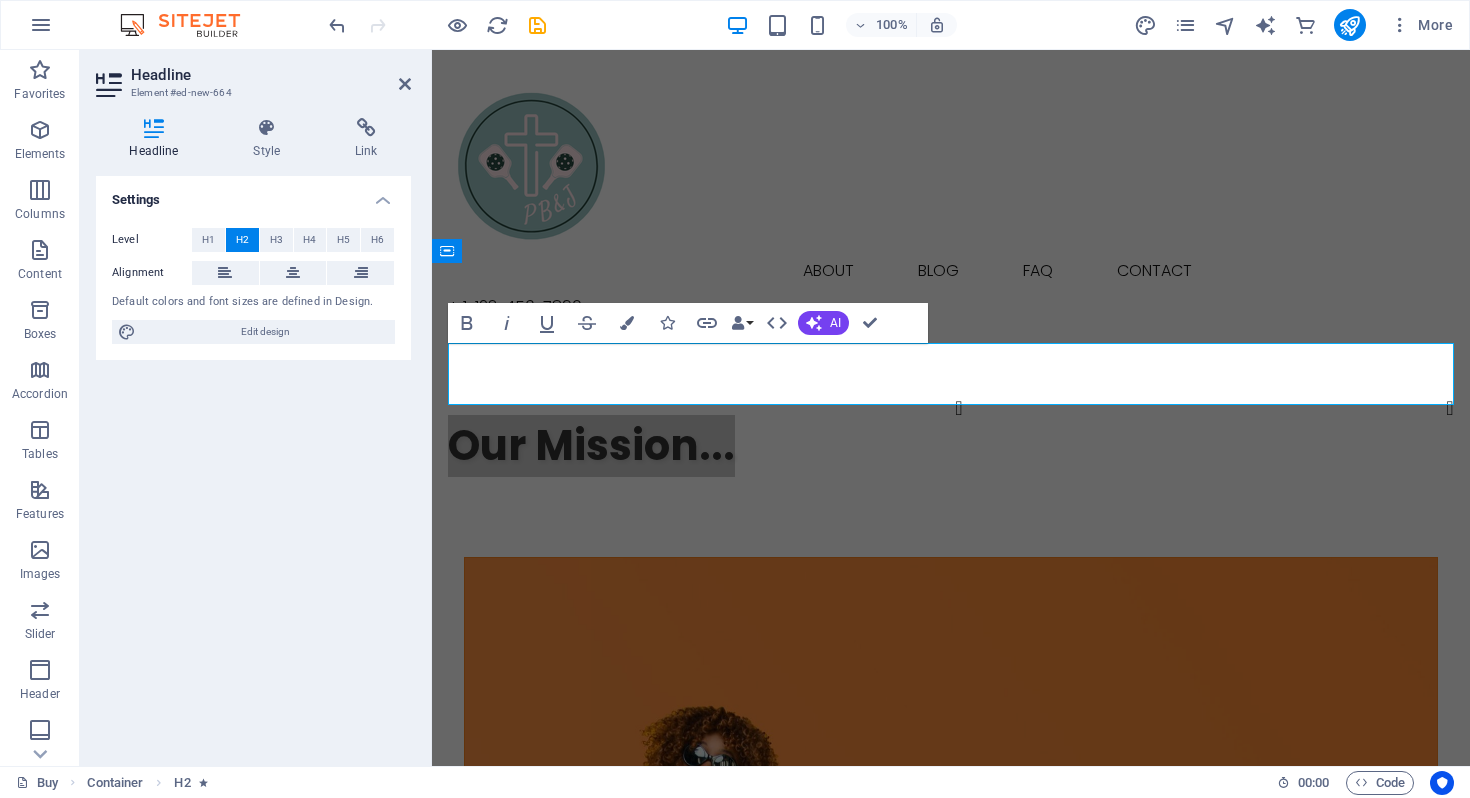 click on "Headline Style Link Settings Level H1 H2 H3 H4 H5 H6 Alignment Default colors and font sizes are defined in Design. Edit design Preset Element Layout How this element expands within the layout (Flexbox). Size Default auto px % 1/1 1/2 1/3 1/4 1/5 1/6 1/7 1/8 1/9 1/10 Grow Shrink Order Container layout Visible Visible Opacity 100 % Overflow Spacing Margin Default auto px % rem vw vh Custom Custom auto px % rem vw vh auto px % rem vw vh auto px % rem vw vh auto px % rem vw vh Padding Default px rem % vh vw Custom Custom px rem % vh vw px rem % vh vw px rem % vh vw px rem % vh vw Border Style              - Width 1 auto px rem % vh vw Custom Custom 1 auto px rem % vh vw 1 auto px rem % vh vw 1 auto px rem % vh vw 1 auto px rem % vh vw  - Color Round corners Default px rem % vh vw Custom Custom px rem % vh vw px rem % vh vw px rem % vh vw px rem % vh vw Shadow Default None Outside Inside Color X offset 0 px rem vh vw Y offset 0 px rem vh vw Blur 0 px rem % vh vw Spread 0 px rem vh vw Text Shadow Default" at bounding box center [253, 434] 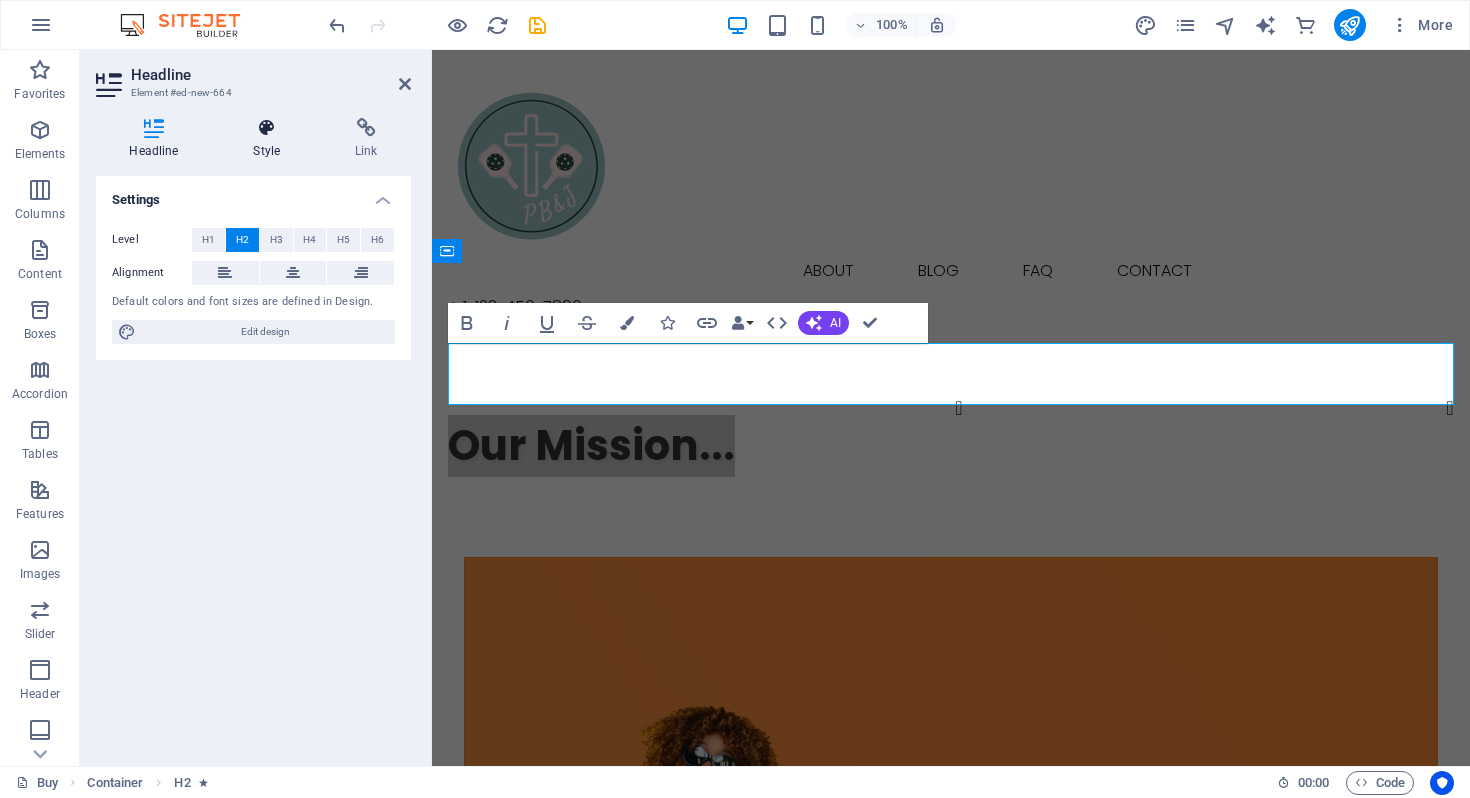 click on "Style" at bounding box center [271, 139] 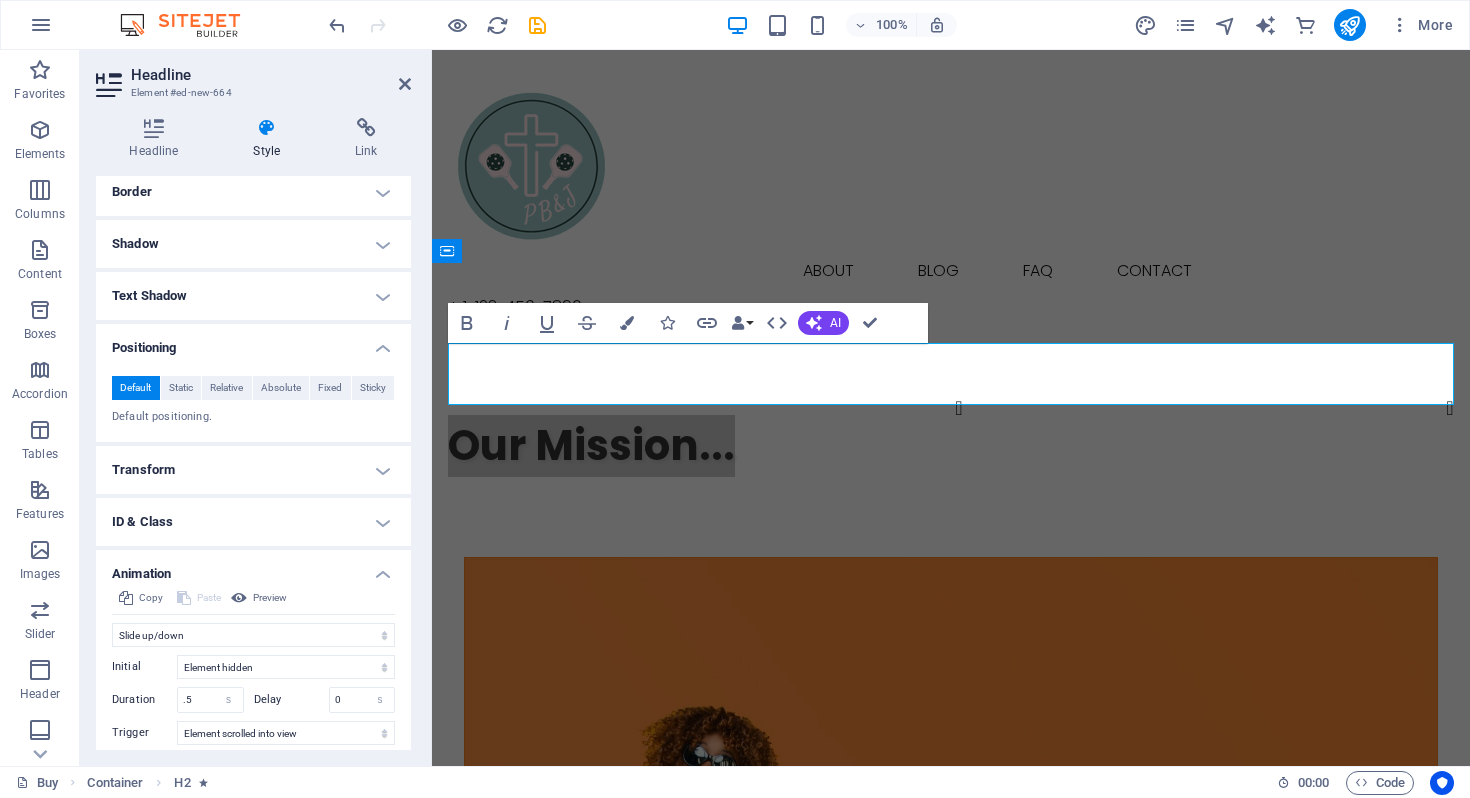scroll, scrollTop: 546, scrollLeft: 0, axis: vertical 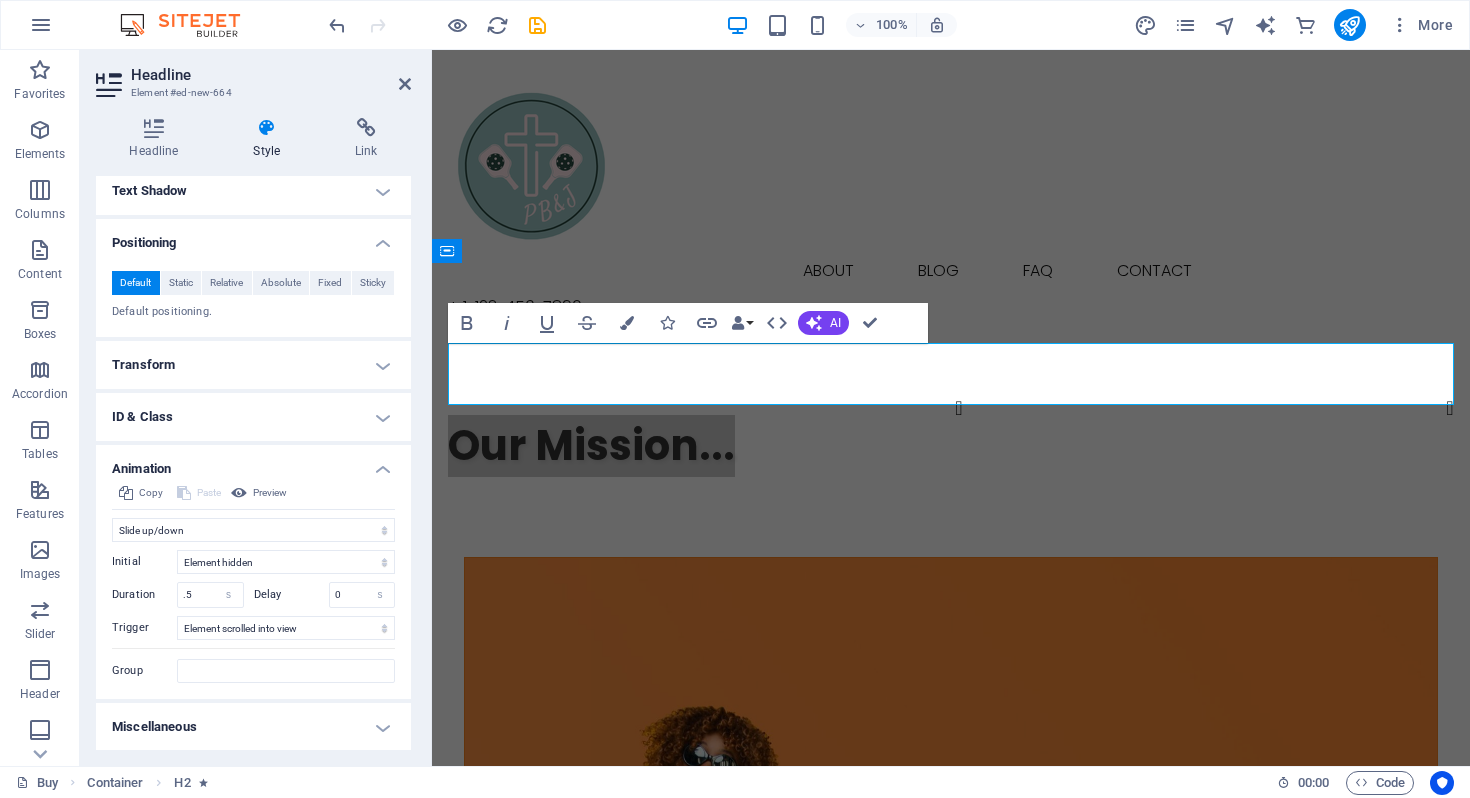 click on "Miscellaneous" at bounding box center (253, 727) 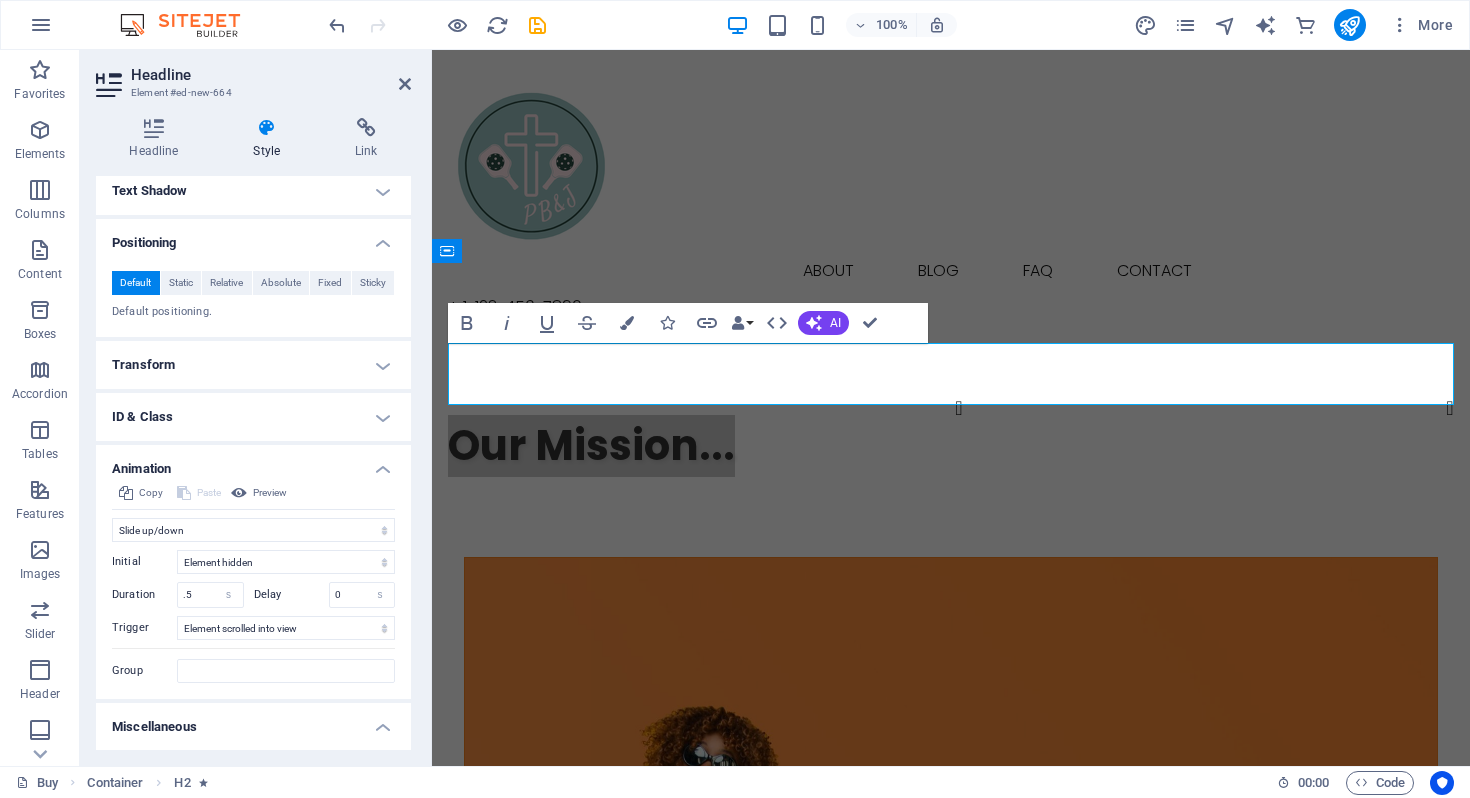 scroll, scrollTop: 670, scrollLeft: 0, axis: vertical 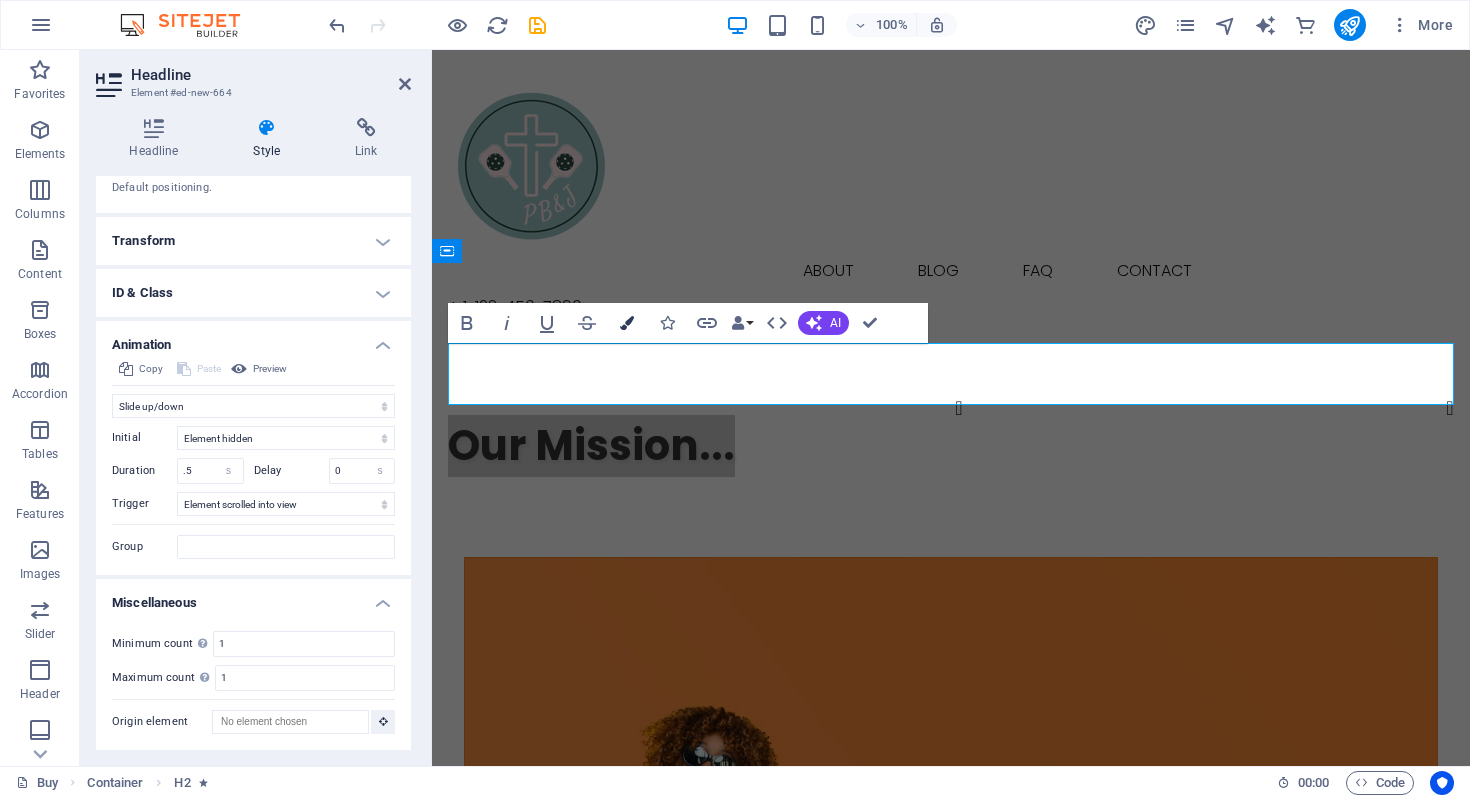 click at bounding box center (627, 323) 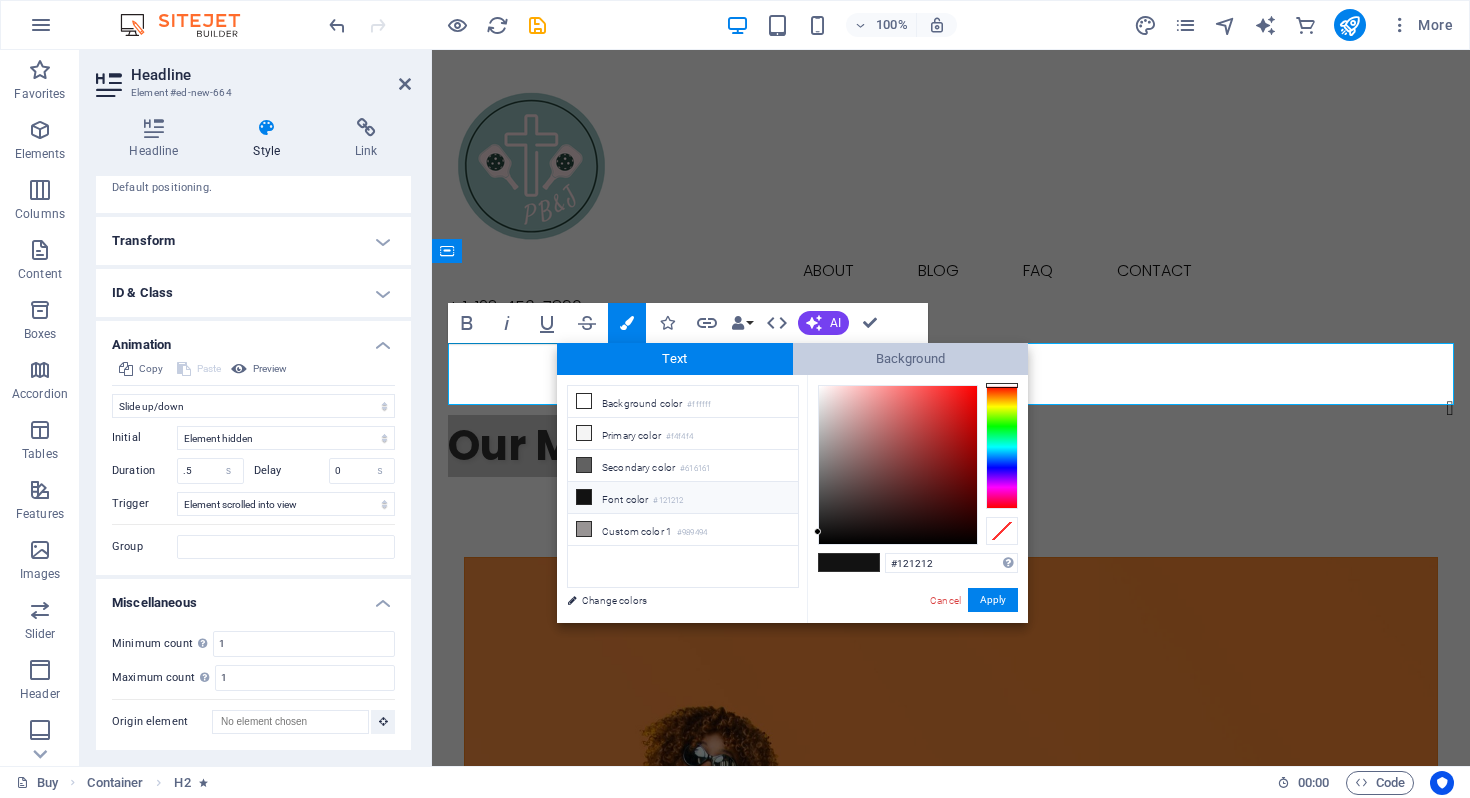 click on "Background" at bounding box center [911, 359] 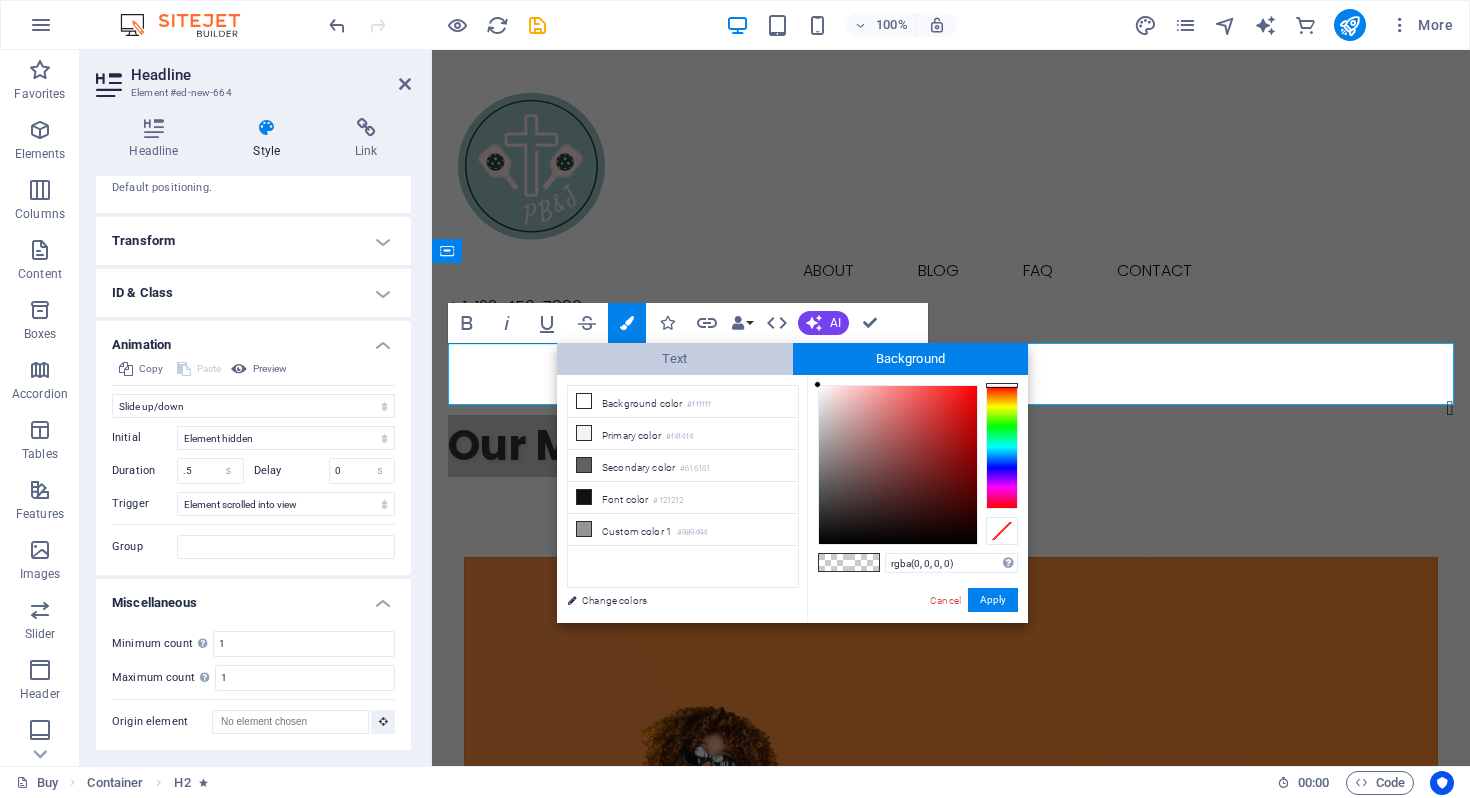 click on "Text" at bounding box center [675, 359] 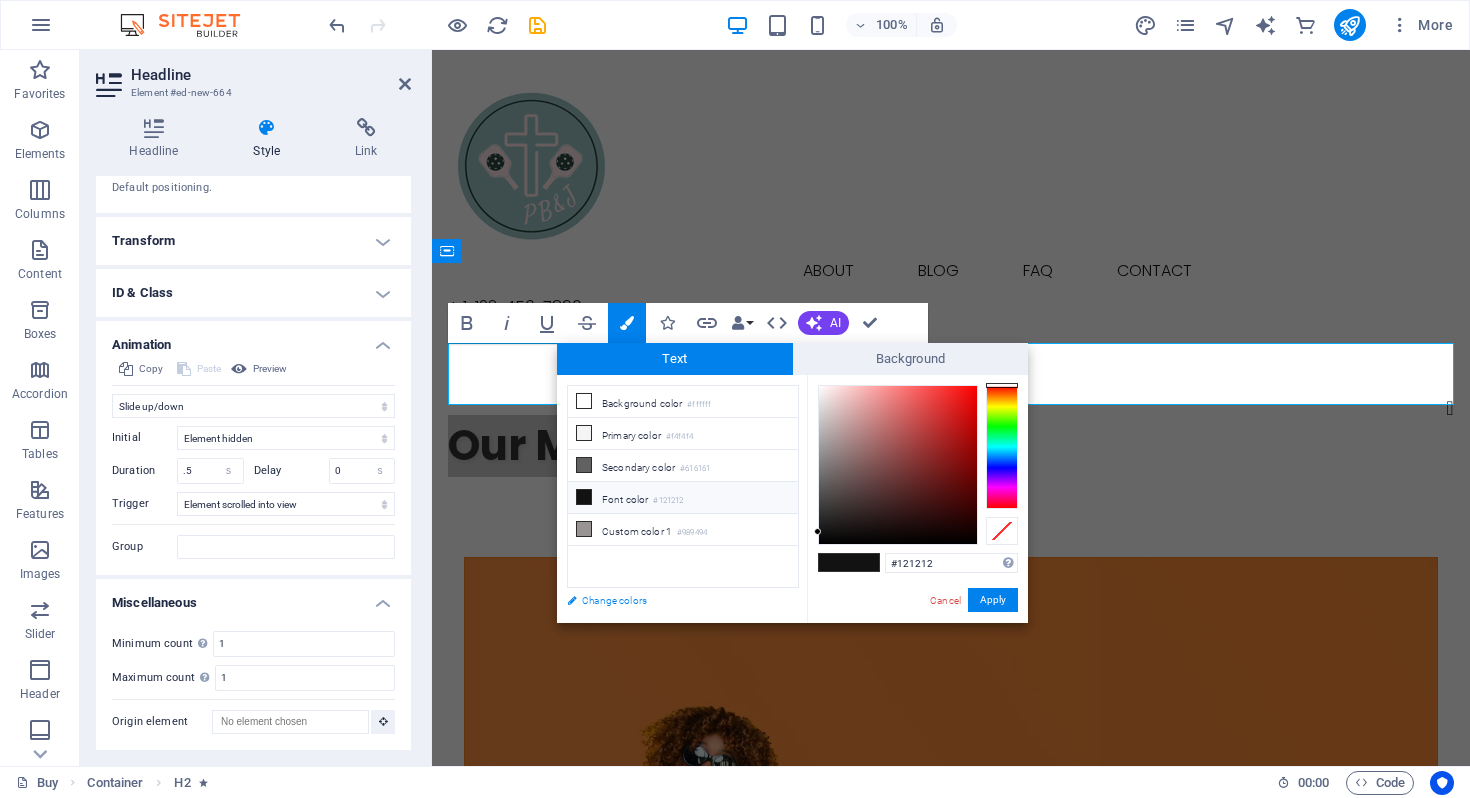 click on "Change colors" at bounding box center [673, 600] 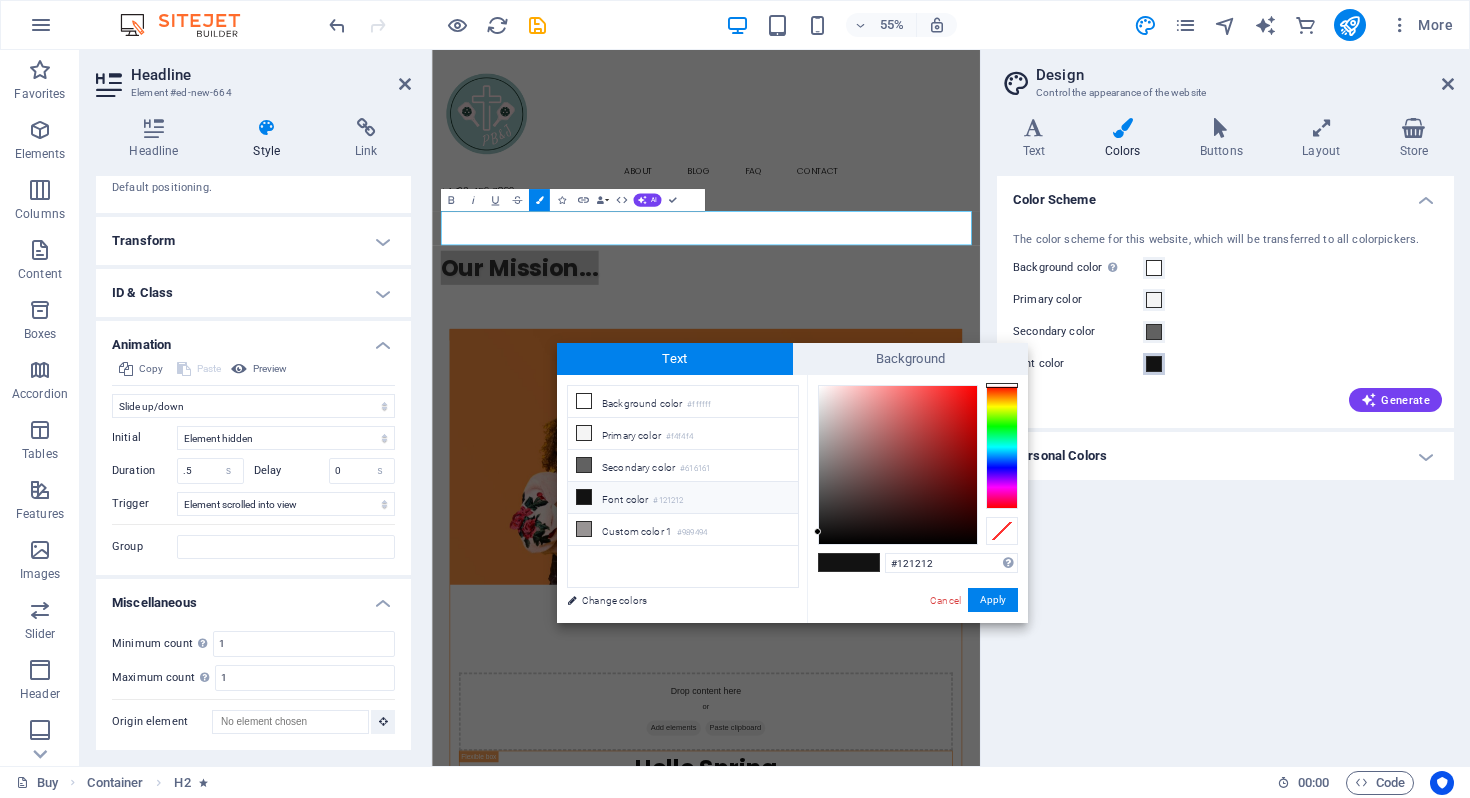 click at bounding box center (1154, 364) 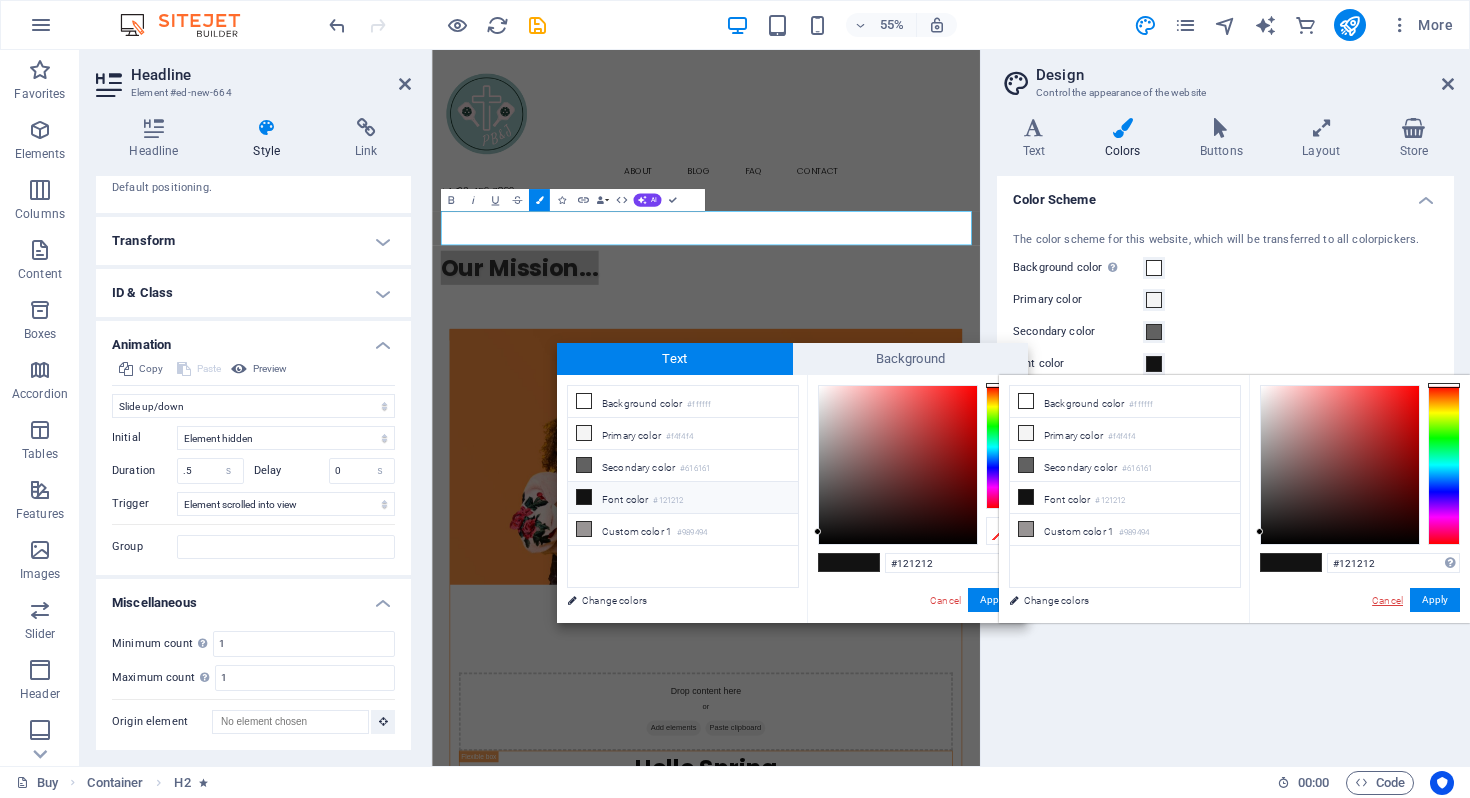 click on "Cancel" at bounding box center [1387, 600] 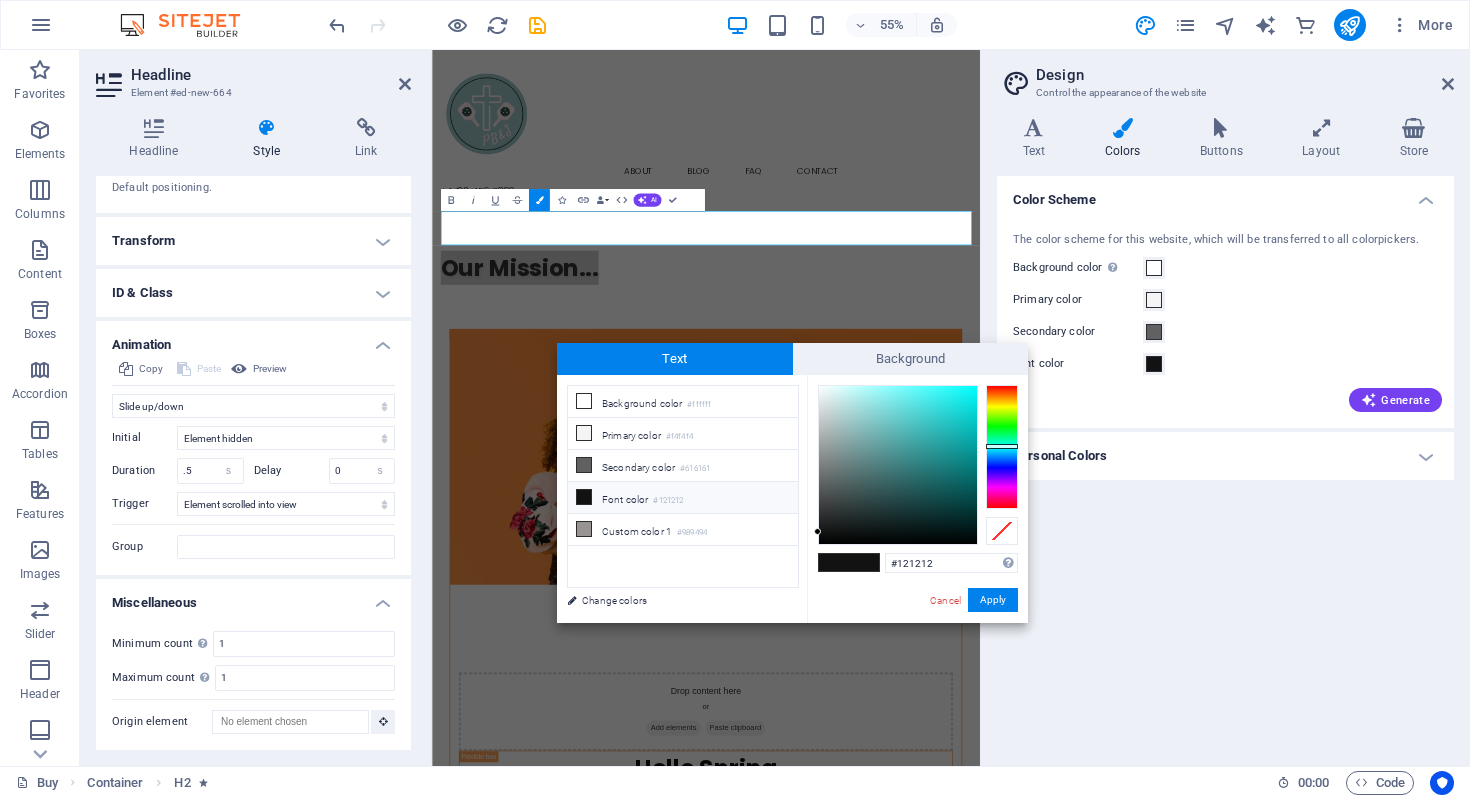 click at bounding box center (1002, 447) 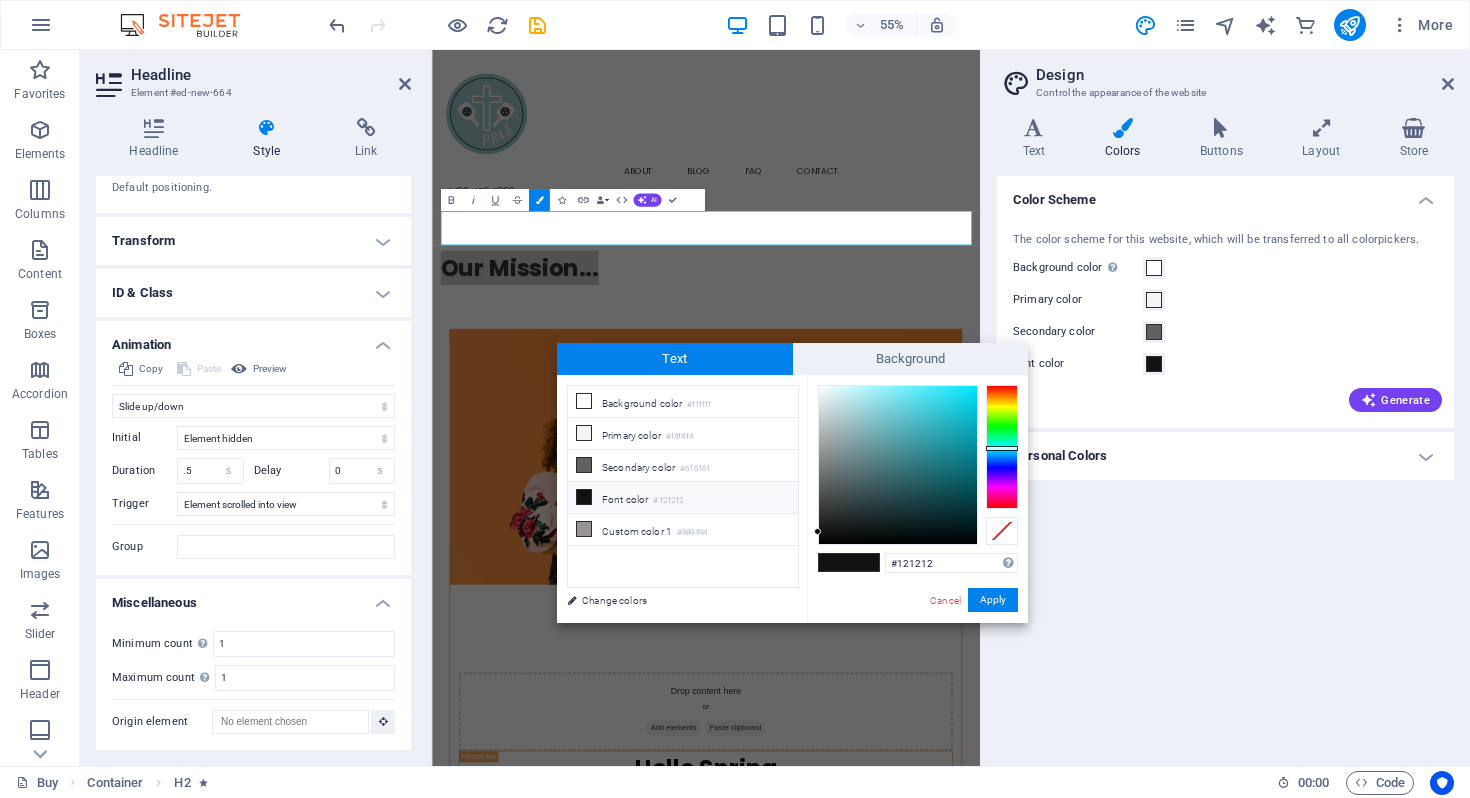 click on "Font color
#121212" at bounding box center (683, 498) 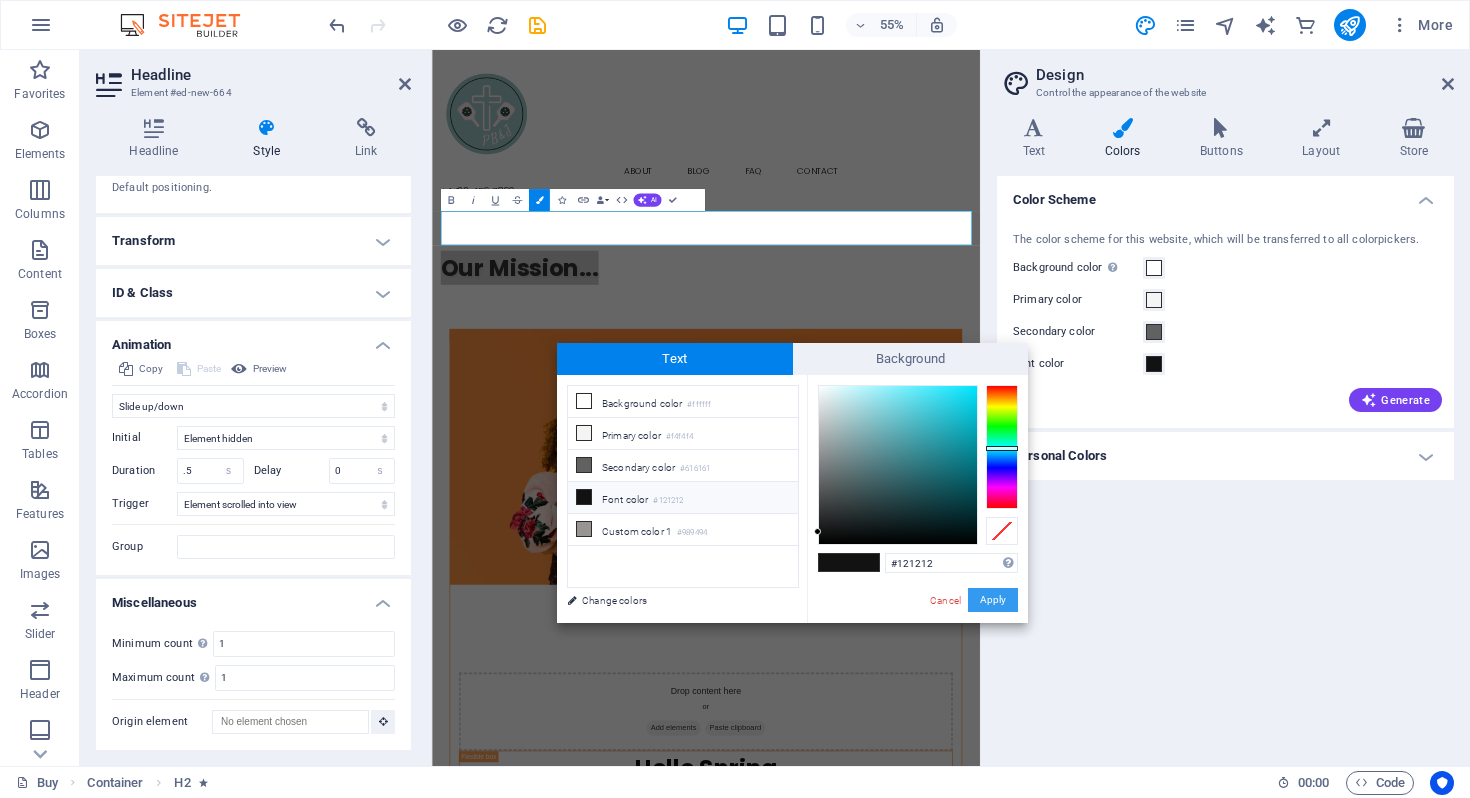 click on "Apply" at bounding box center [993, 600] 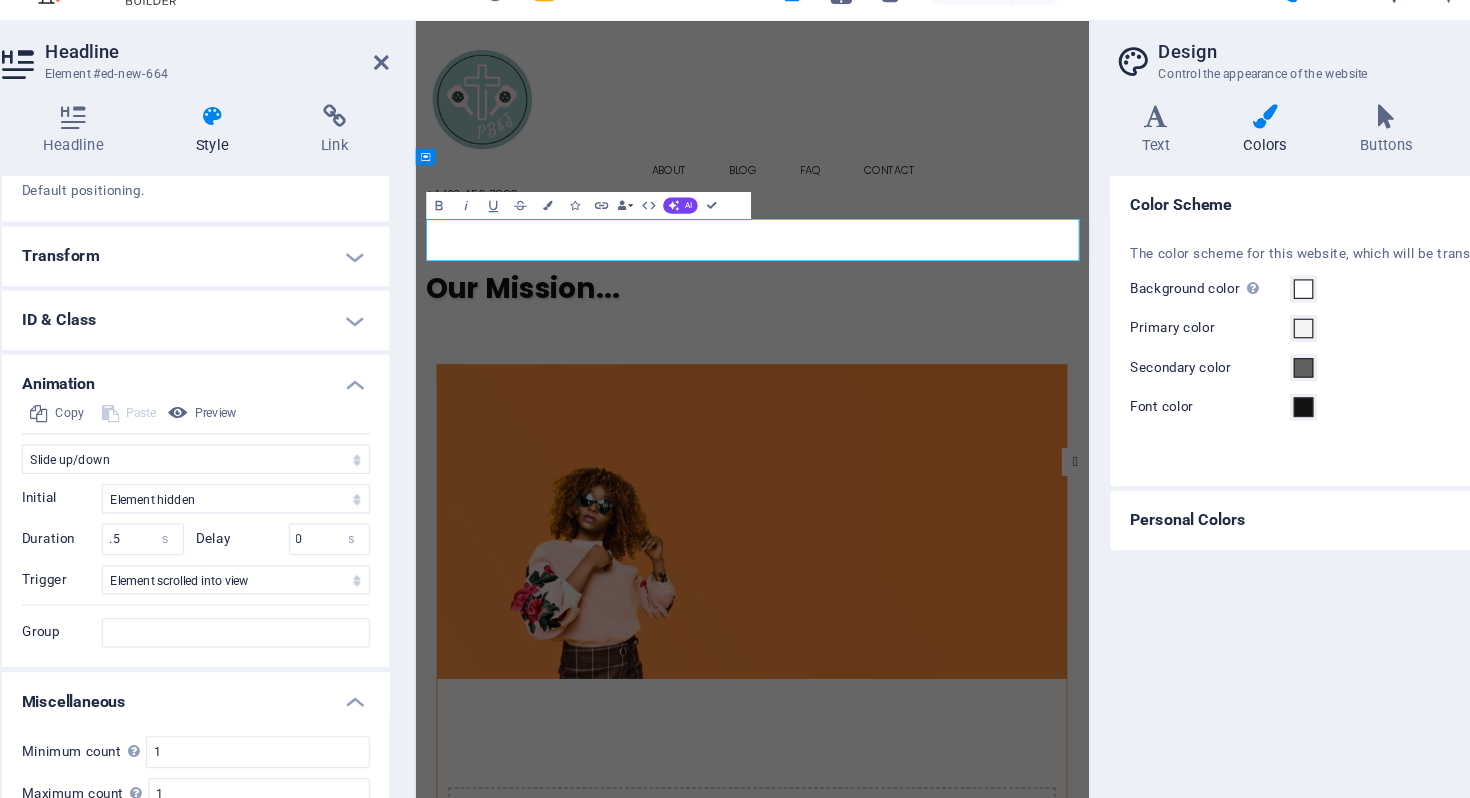 click on "Personal Colors" at bounding box center (1225, 456) 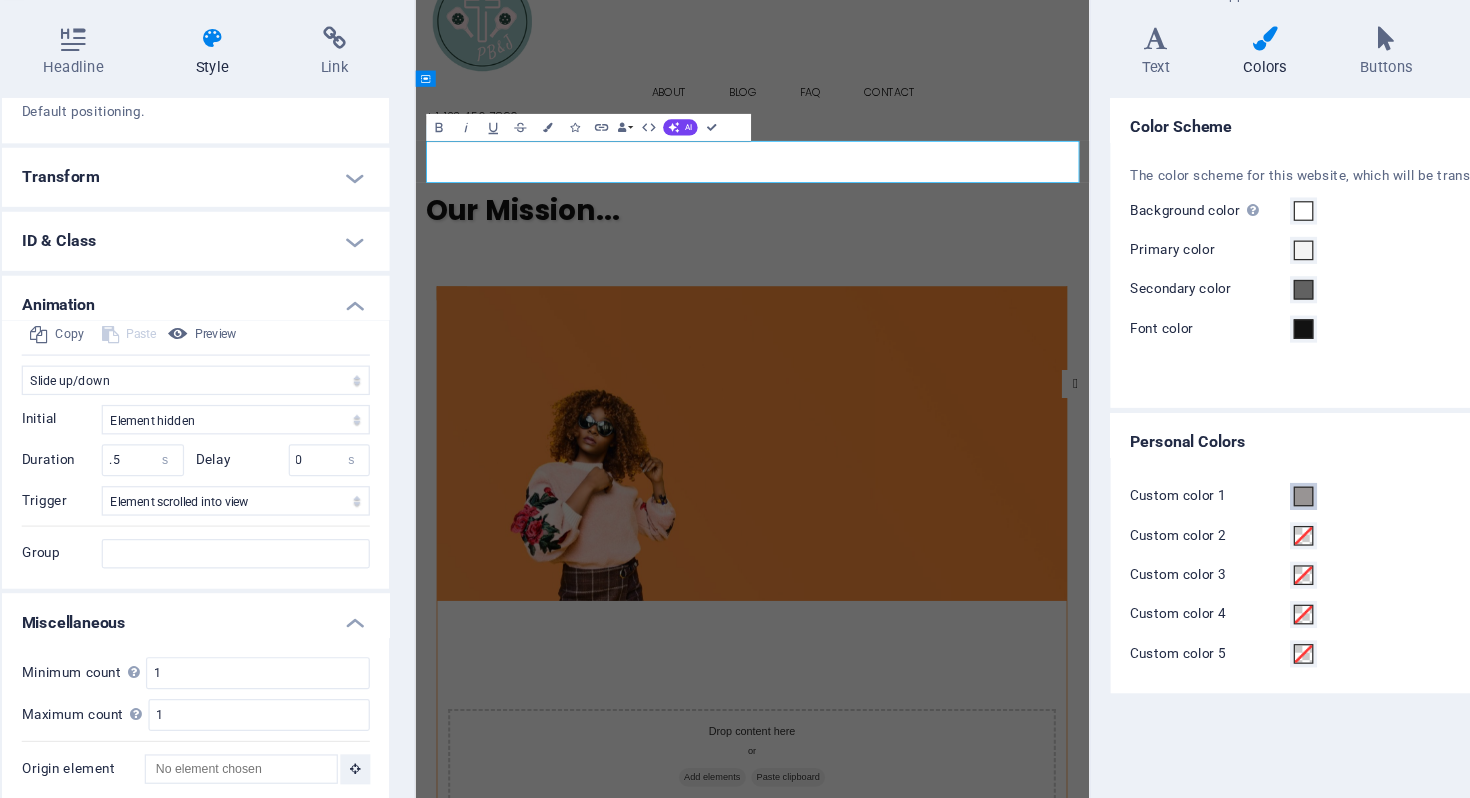 click at bounding box center [1154, 500] 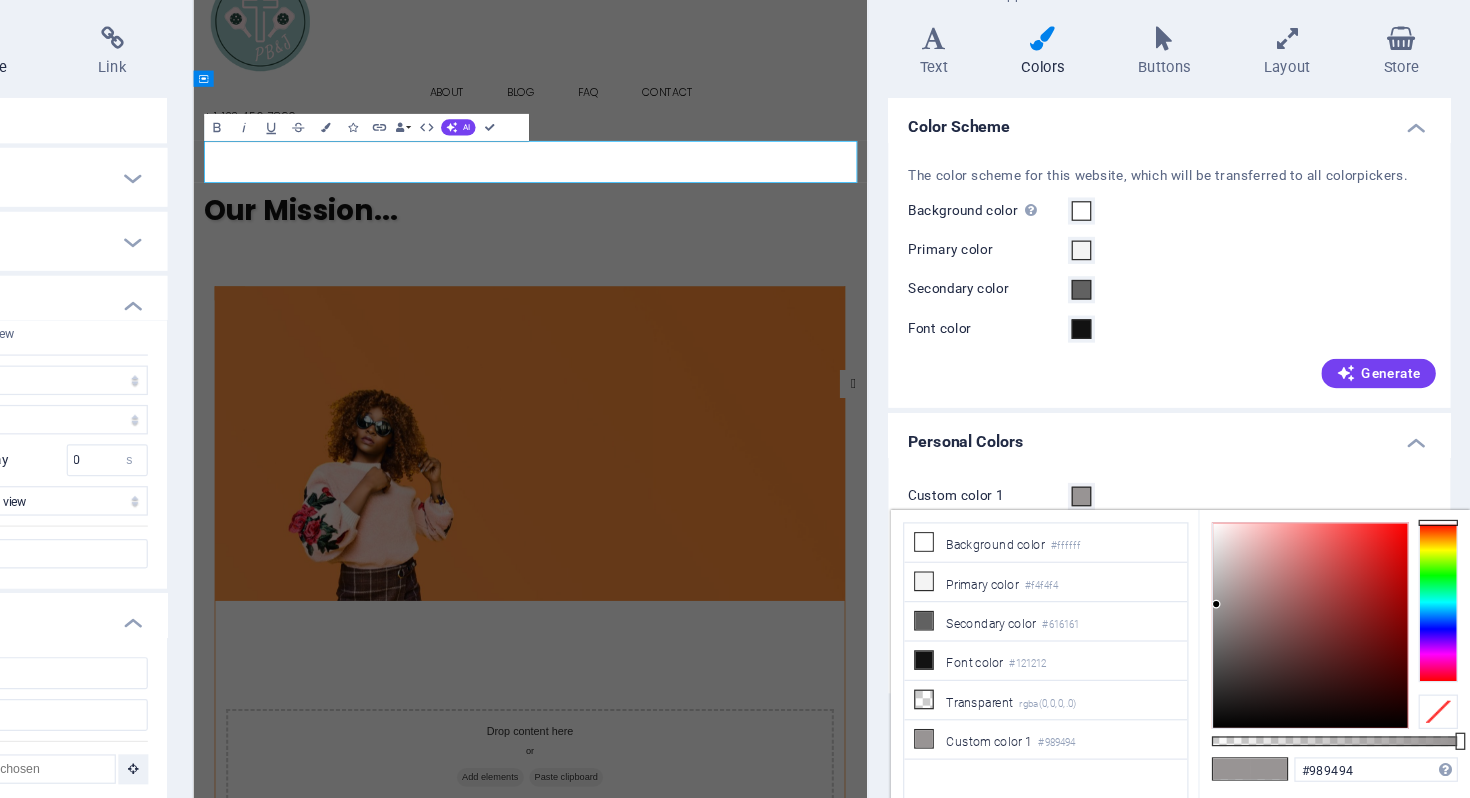 scroll, scrollTop: 0, scrollLeft: 0, axis: both 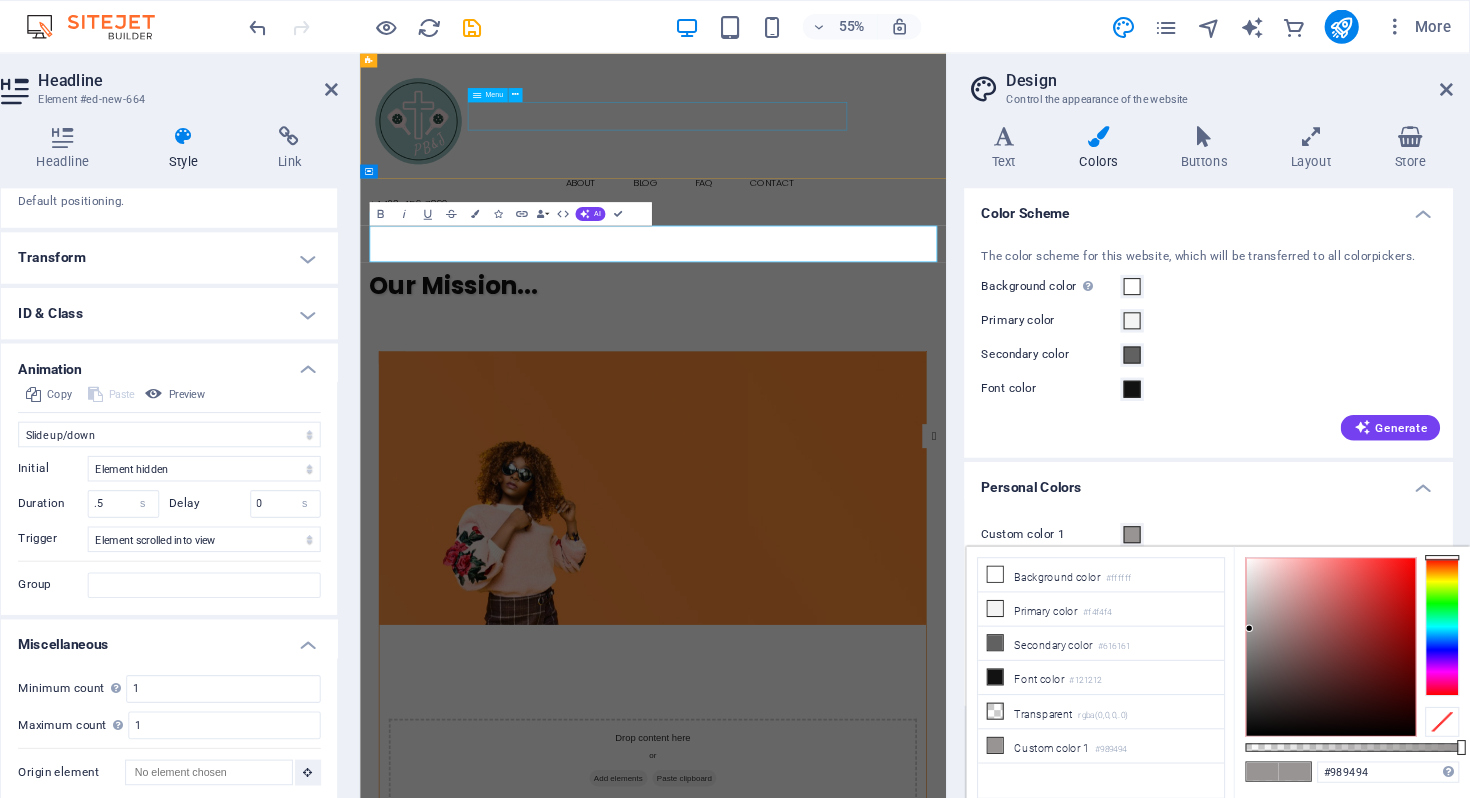 click on "Buy About Blog FAQ Contact" at bounding box center [858, 274] 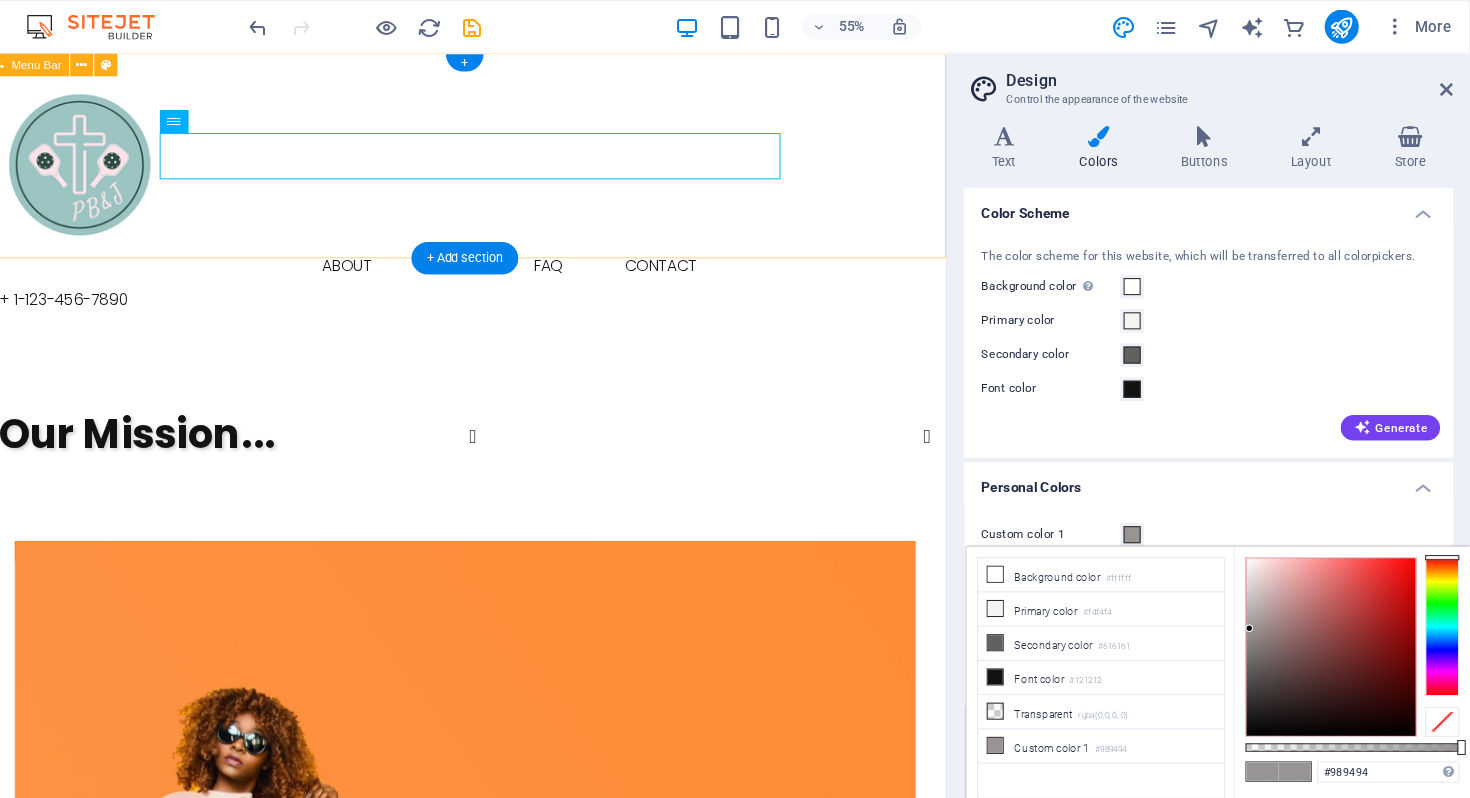 click on "Buy About Blog FAQ Contact   + [PHONE]" at bounding box center [484, 195] 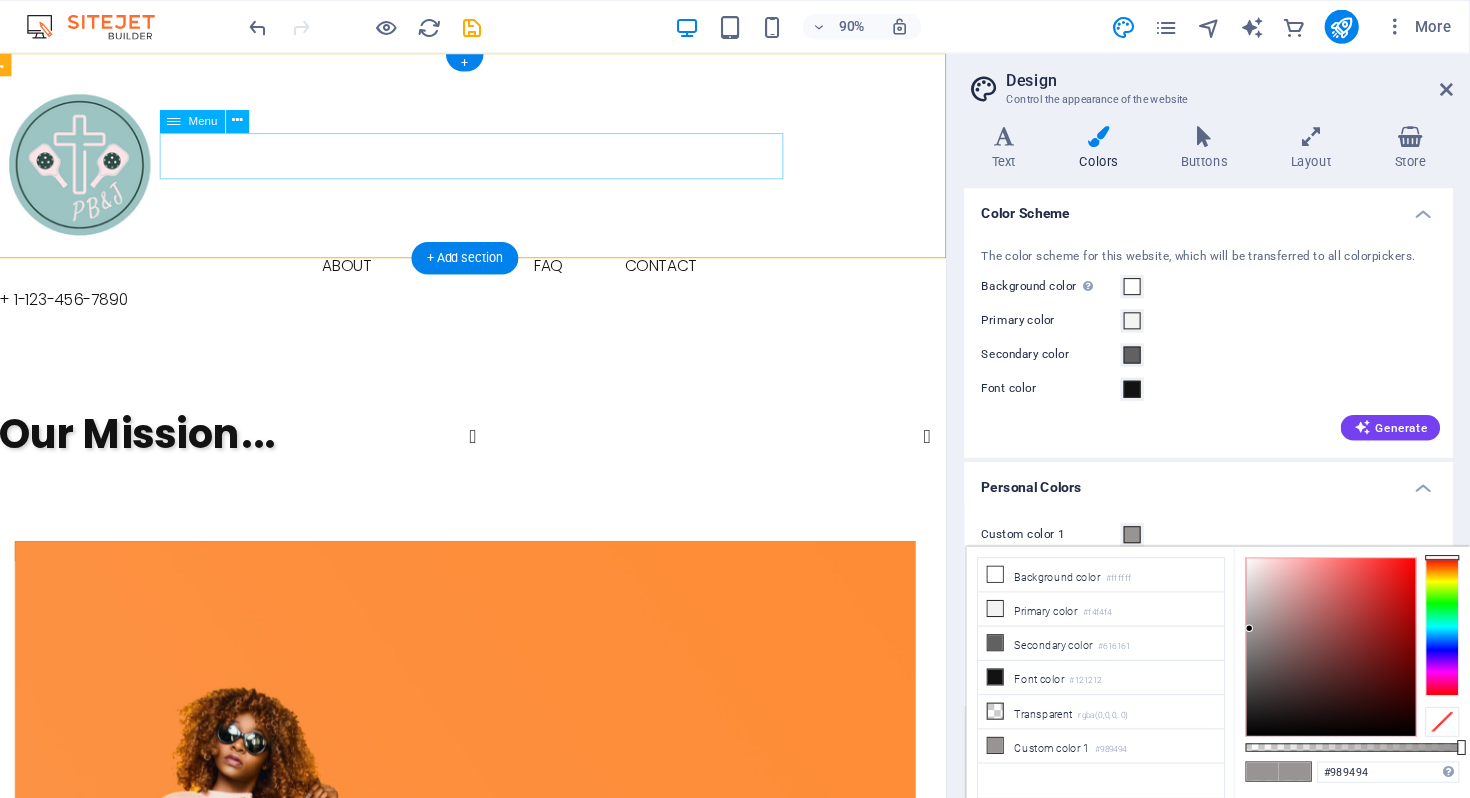 click on "Buy About Blog FAQ Contact" at bounding box center [484, 274] 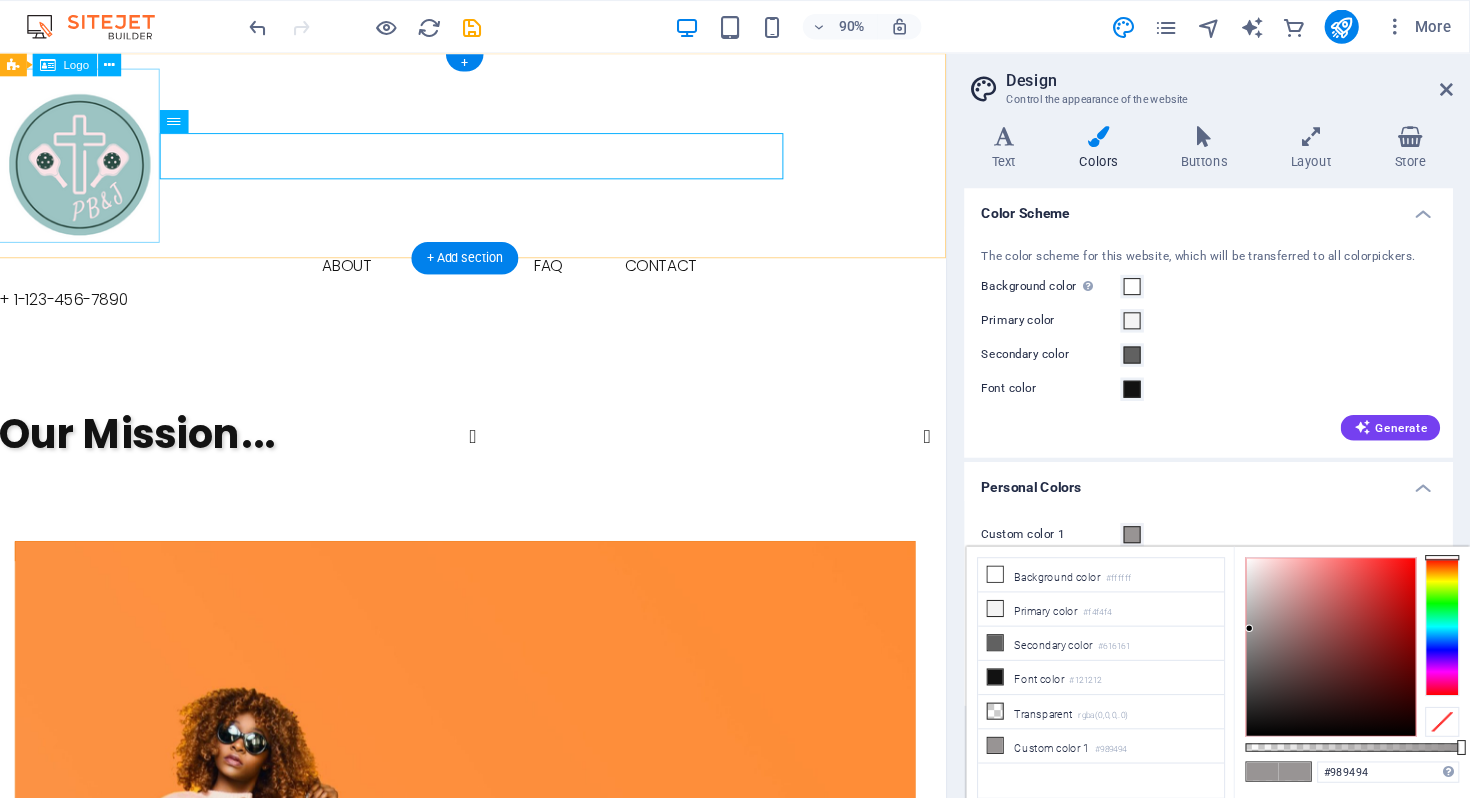 click at bounding box center [484, 159] 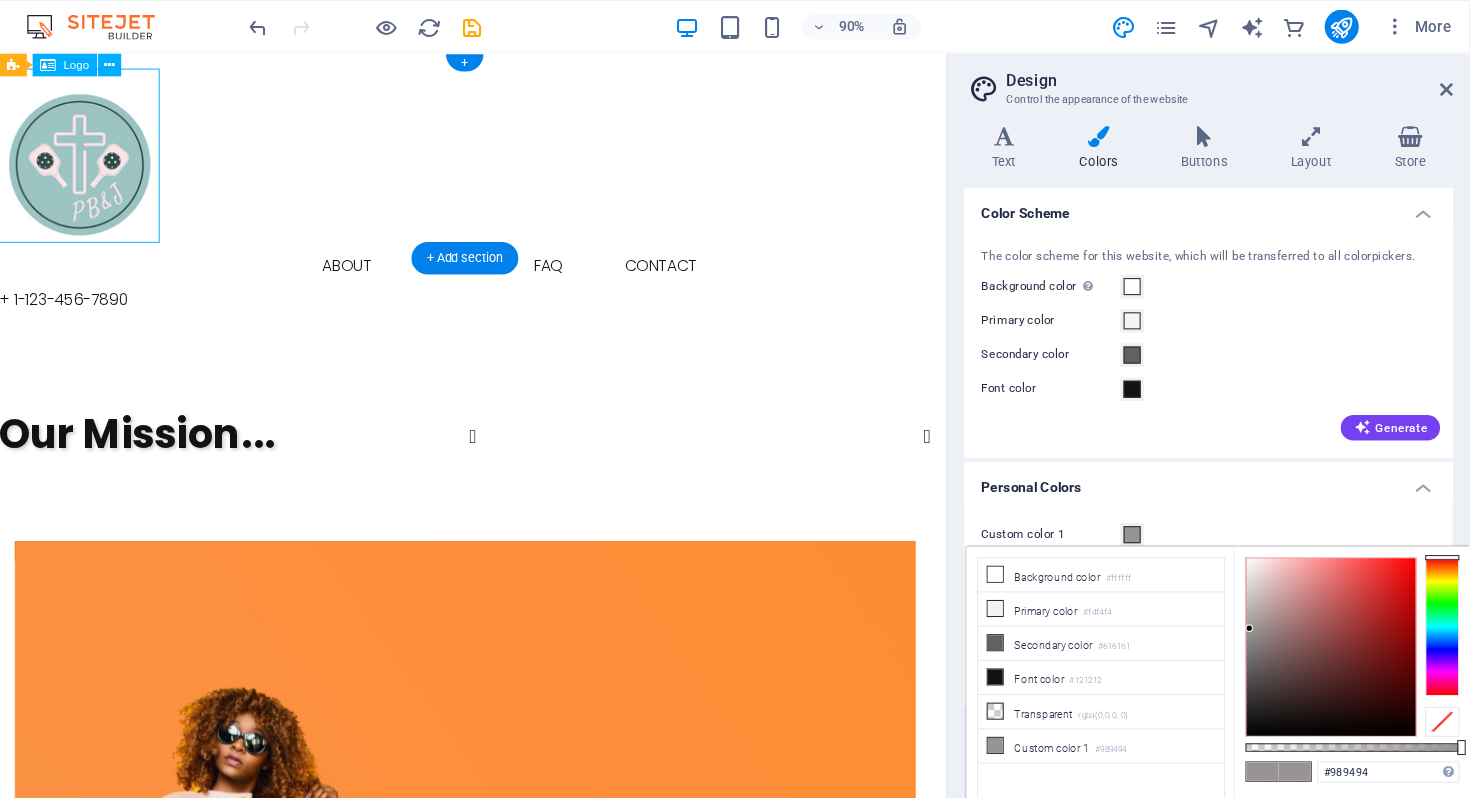 click at bounding box center [484, 159] 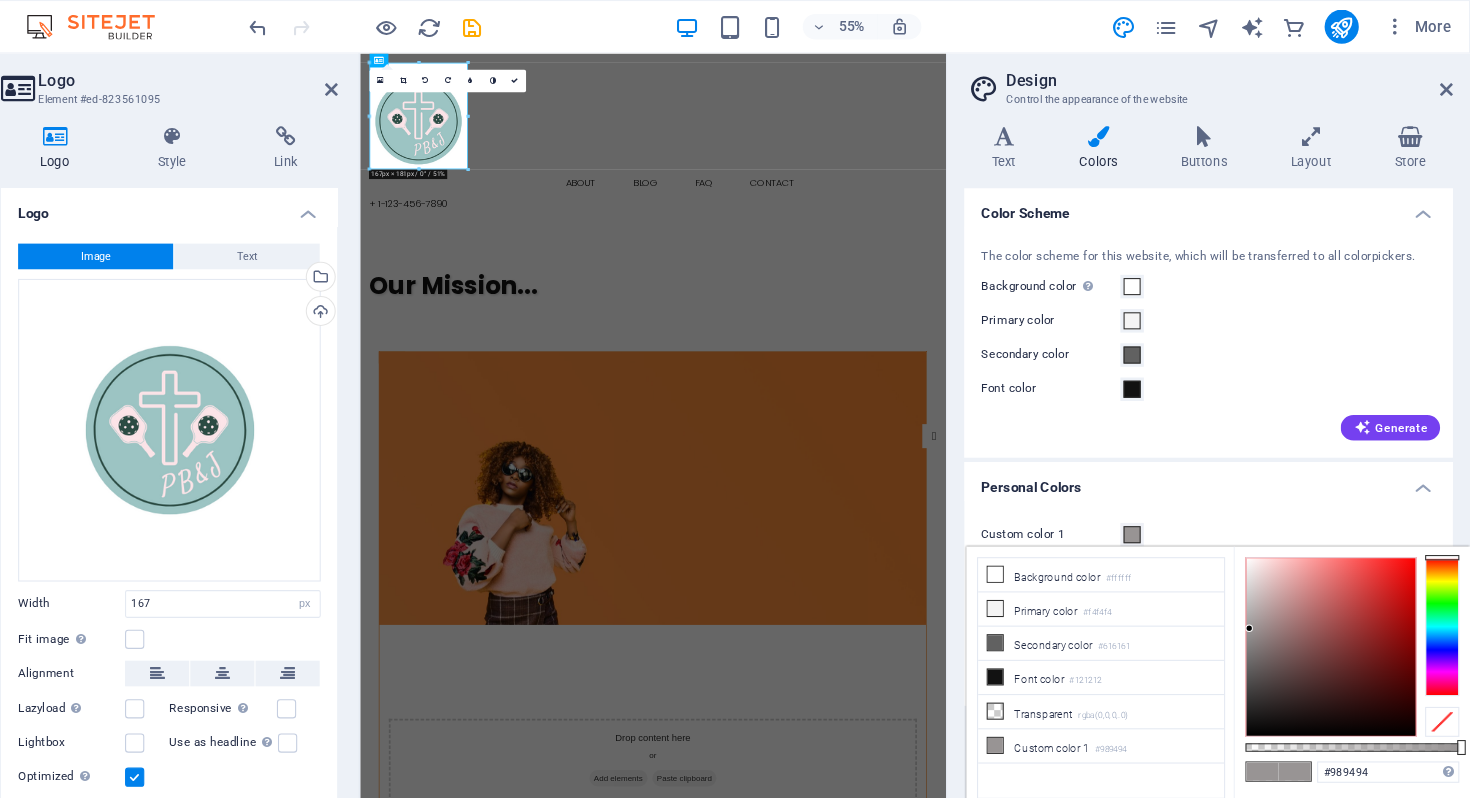 scroll, scrollTop: 0, scrollLeft: 0, axis: both 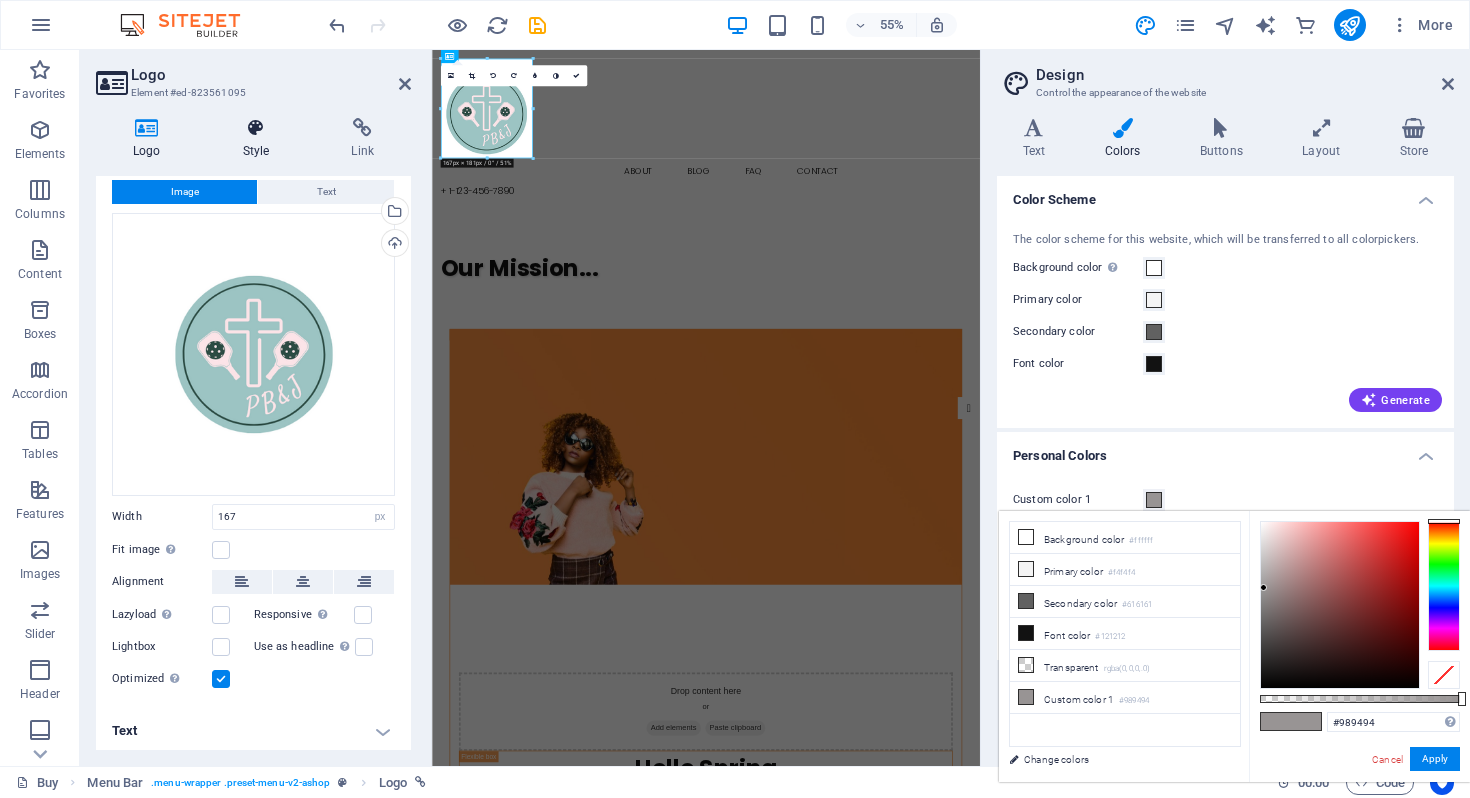 click on "Style" at bounding box center (260, 139) 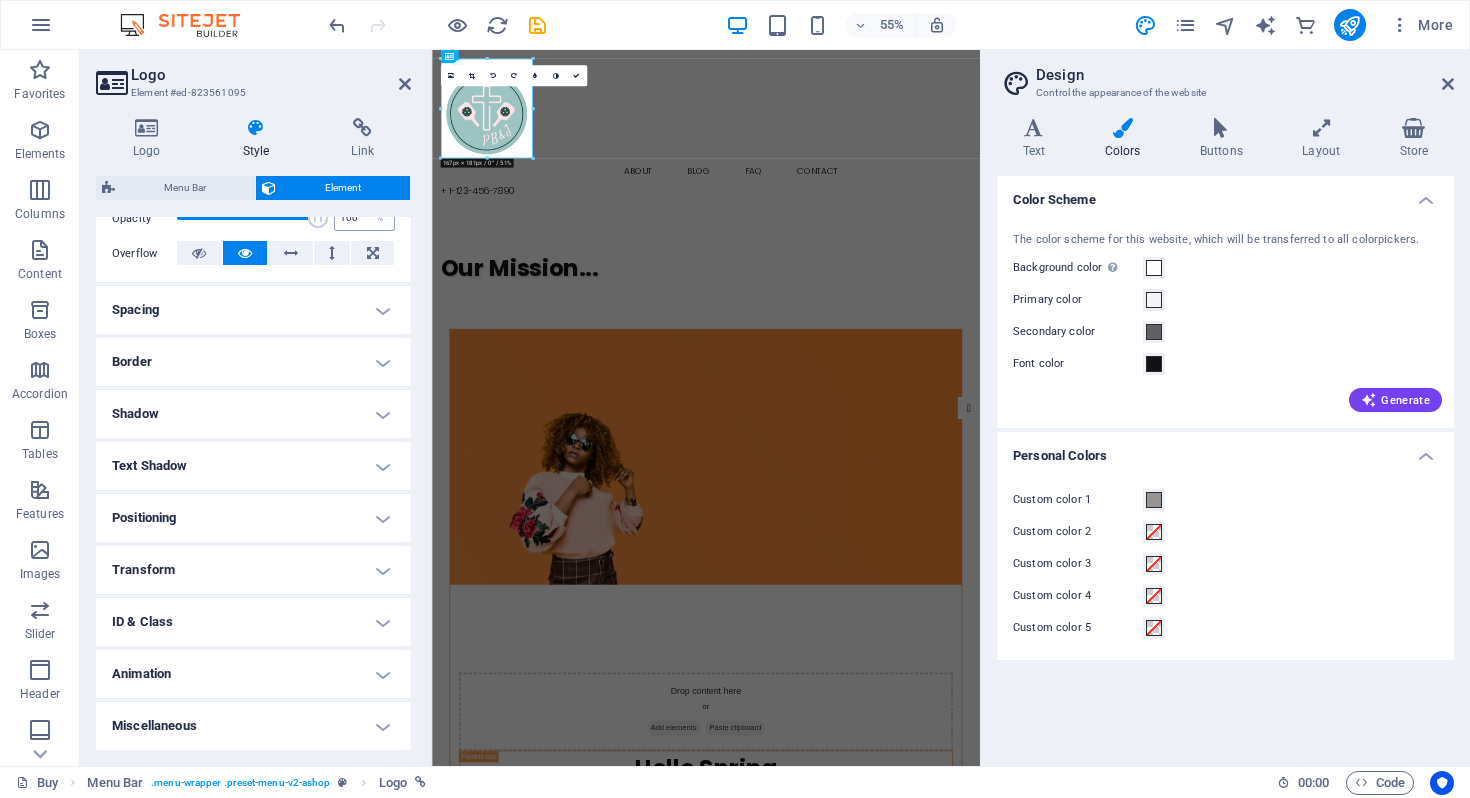 scroll, scrollTop: 0, scrollLeft: 0, axis: both 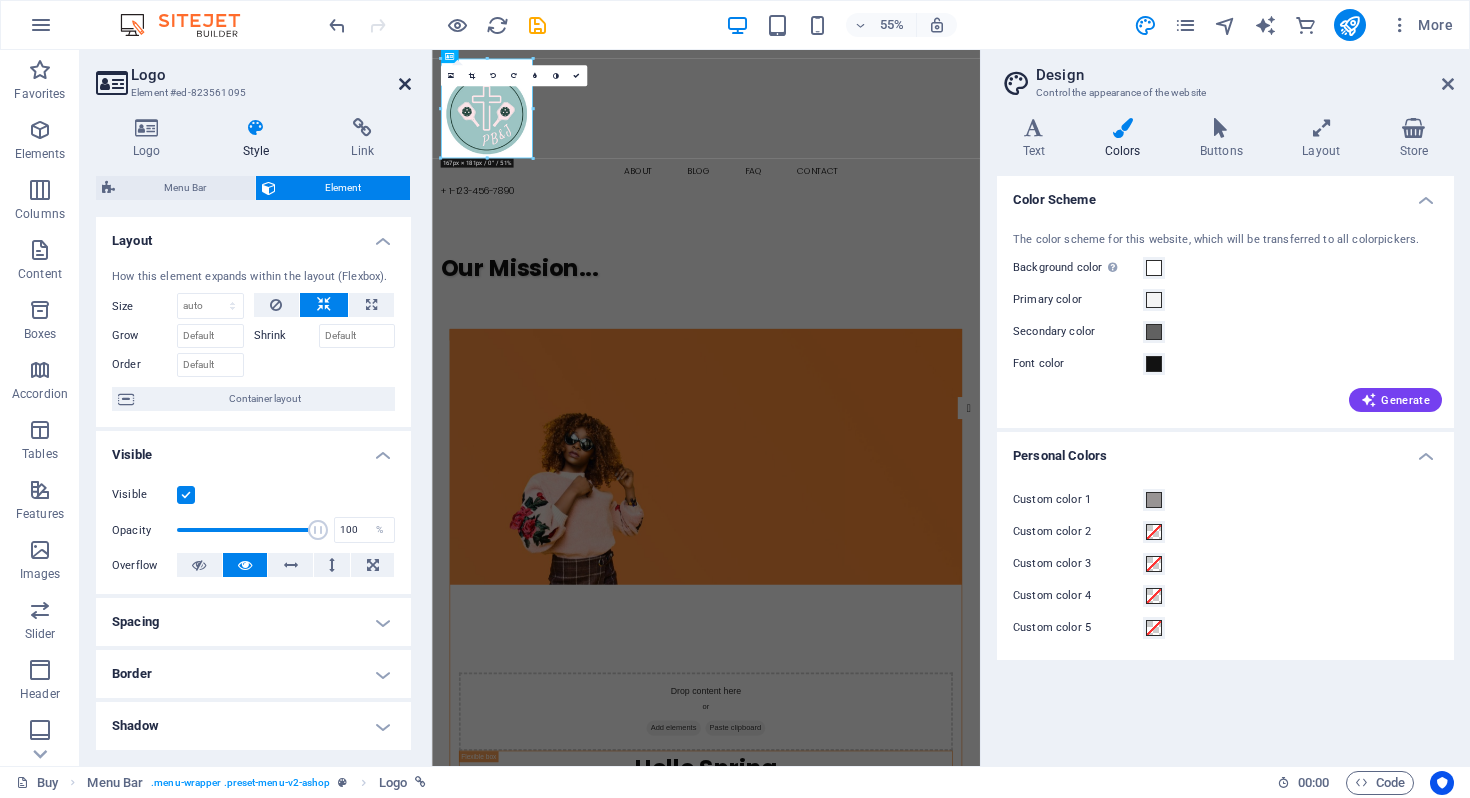 click at bounding box center [405, 84] 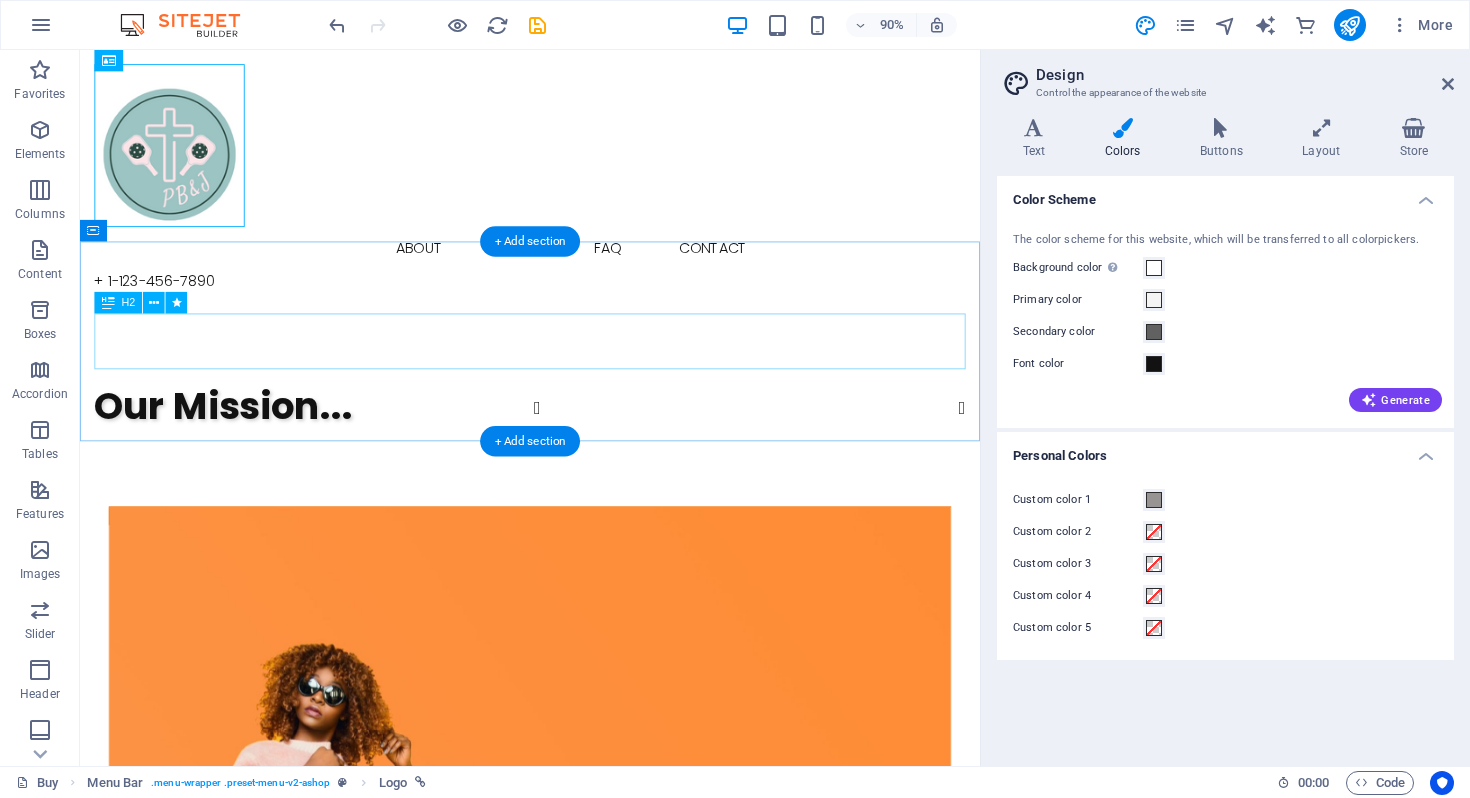 click on "Our Mission..." at bounding box center [580, 446] 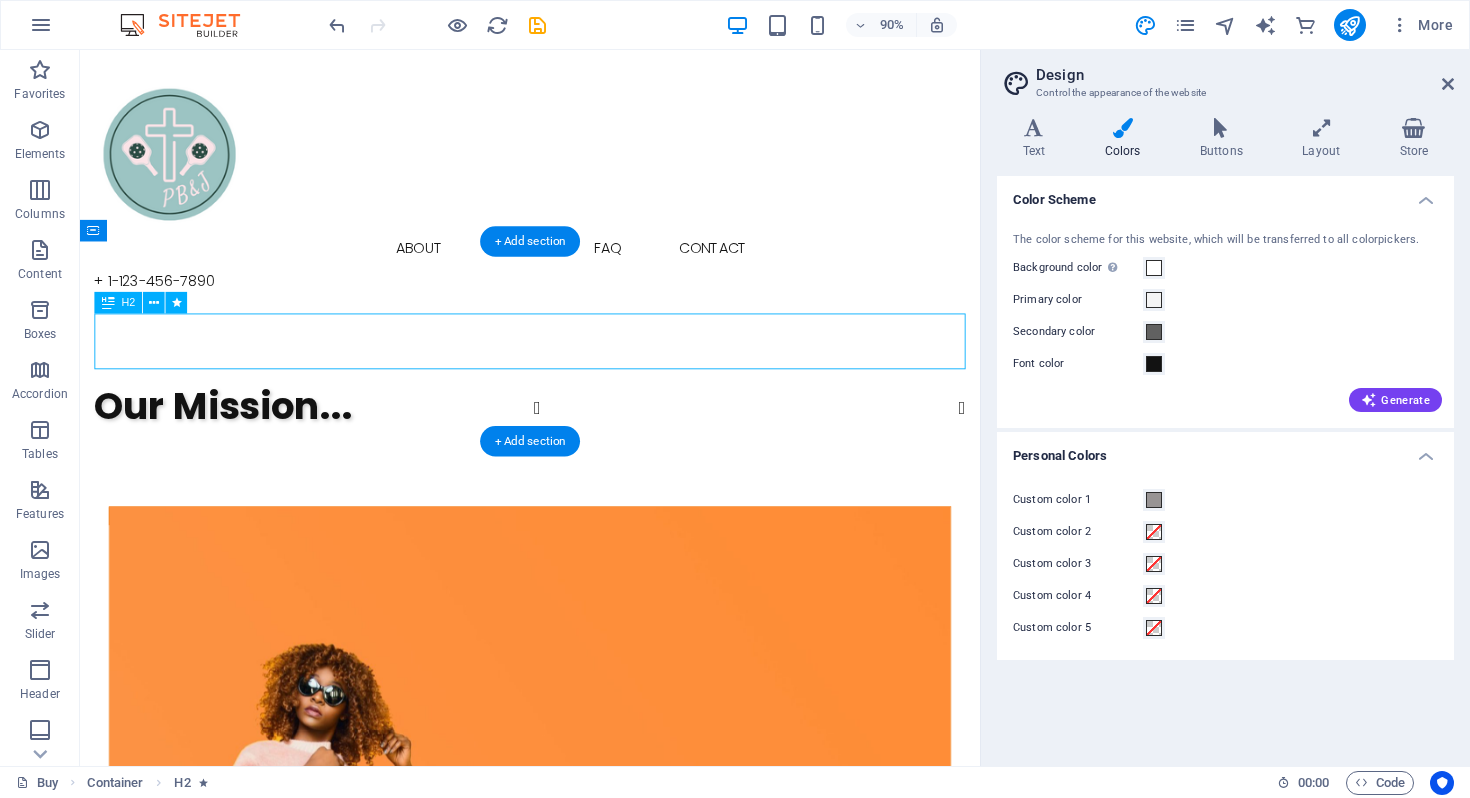 click on "Our Mission..." at bounding box center [580, 446] 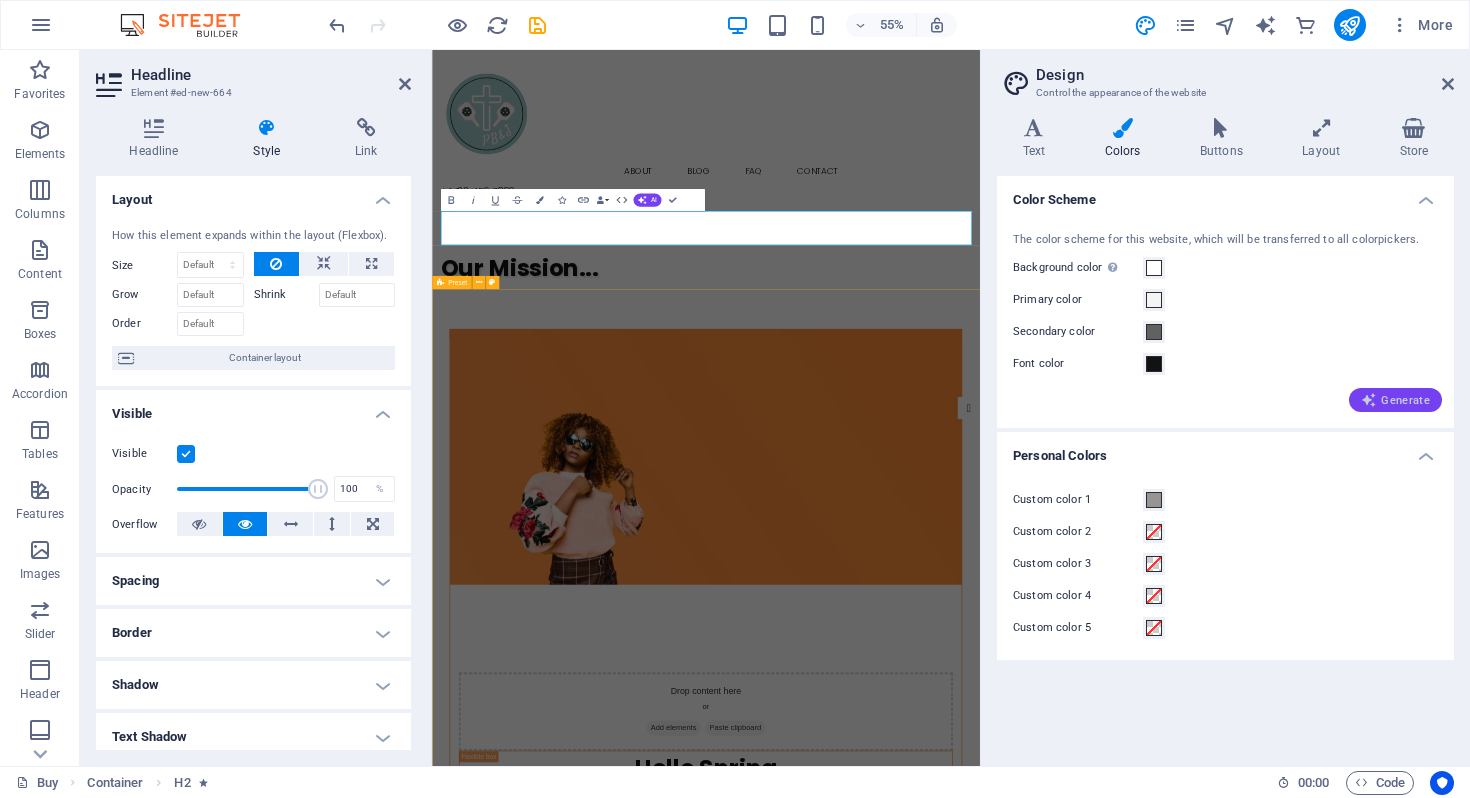 click on "Generate" at bounding box center (1395, 400) 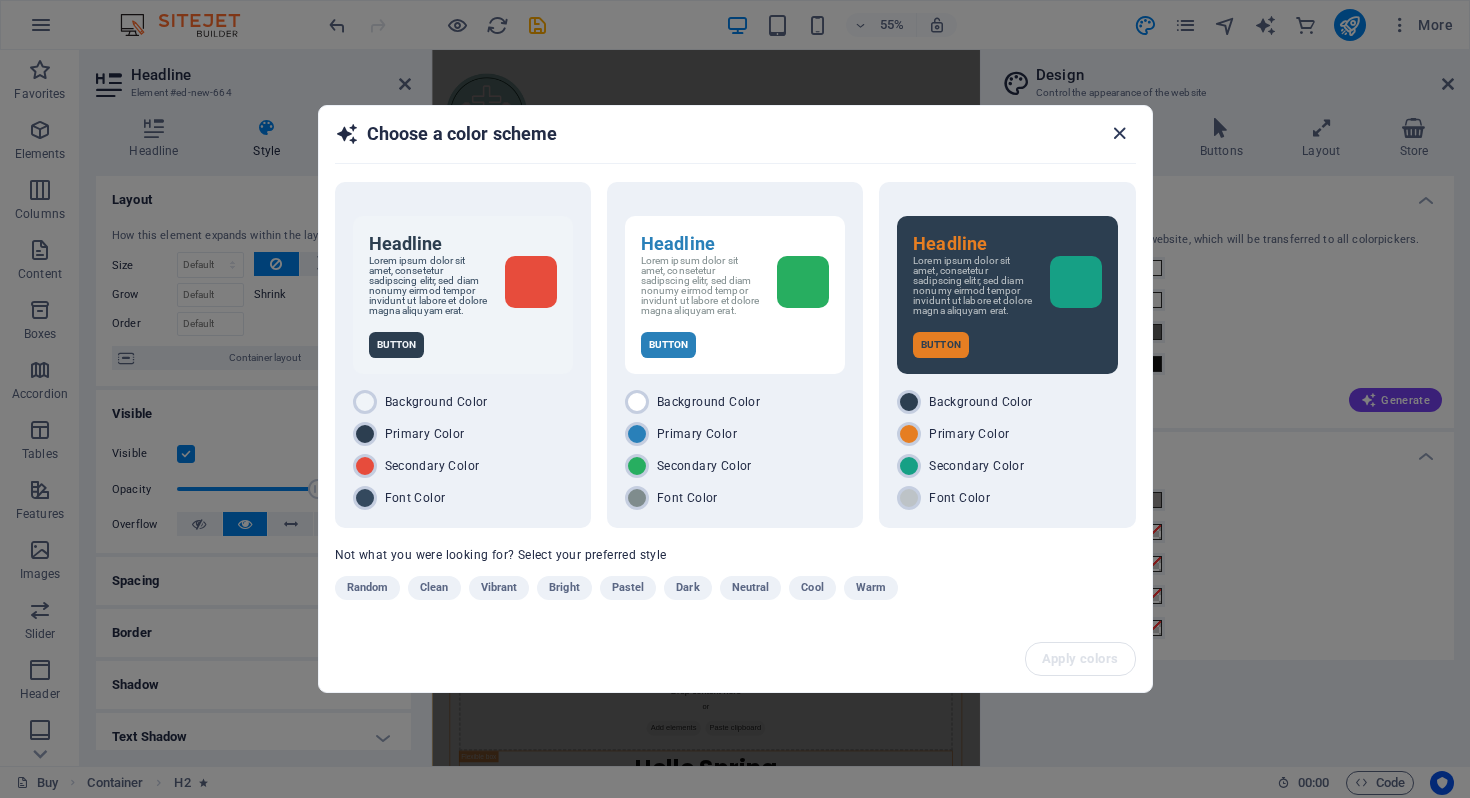 click at bounding box center [1119, 133] 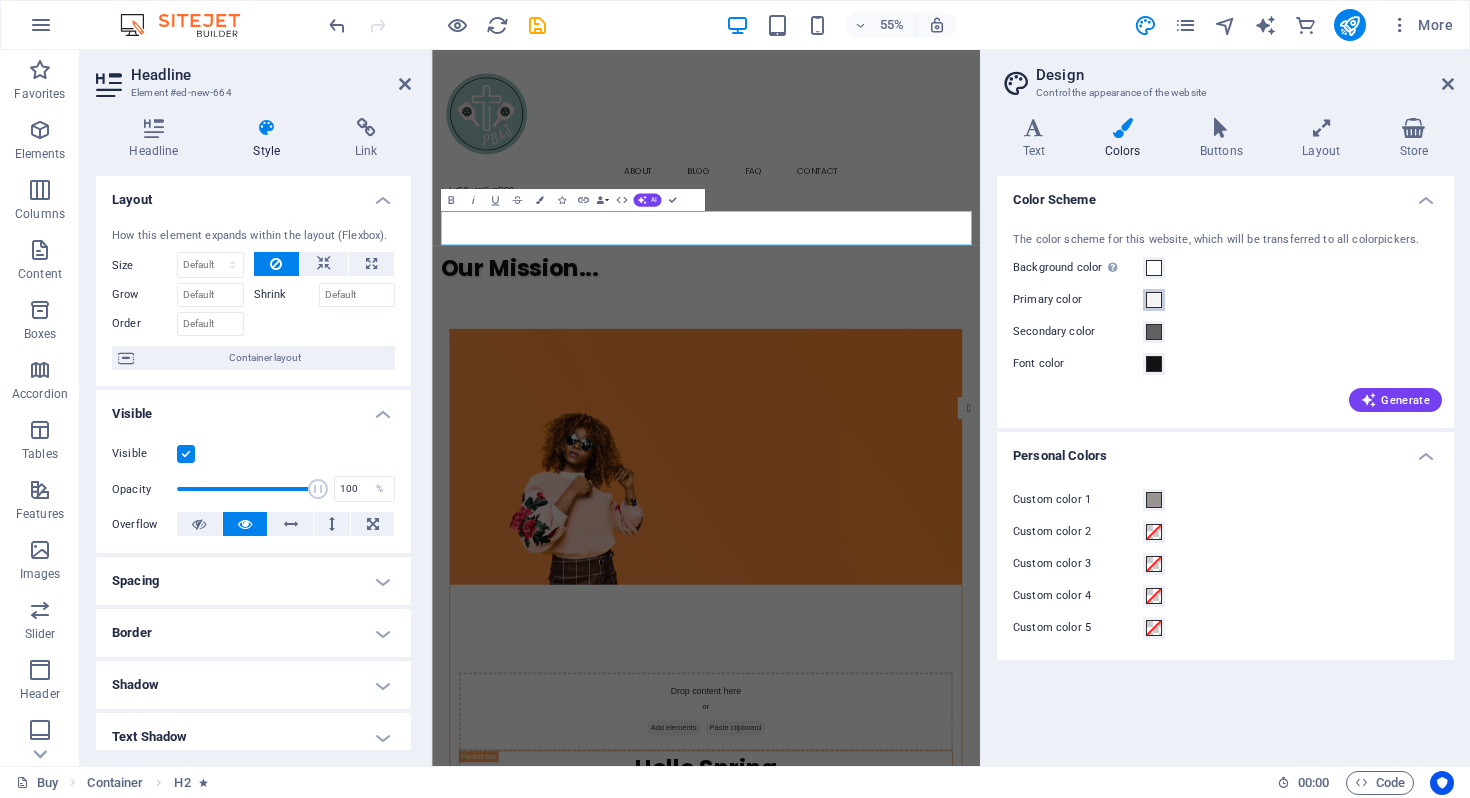 click at bounding box center (1154, 300) 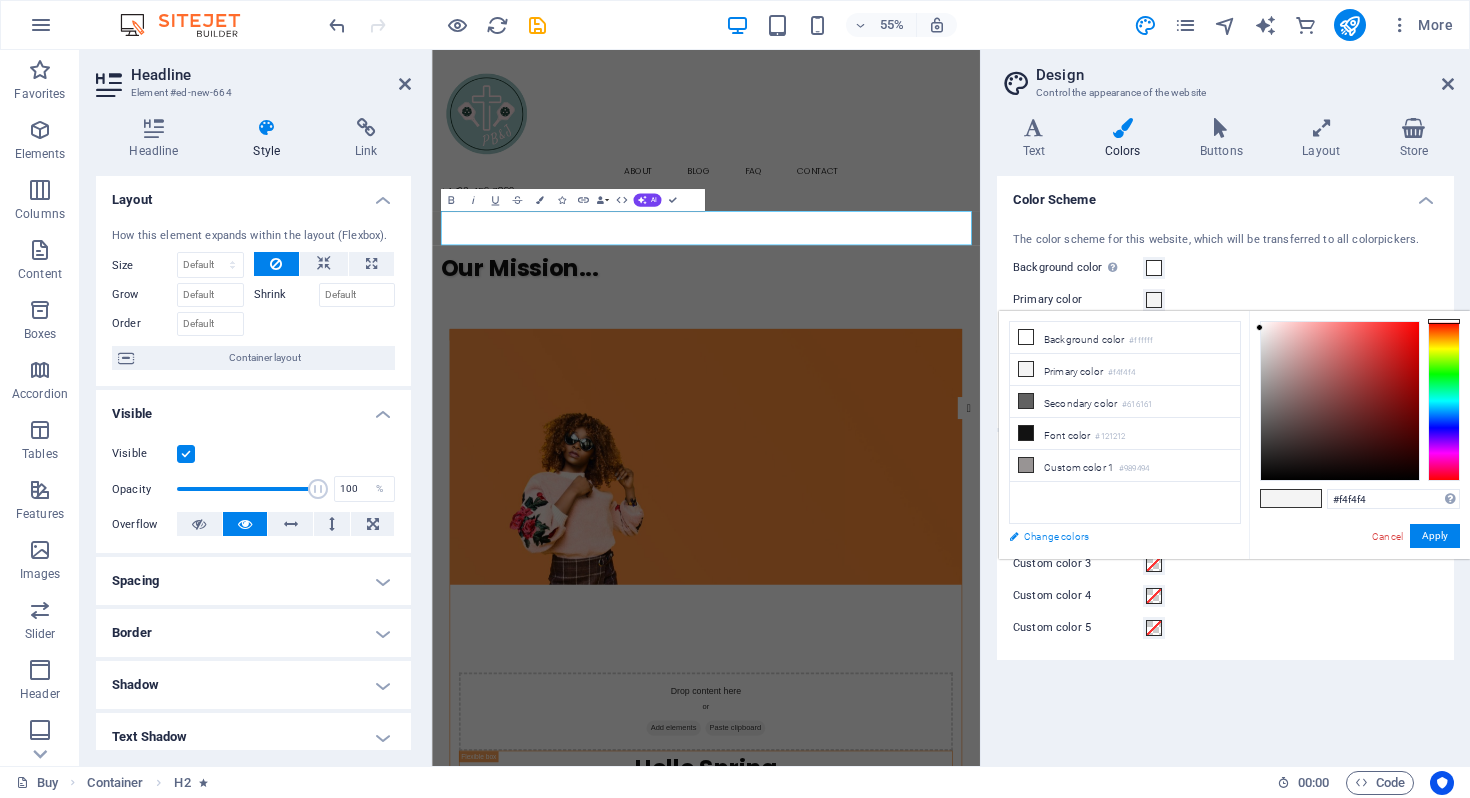 click on "Change colors" at bounding box center (1115, 536) 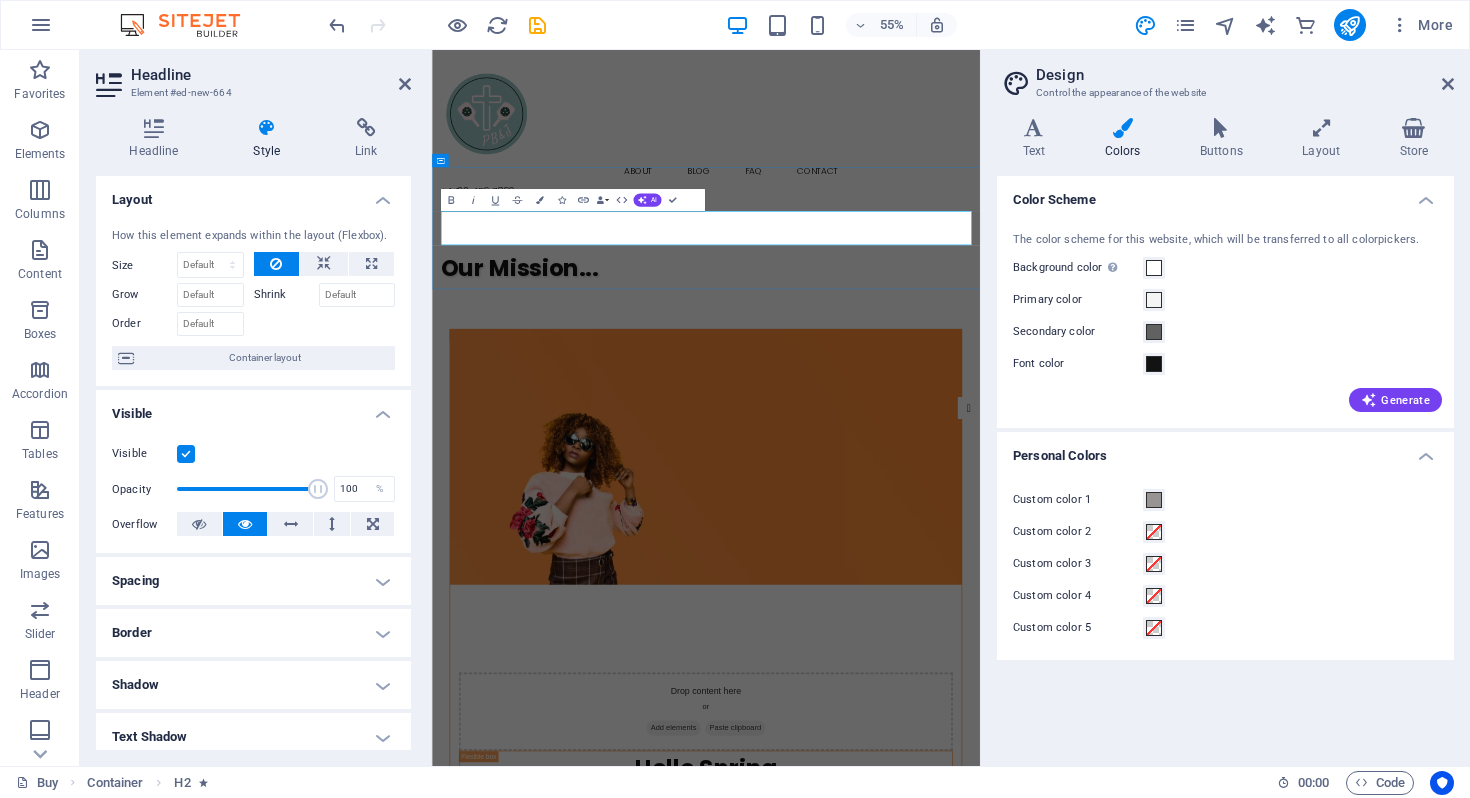 click on "Our Mission..." at bounding box center [930, 446] 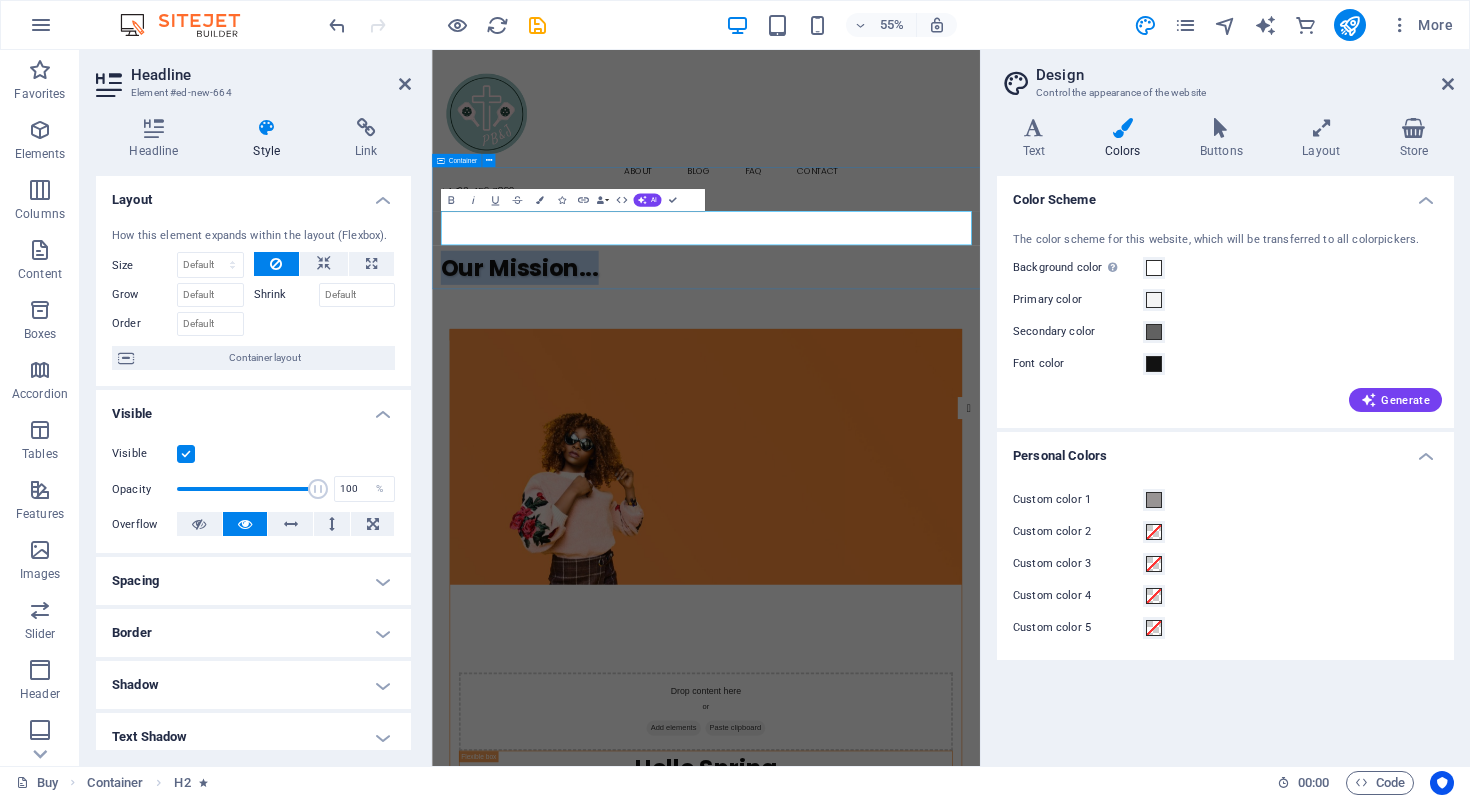 drag, startPoint x: 762, startPoint y: 388, endPoint x: 442, endPoint y: 348, distance: 322.4903 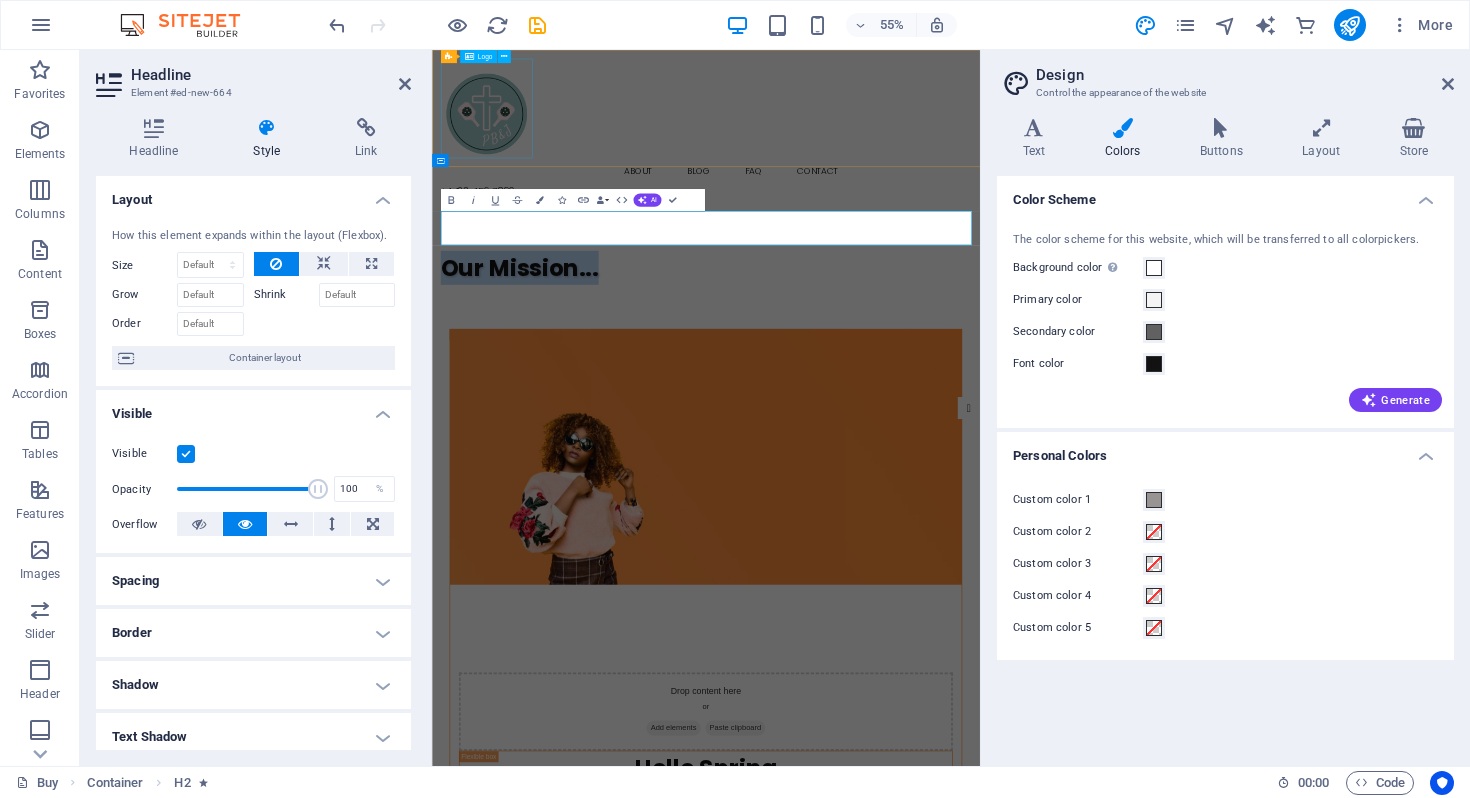 click at bounding box center [930, 156] 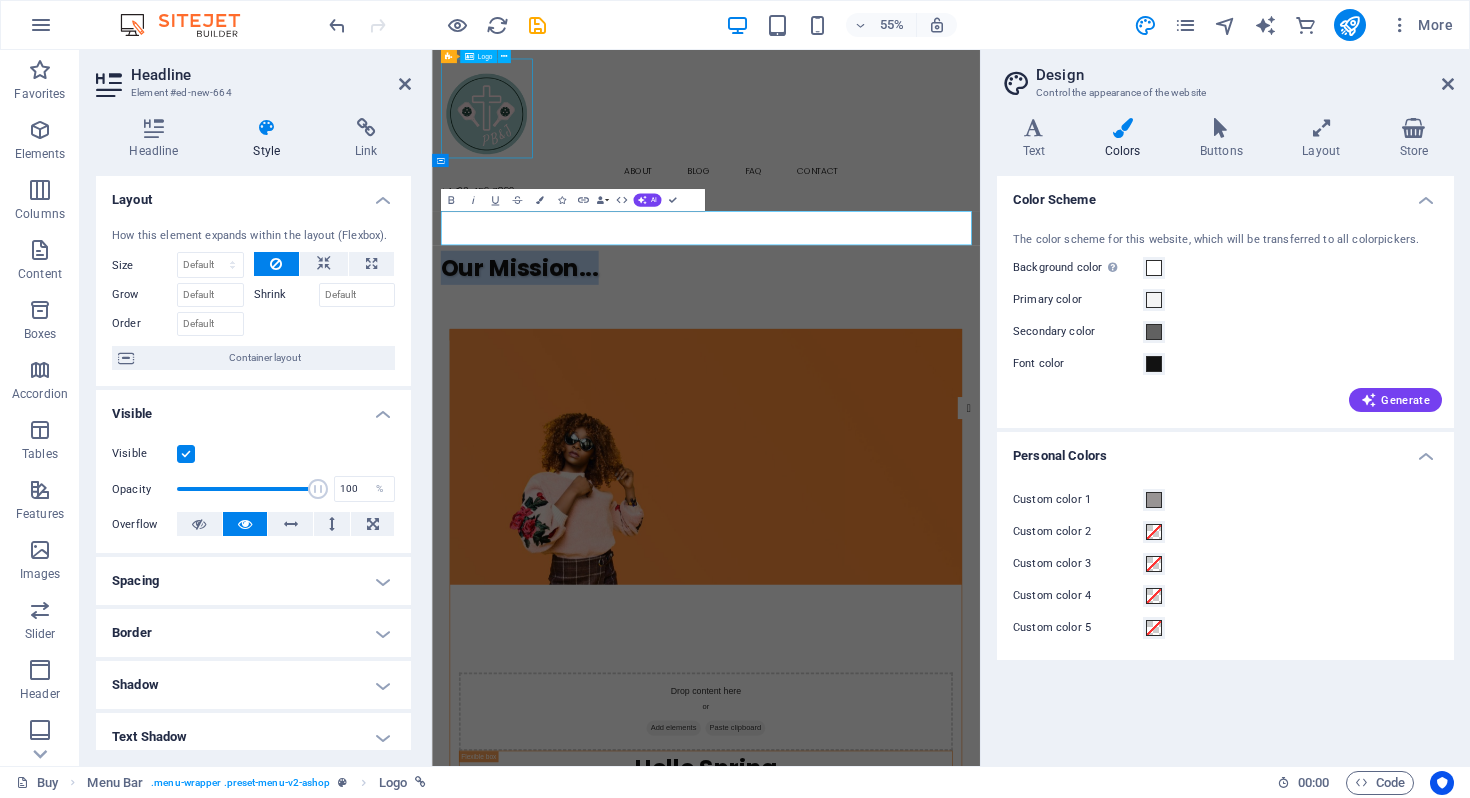 click at bounding box center (930, 156) 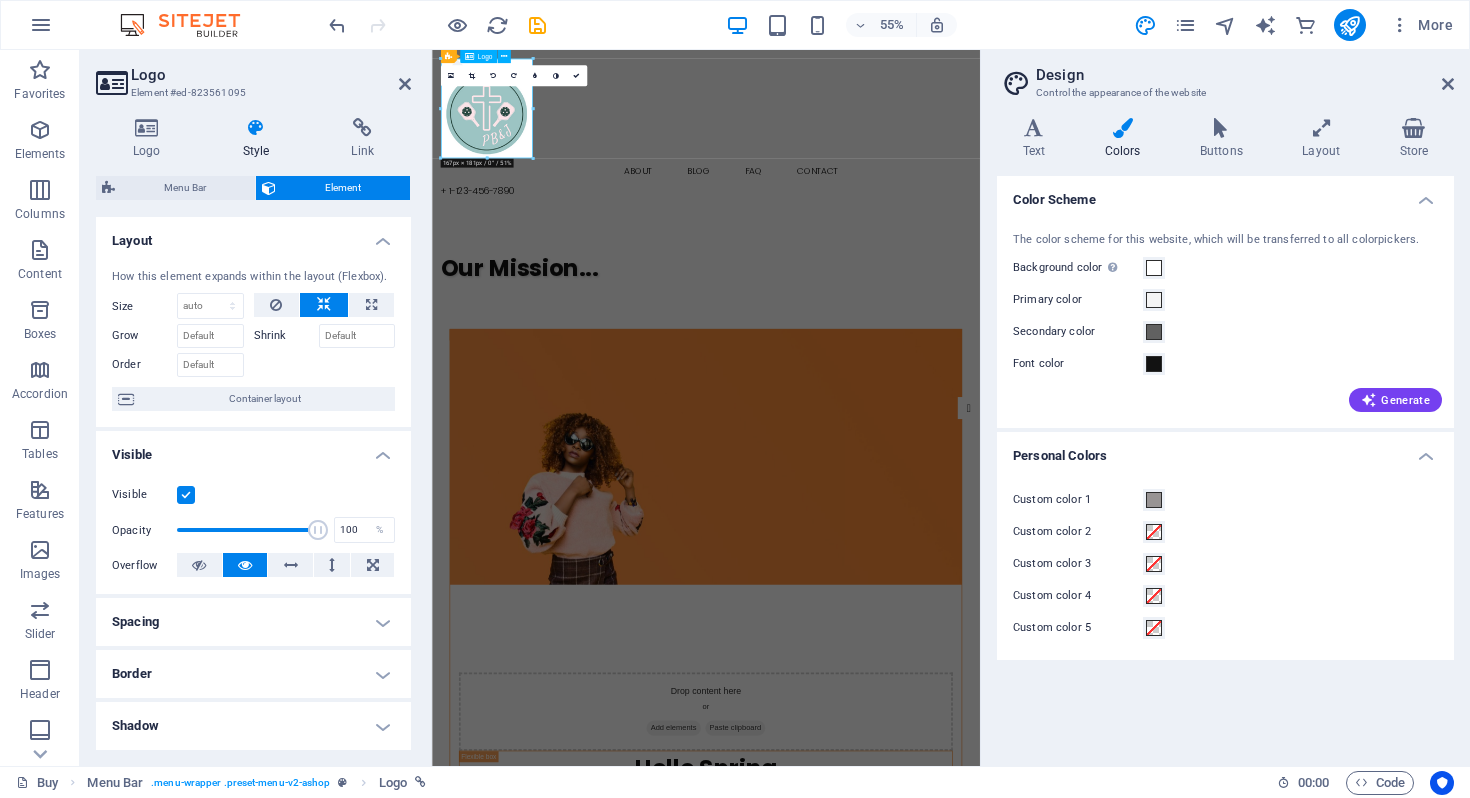 click at bounding box center (930, 156) 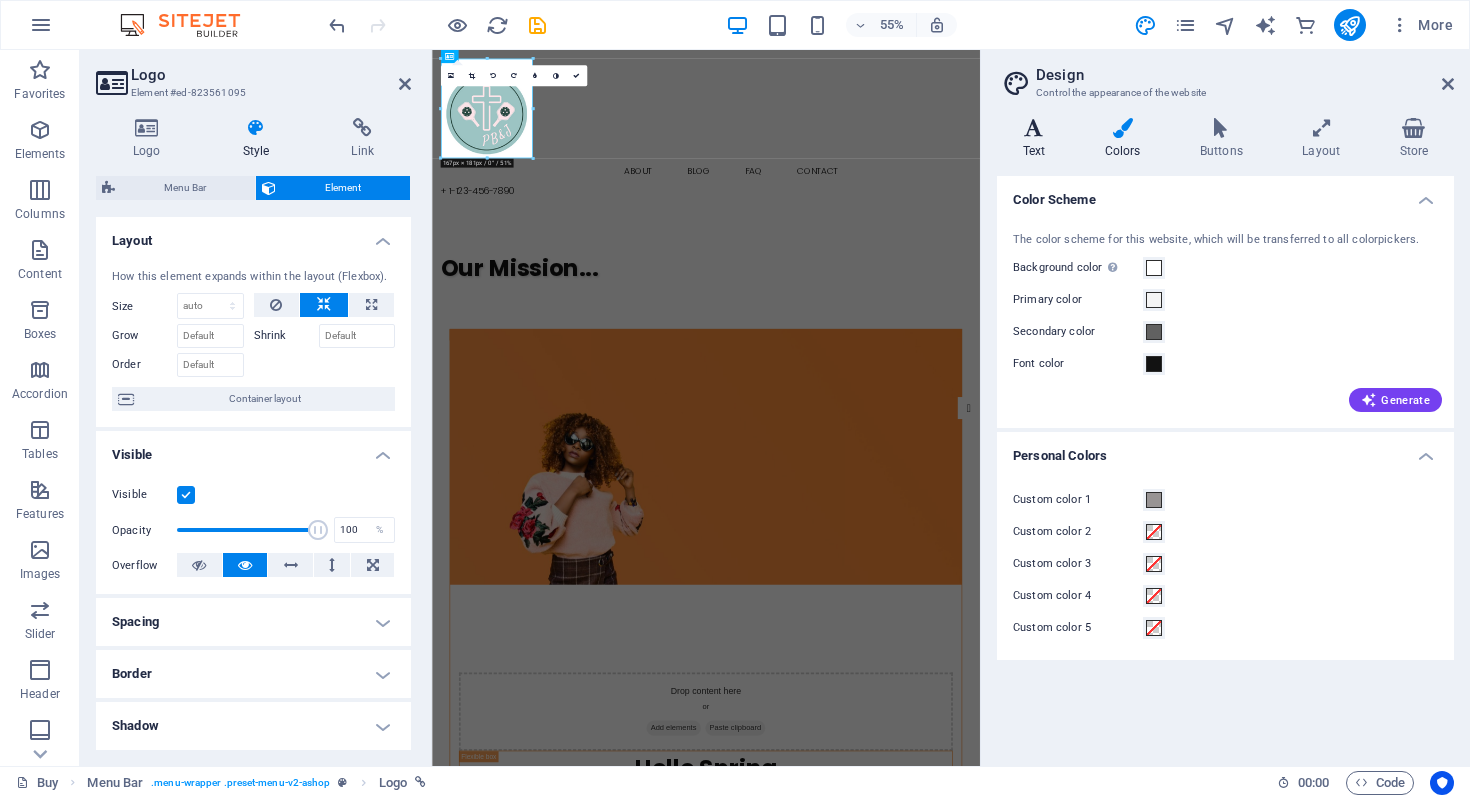 click on "Text" at bounding box center [1038, 139] 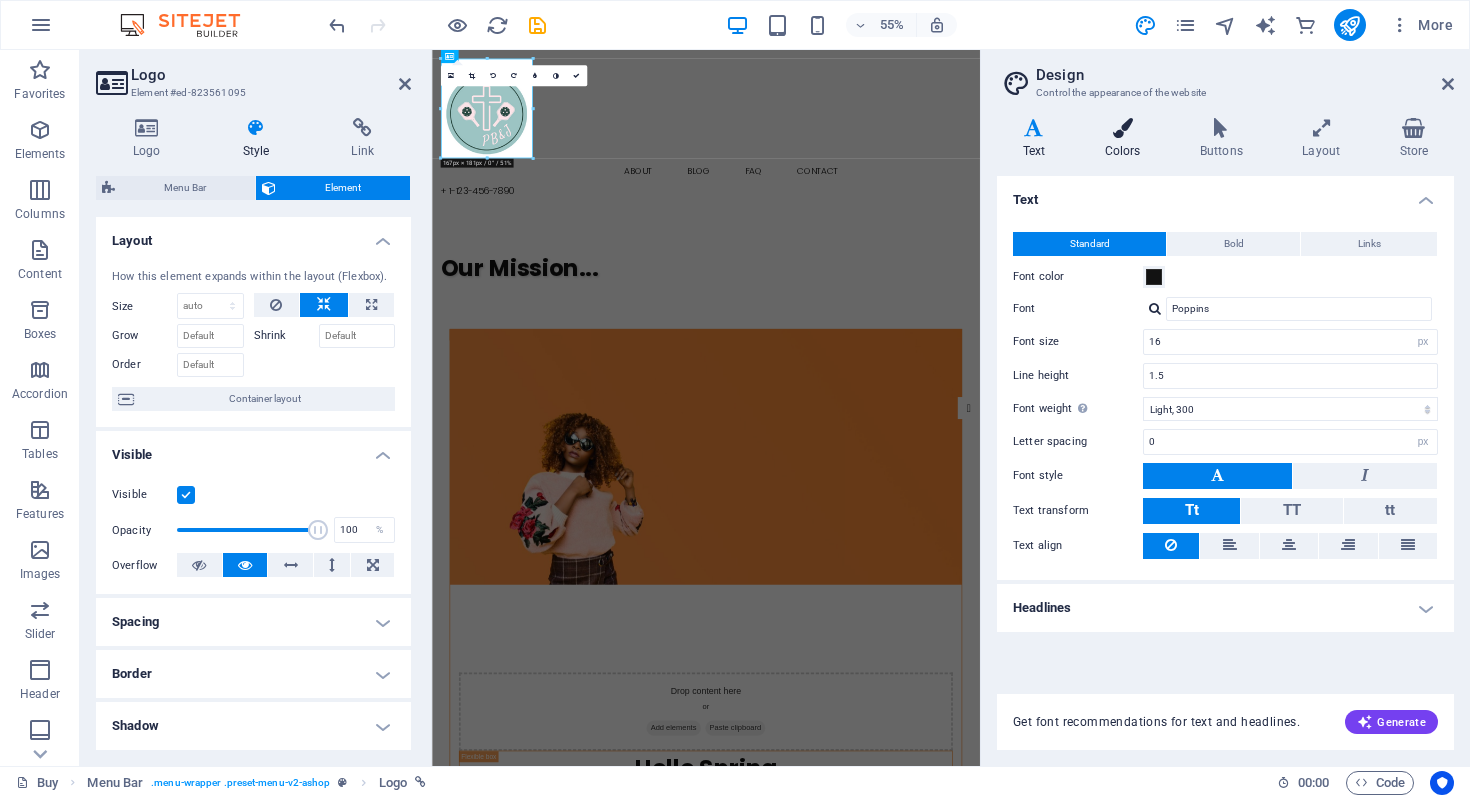 click on "Colors" at bounding box center [1126, 139] 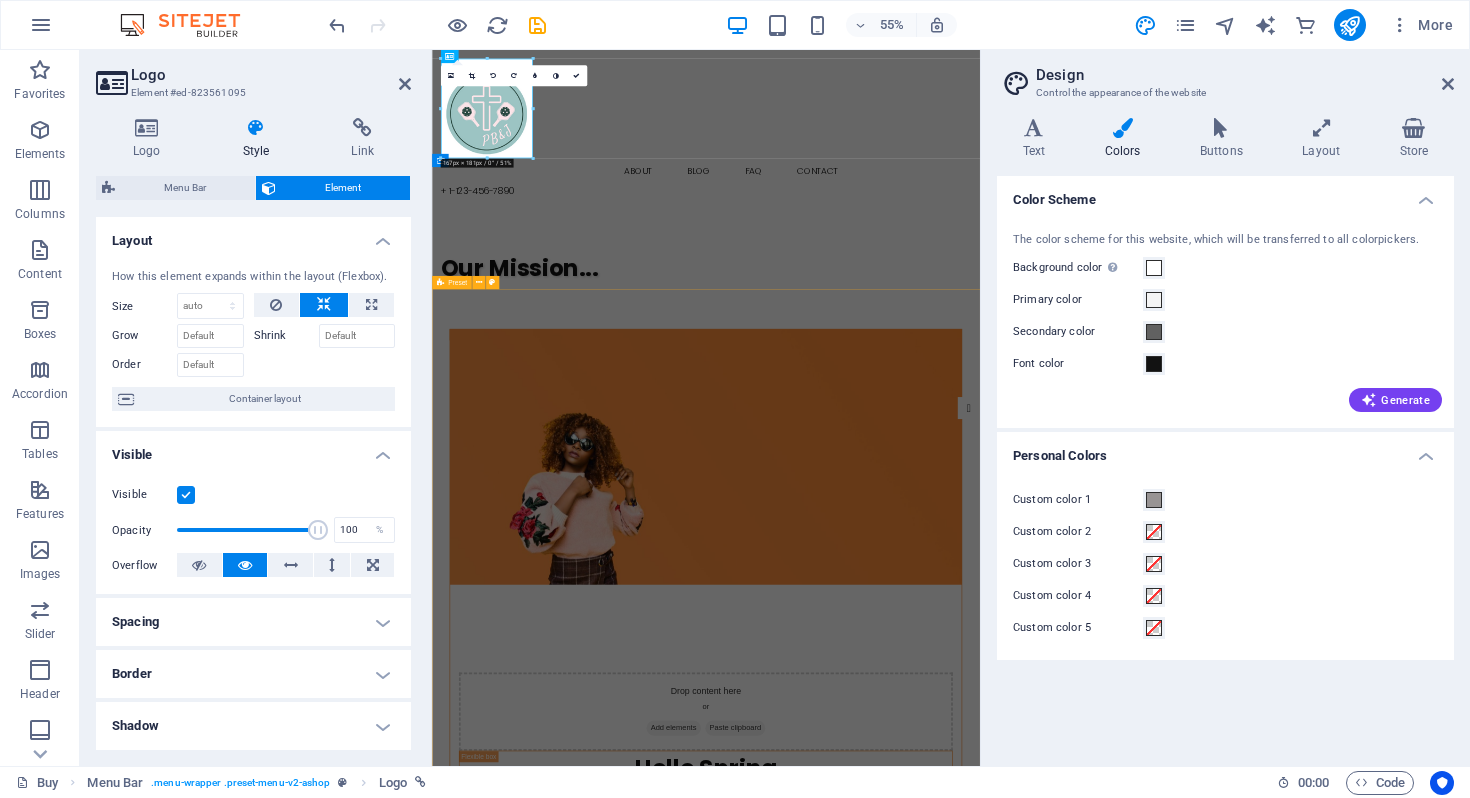 click on "Design Control the appearance of the website Variants  Text  Colors  Buttons  Layout  Store Text Standard Bold Links Font color Font Poppins Font size 16 rem px Line height 1.5 Font weight To display the font weight correctly, it may need to be enabled.  Manage Fonts Thin, 100 Extra-light, 200 Light, 300 Regular, 400 Medium, 500 Semi-bold, 600 Bold, 700 Extra-bold, 800 Black, 900 Letter spacing 0 rem px Font style Text transform Tt TT tt Text align Font weight To display the font weight correctly, it may need to be enabled.  Manage Fonts Thin, 100 Extra-light, 200 Light, 300 Regular, 400 Medium, 500 Semi-bold, 600 Bold, 700 Extra-bold, 800 Black, 900 Default Hover / Active Font color Font color Decoration None Decoration None Transition duration 0.3 s Transition function Ease Ease In Ease Out Ease In/Ease Out Linear Headlines All H1 / Textlogo H2 H3 H4 H5 H6 Font color Font Poppins Line height 1.5 Font weight To display the font weight correctly, it may need to be enabled.  Manage Fonts Thin, 100 Light, 300 0" at bounding box center (1225, 408) 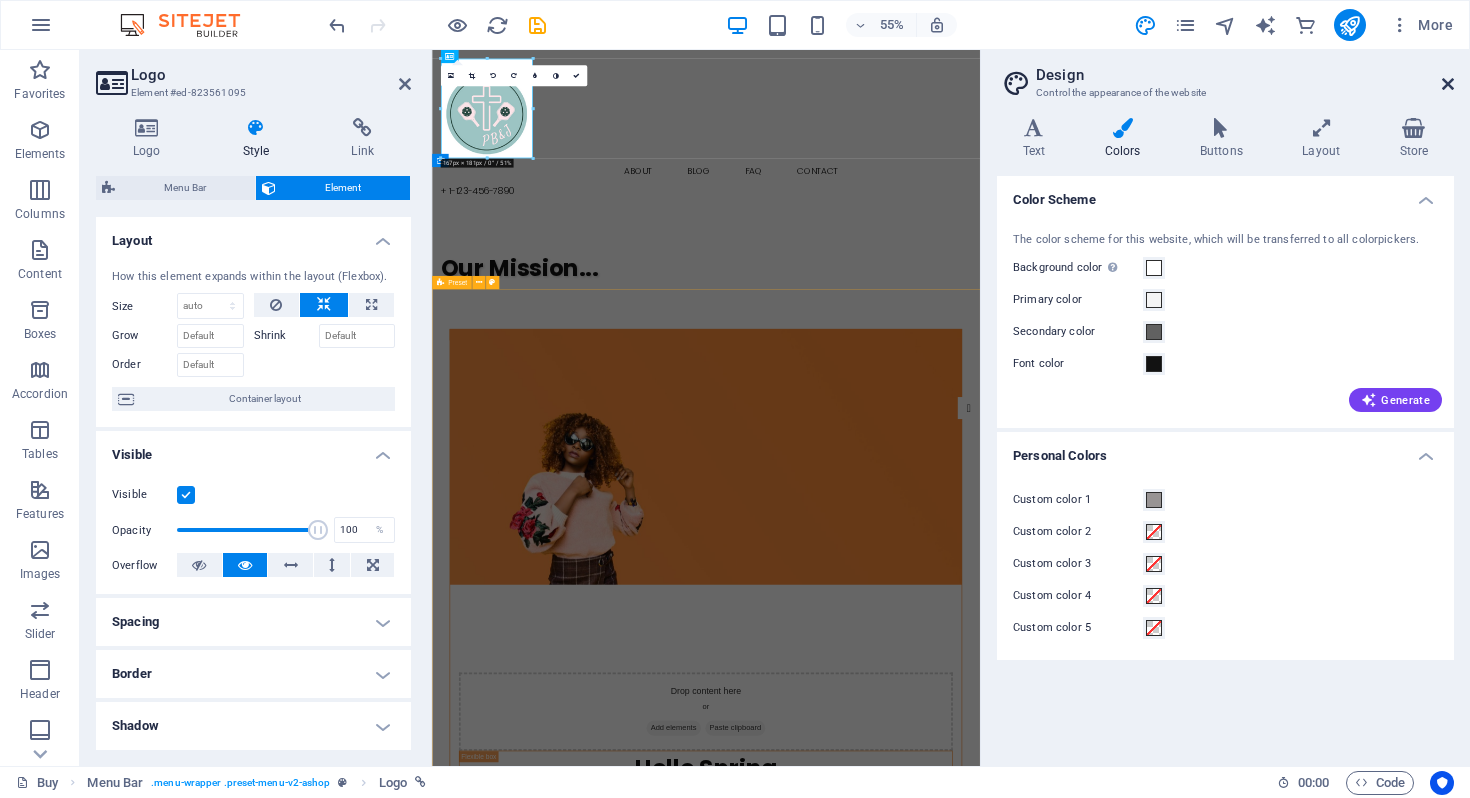 click at bounding box center (1448, 84) 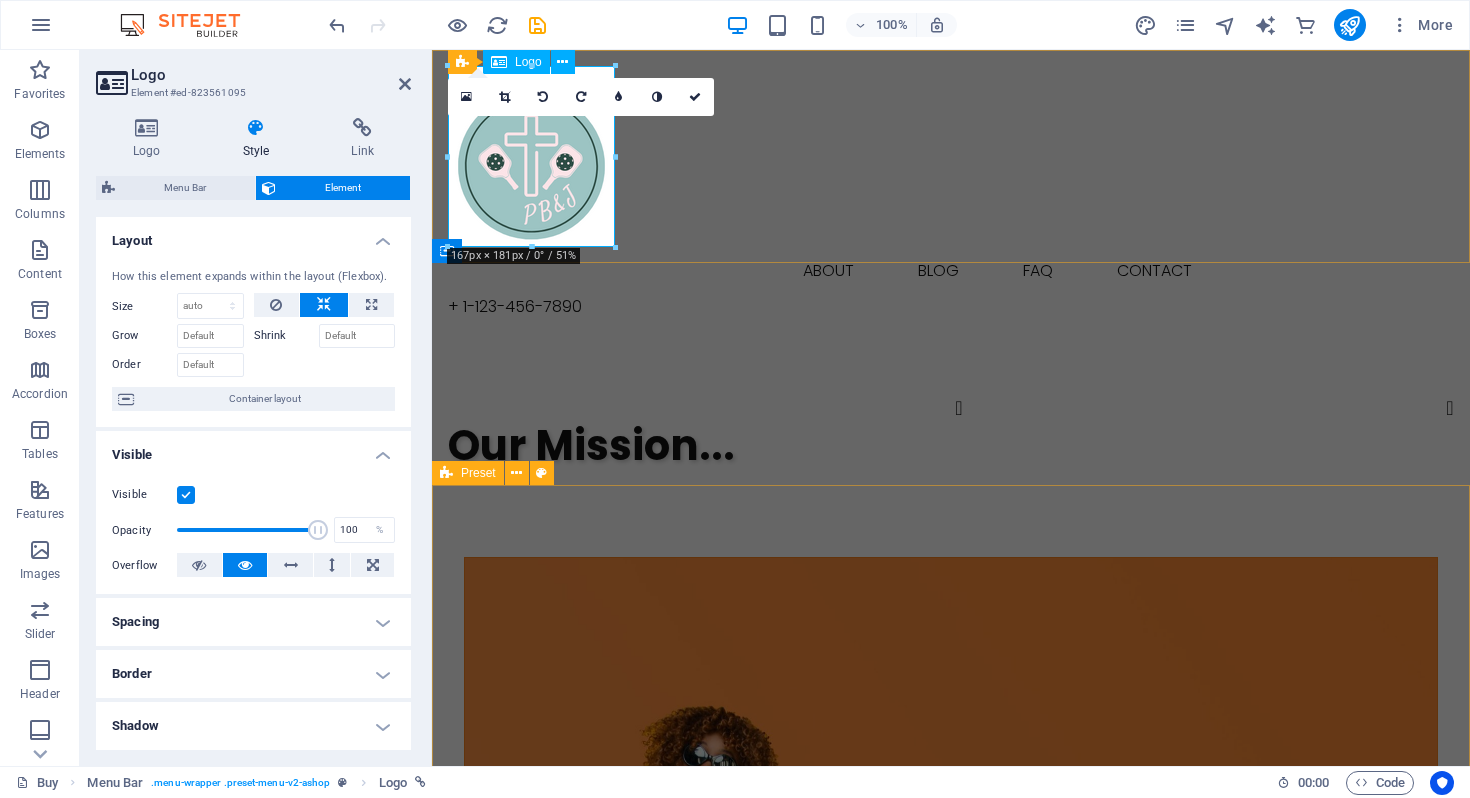 click at bounding box center [951, 156] 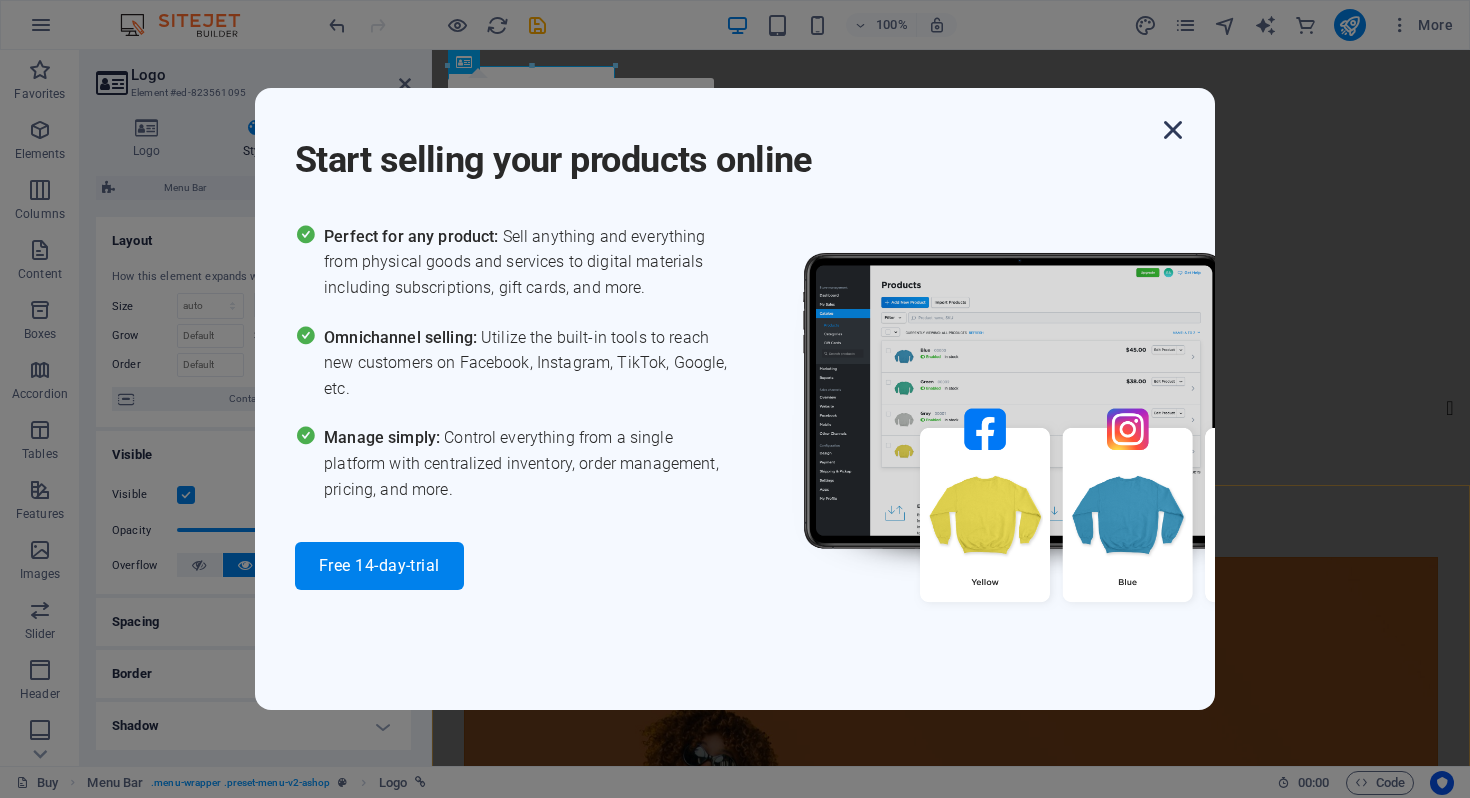 click at bounding box center (1173, 130) 